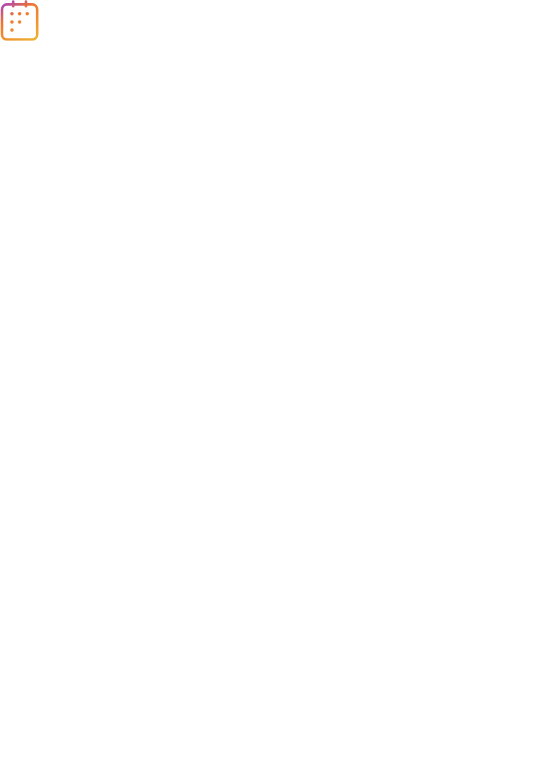 scroll, scrollTop: 0, scrollLeft: 0, axis: both 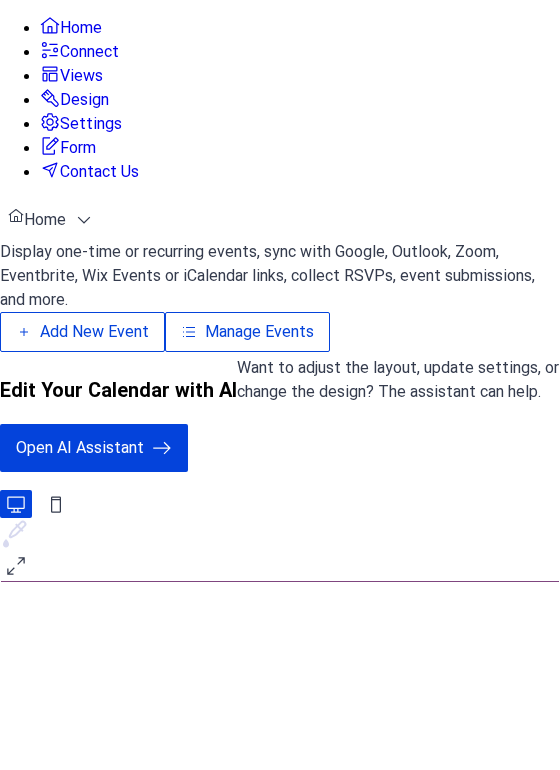 click on "Add New Event" at bounding box center (94, 332) 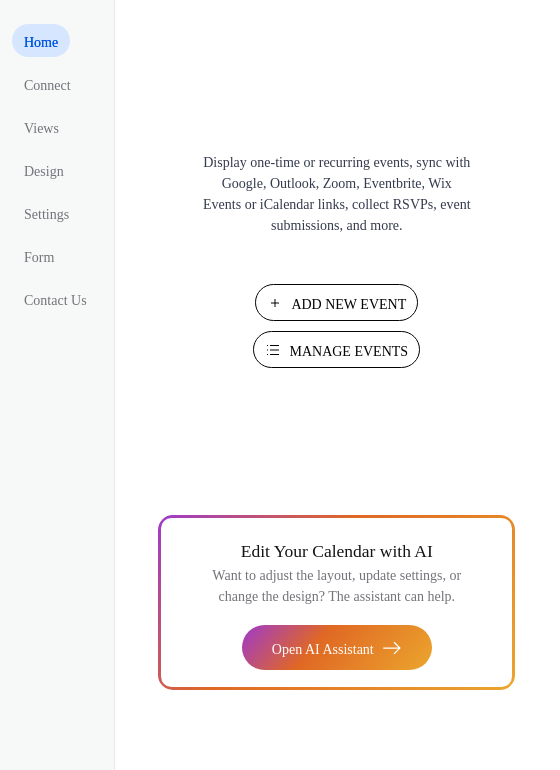 click on "Manage Events" at bounding box center [348, 351] 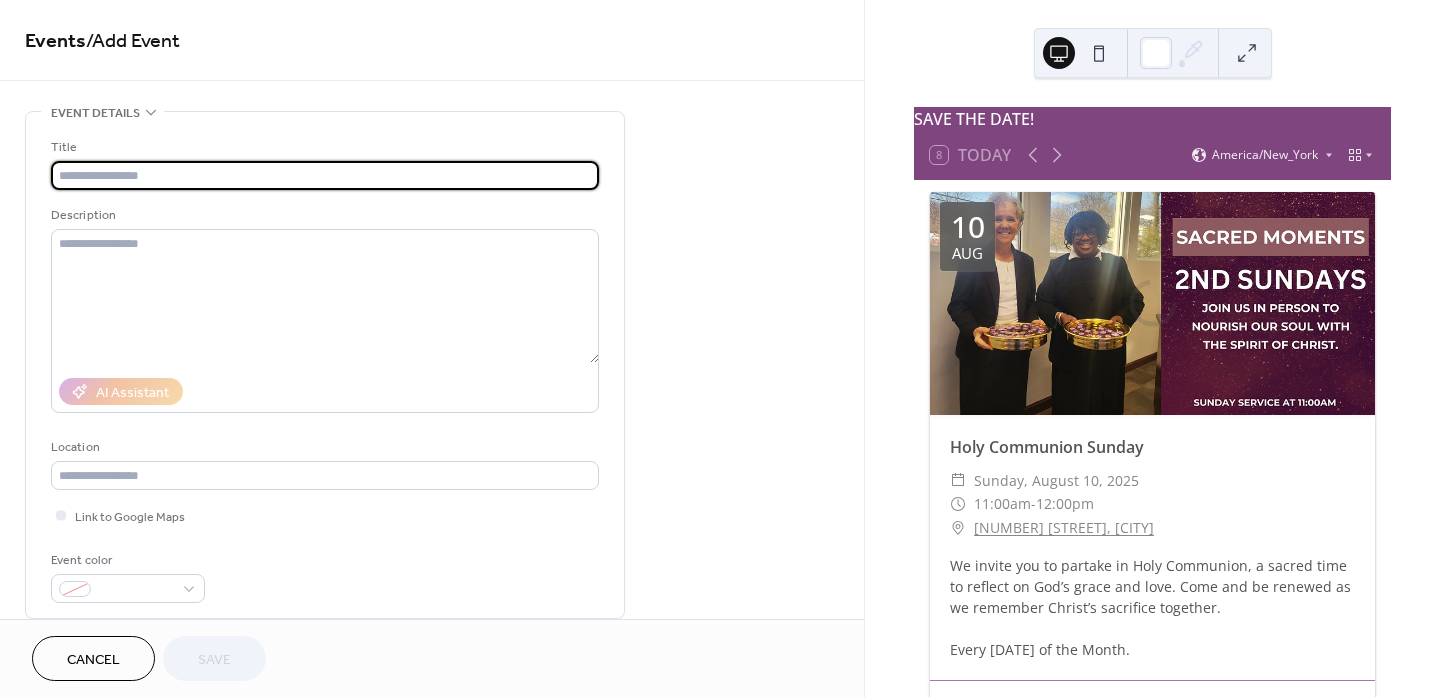 scroll, scrollTop: 0, scrollLeft: 0, axis: both 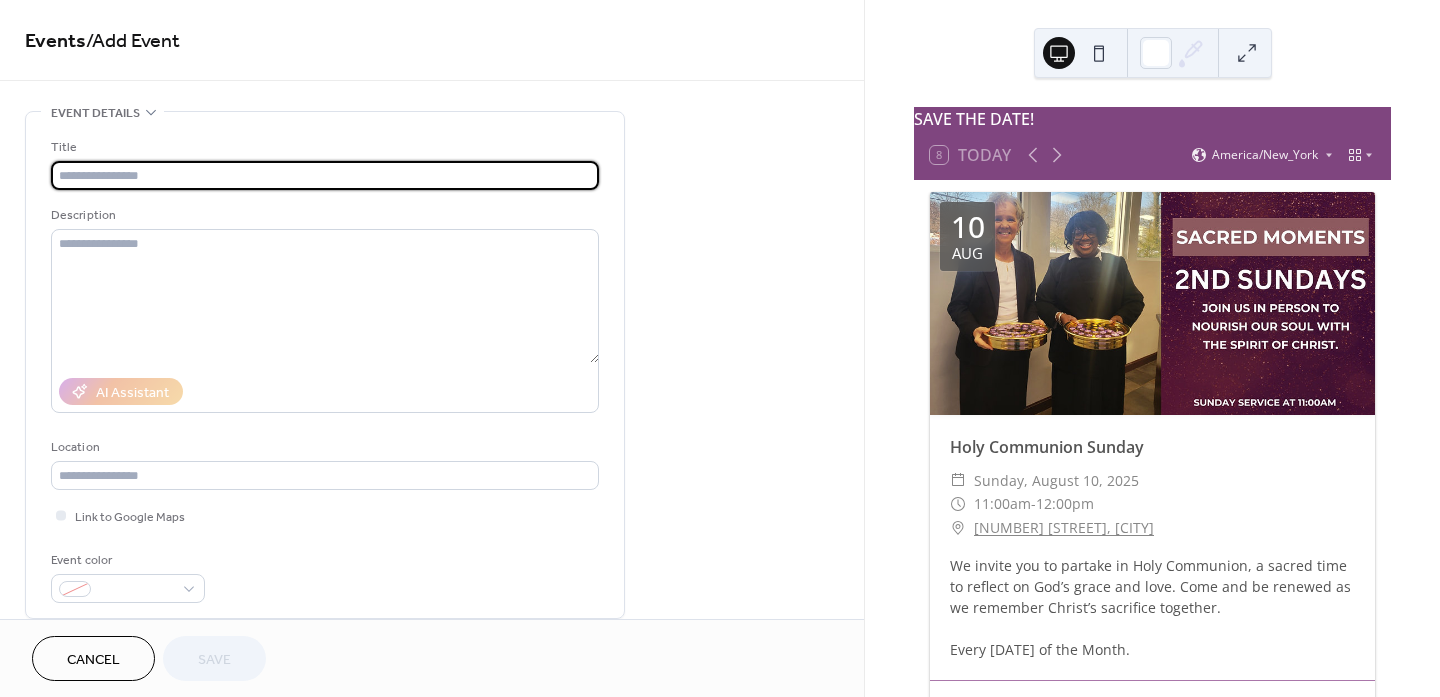 type on "*" 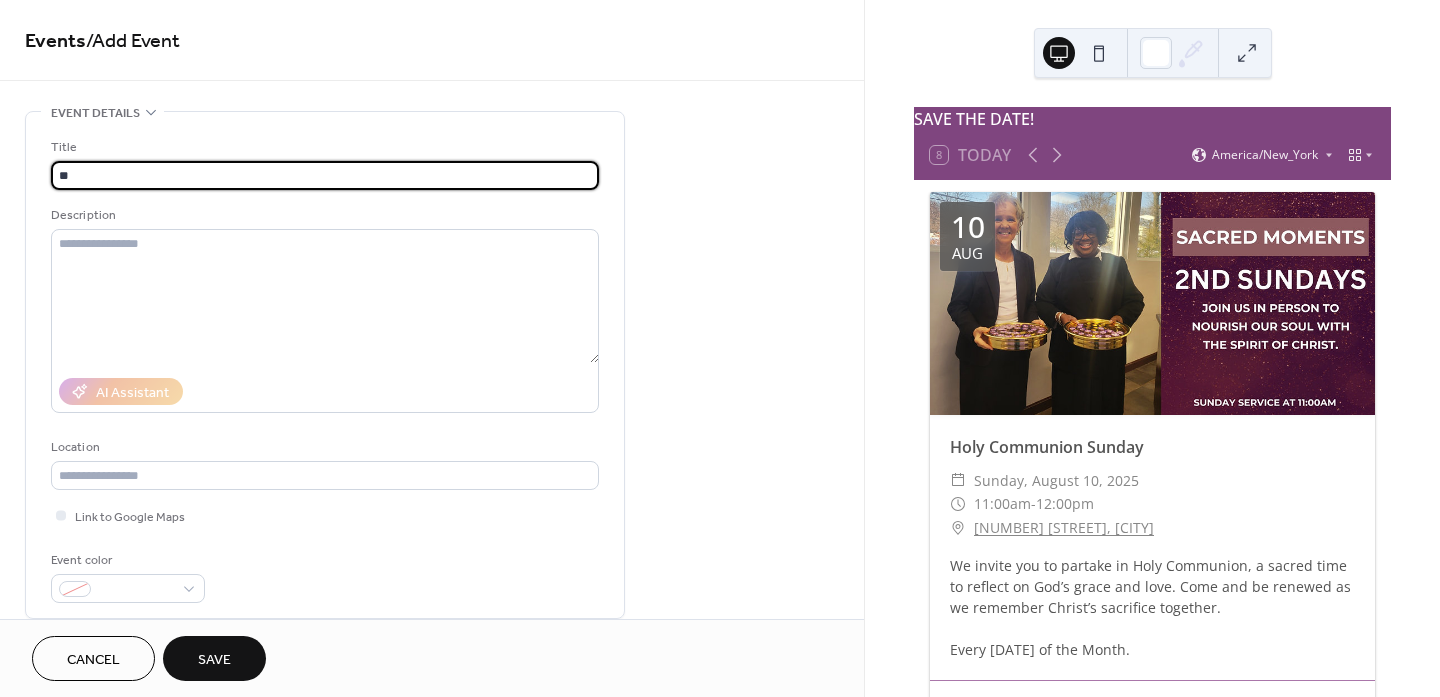 type on "*" 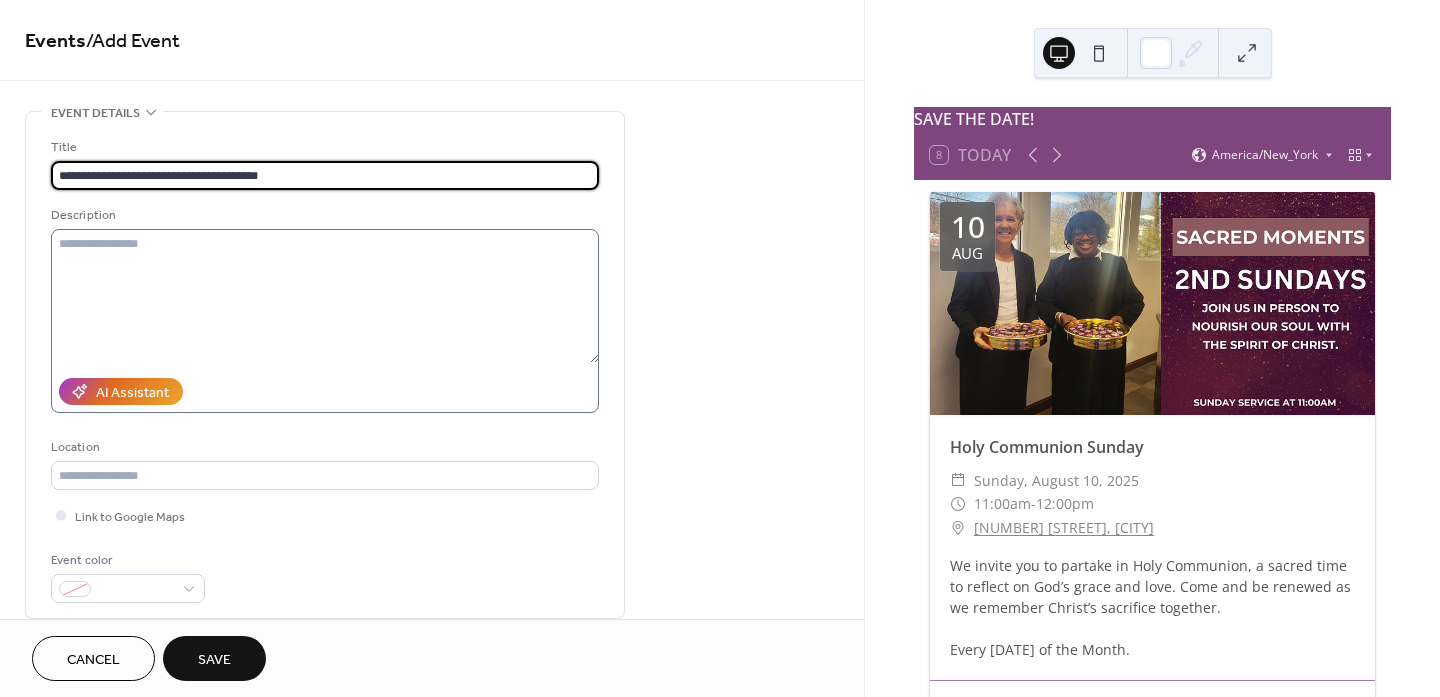 type on "**********" 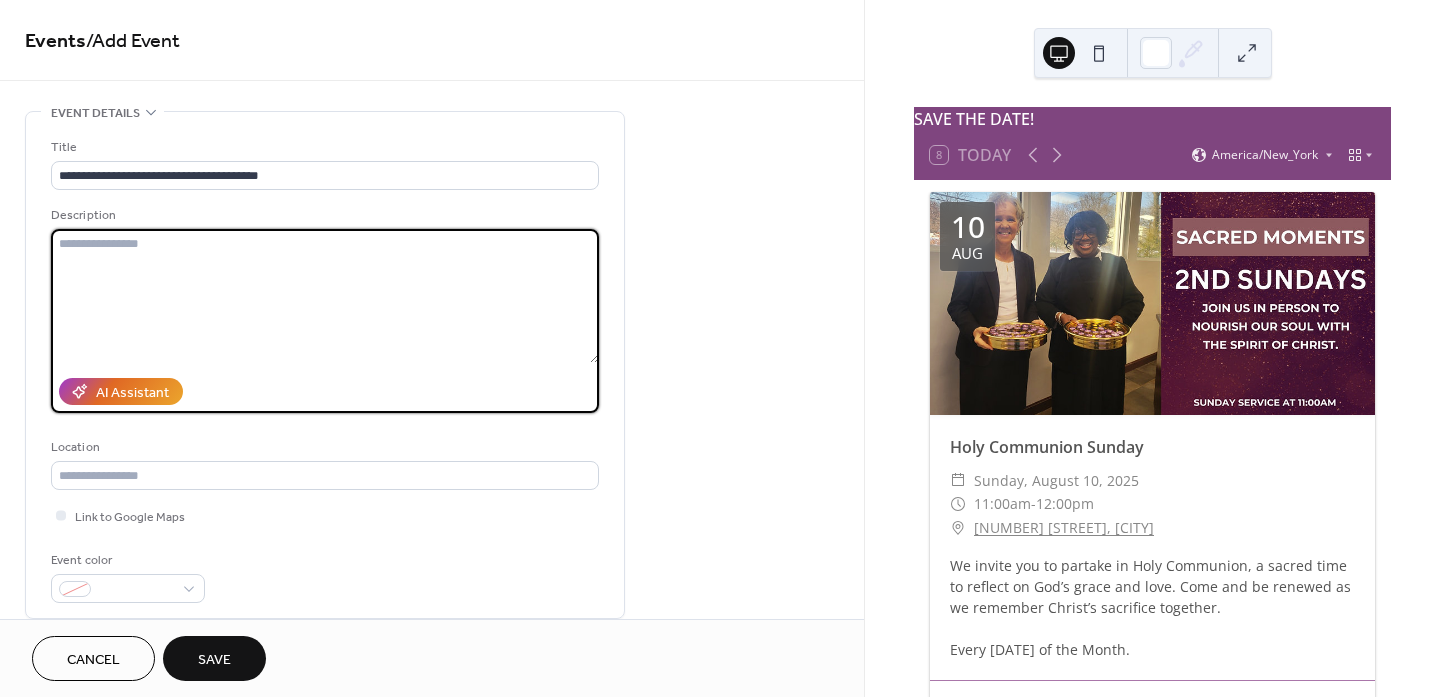 click at bounding box center [325, 296] 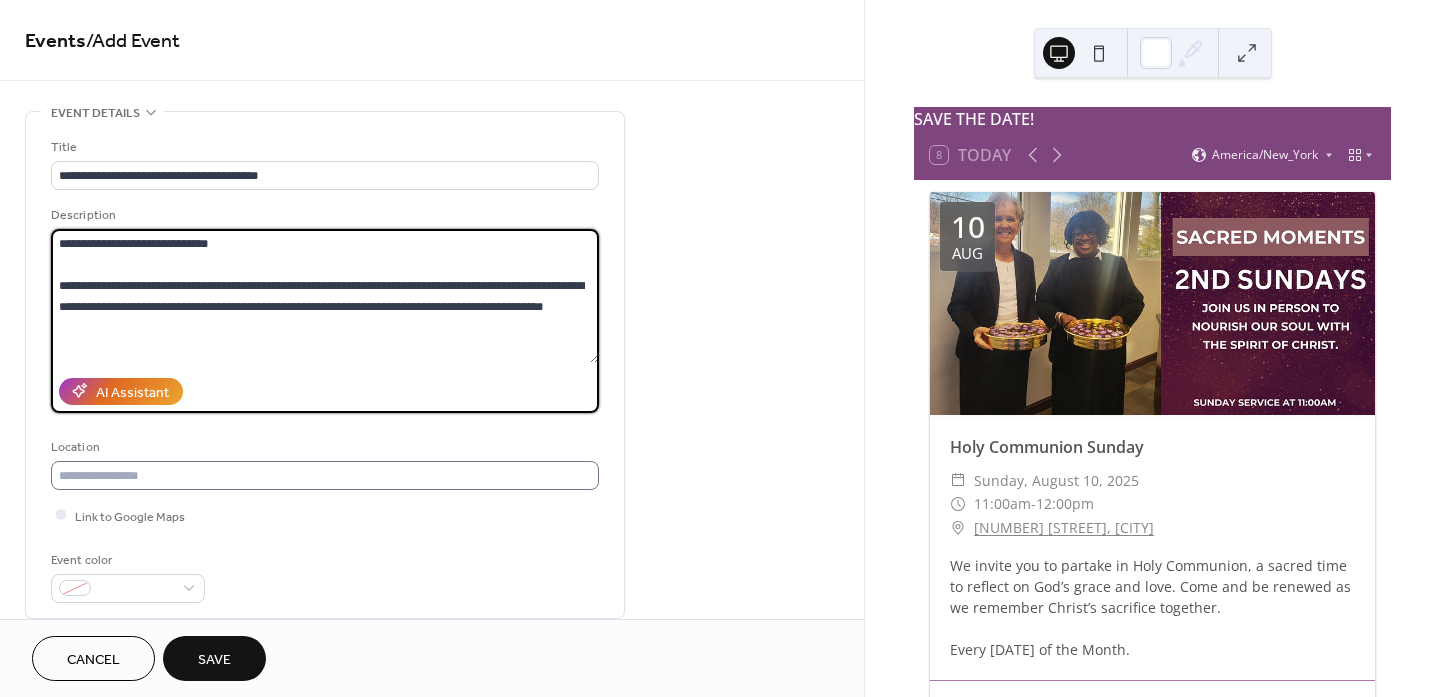 type on "**********" 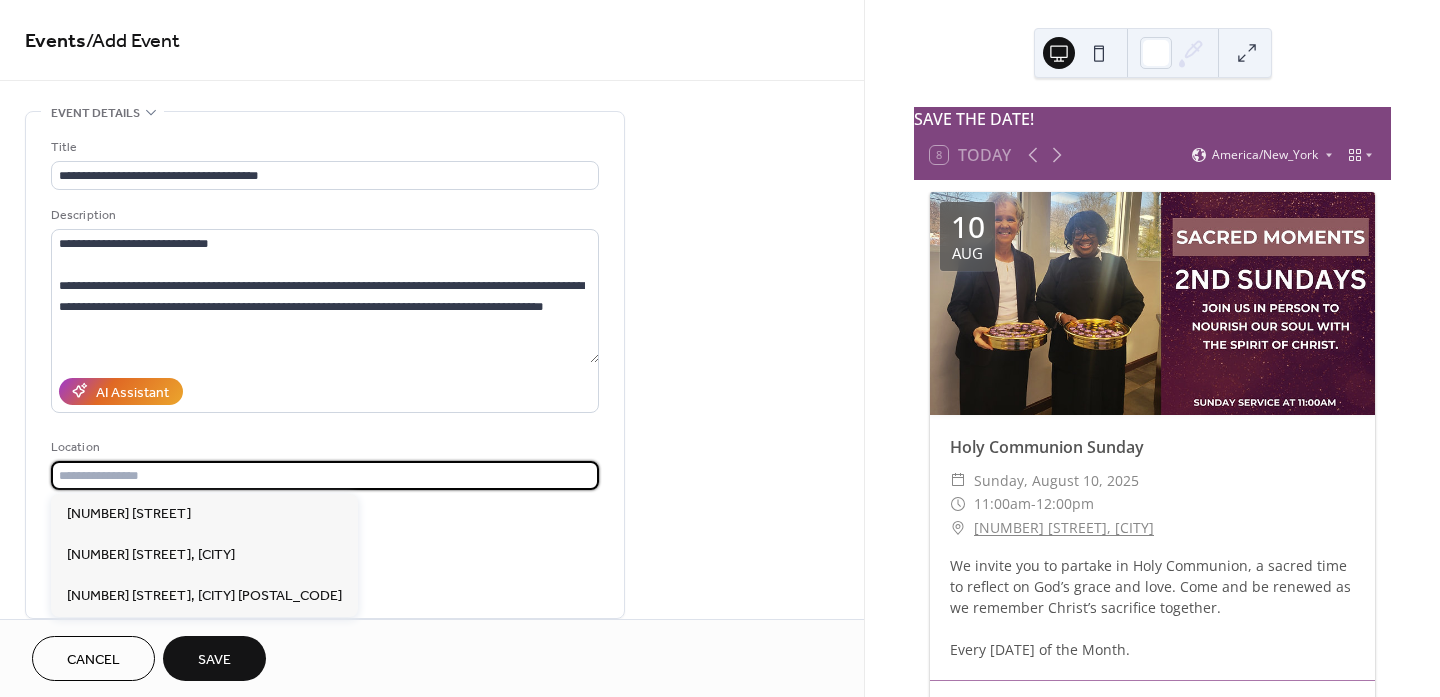 click at bounding box center [325, 475] 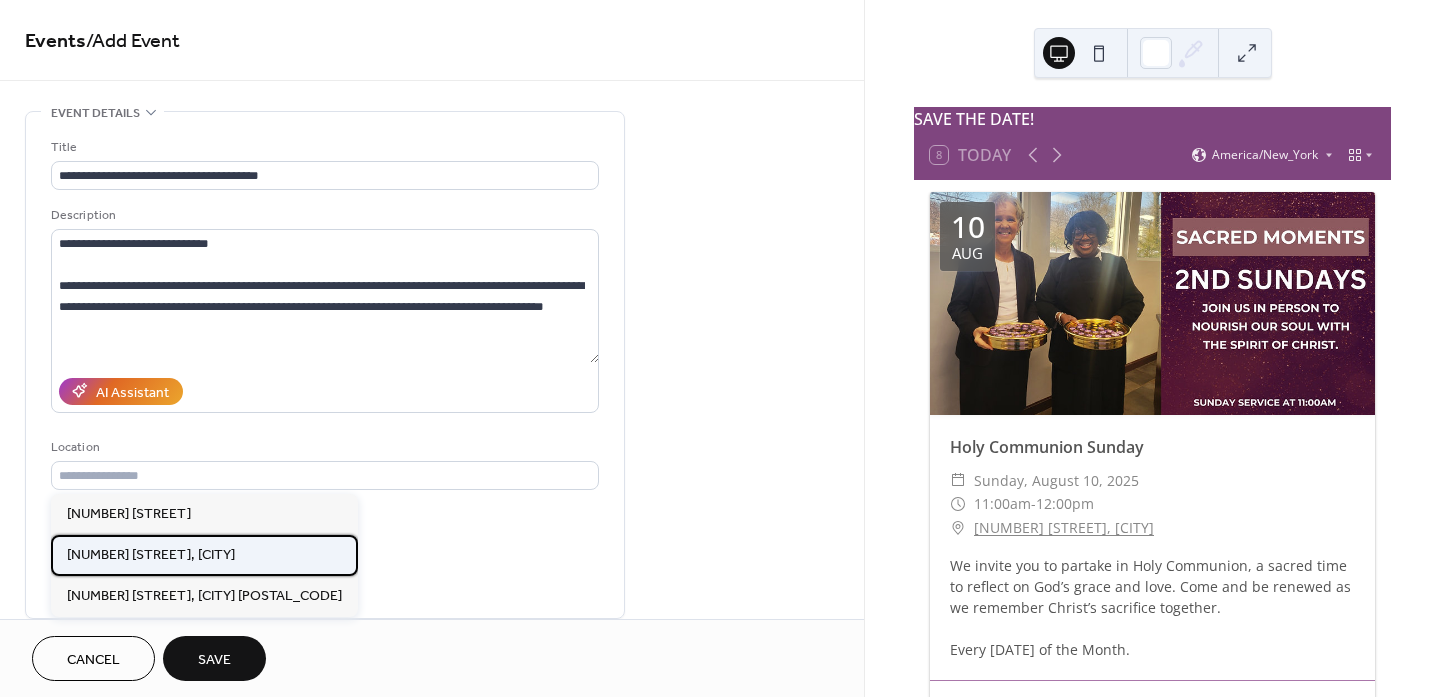 click on "[NUMBER] [STREET] , [CITY]" at bounding box center [151, 554] 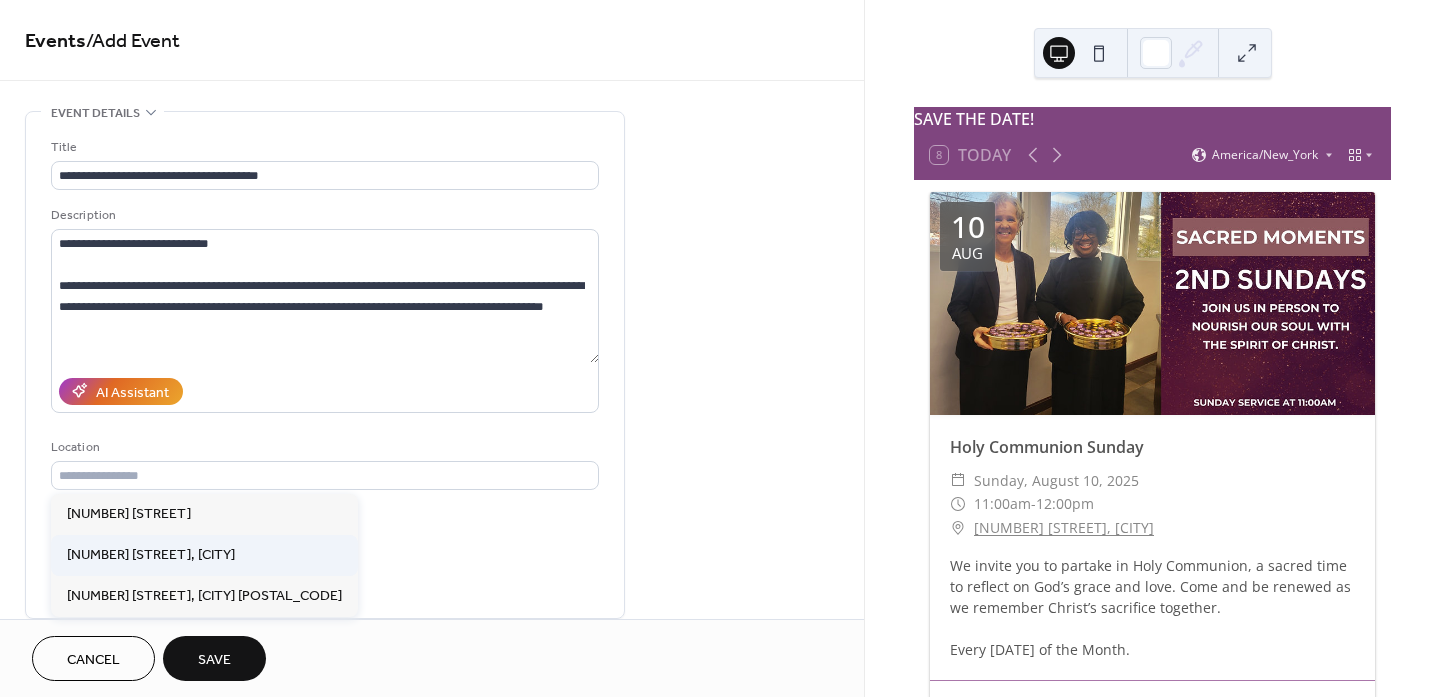 type on "**********" 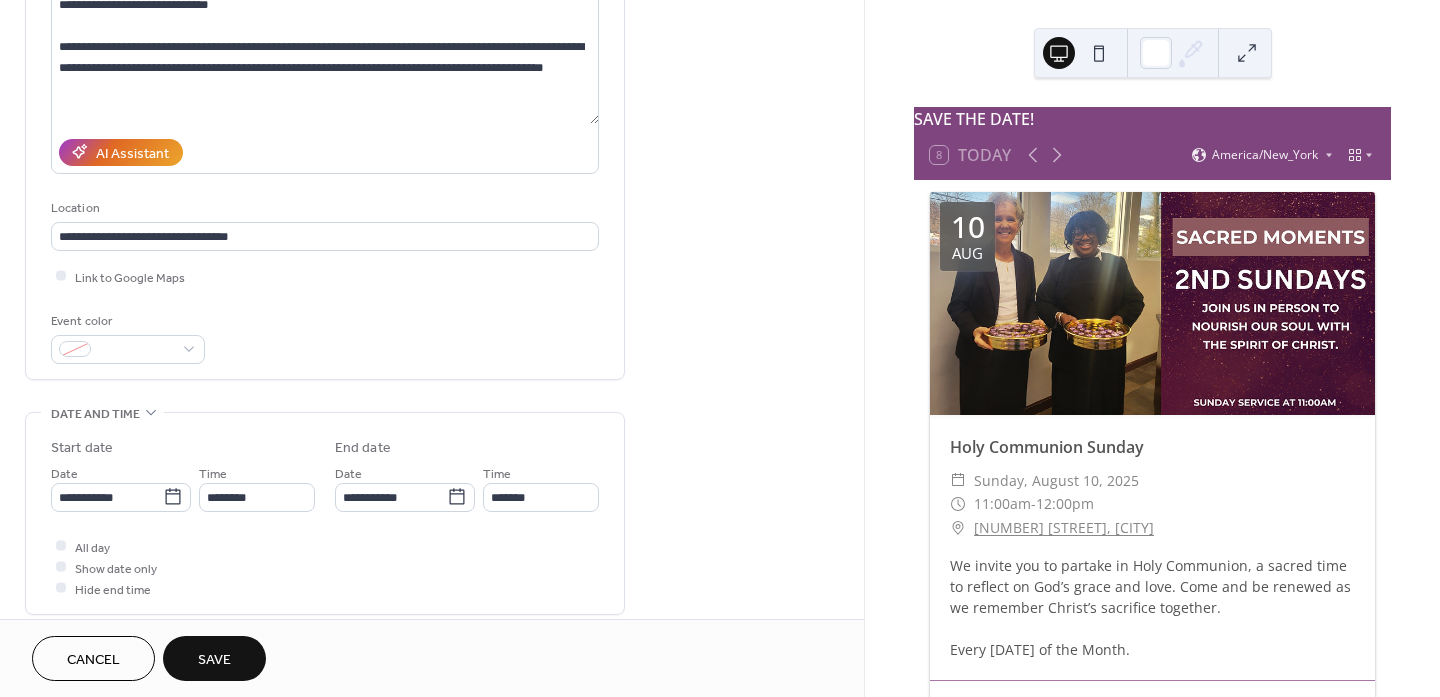 scroll, scrollTop: 254, scrollLeft: 0, axis: vertical 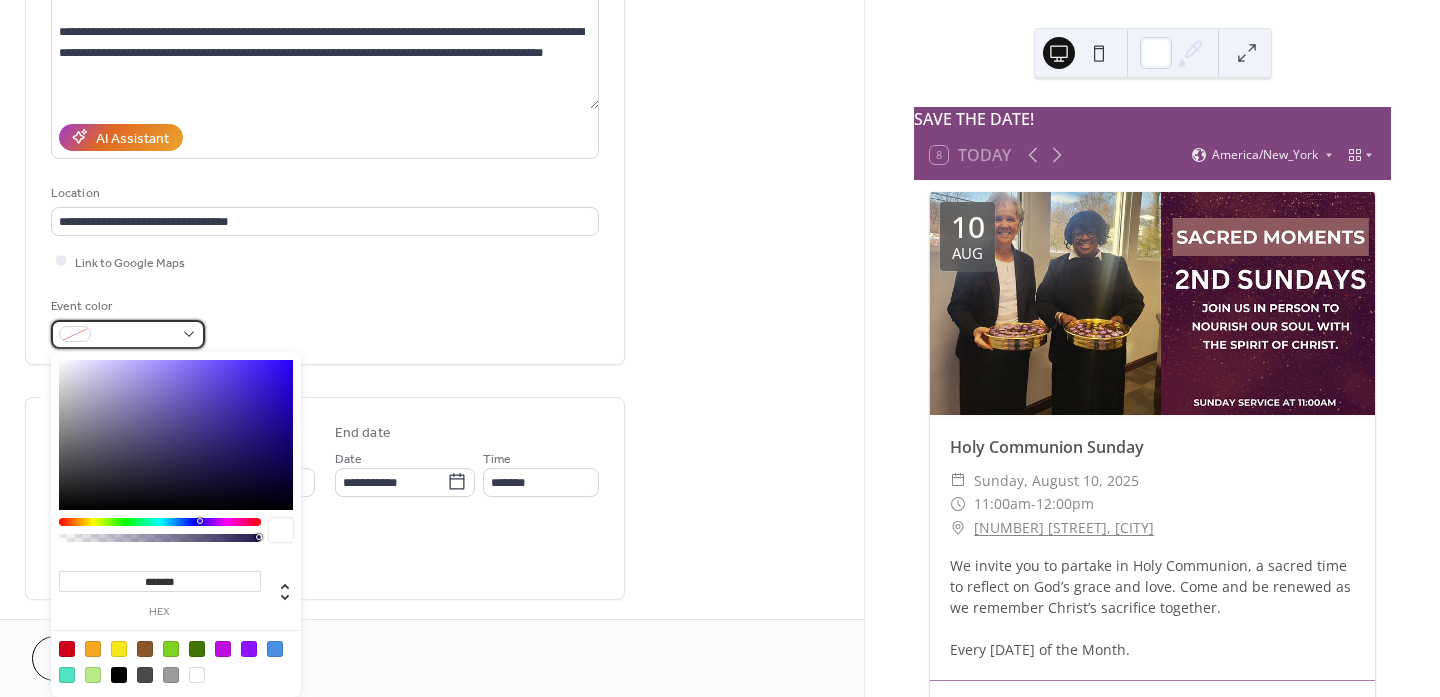 click at bounding box center [128, 334] 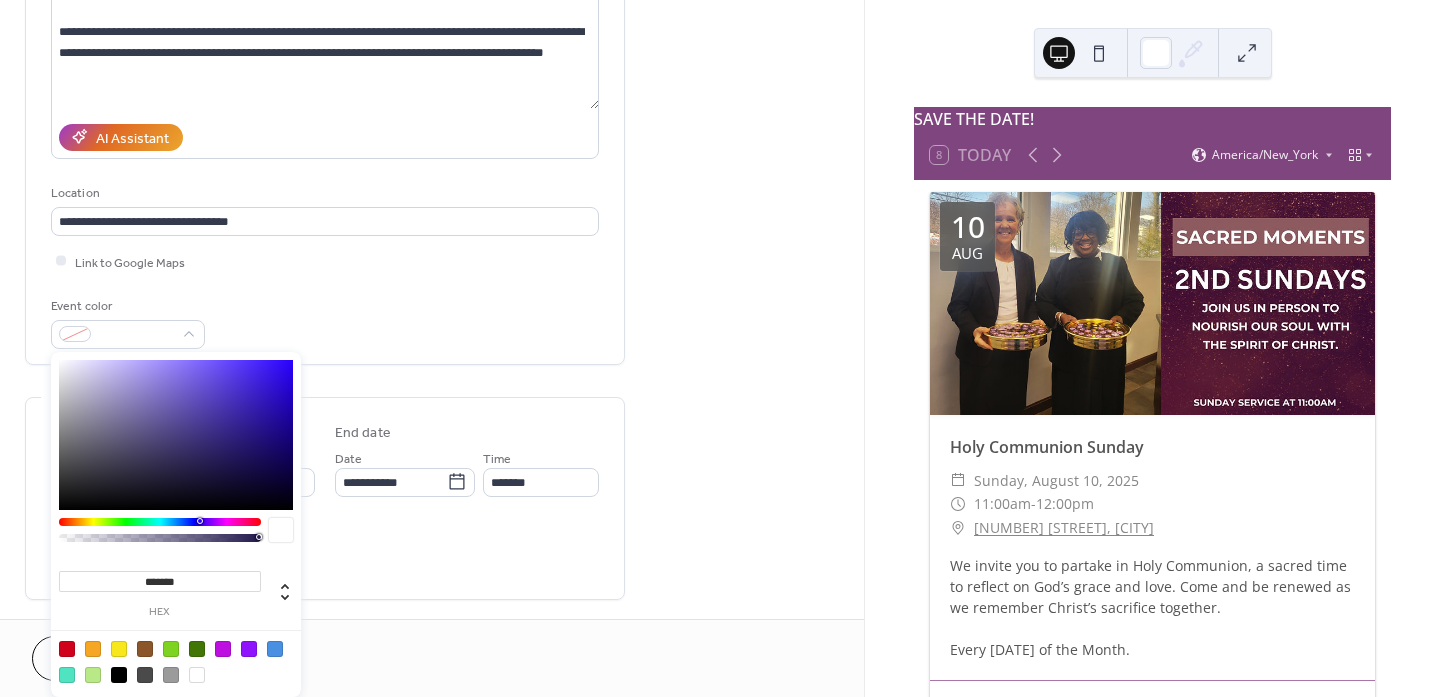 click at bounding box center [249, 649] 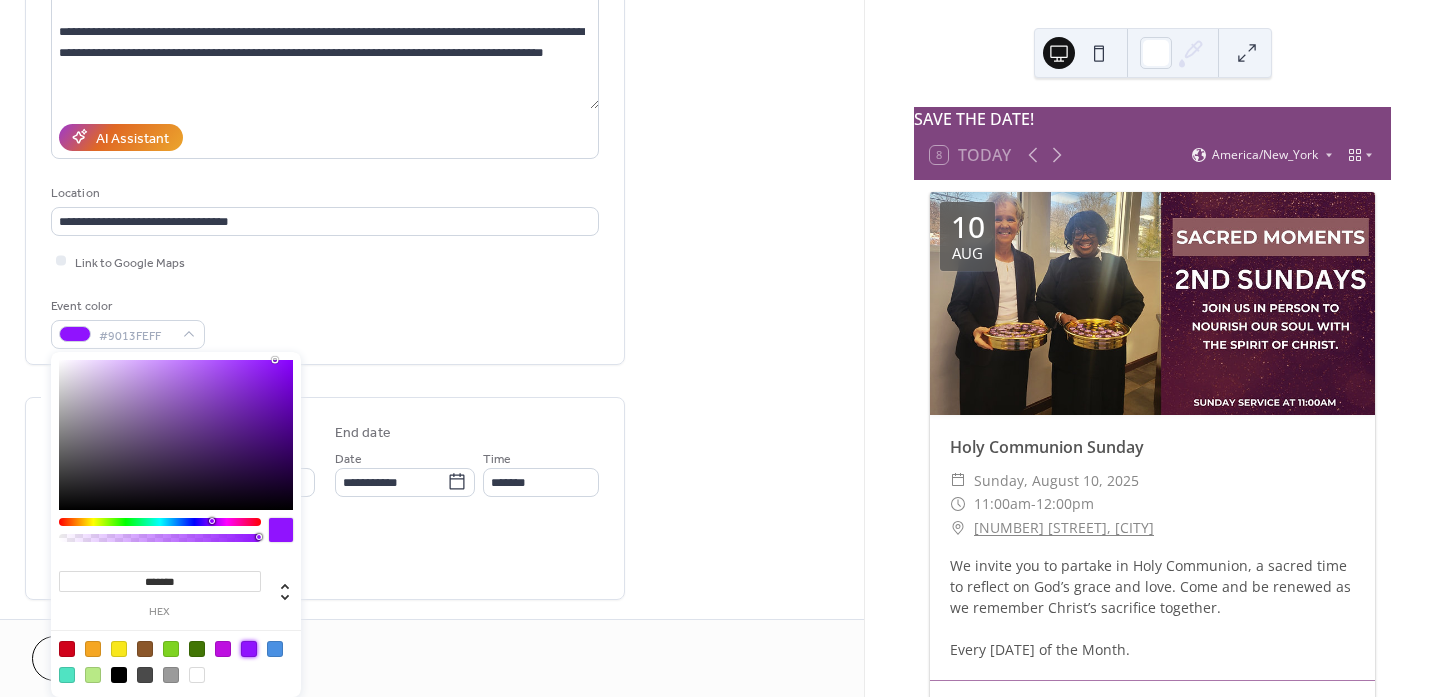 click on "**********" at bounding box center (325, 116) 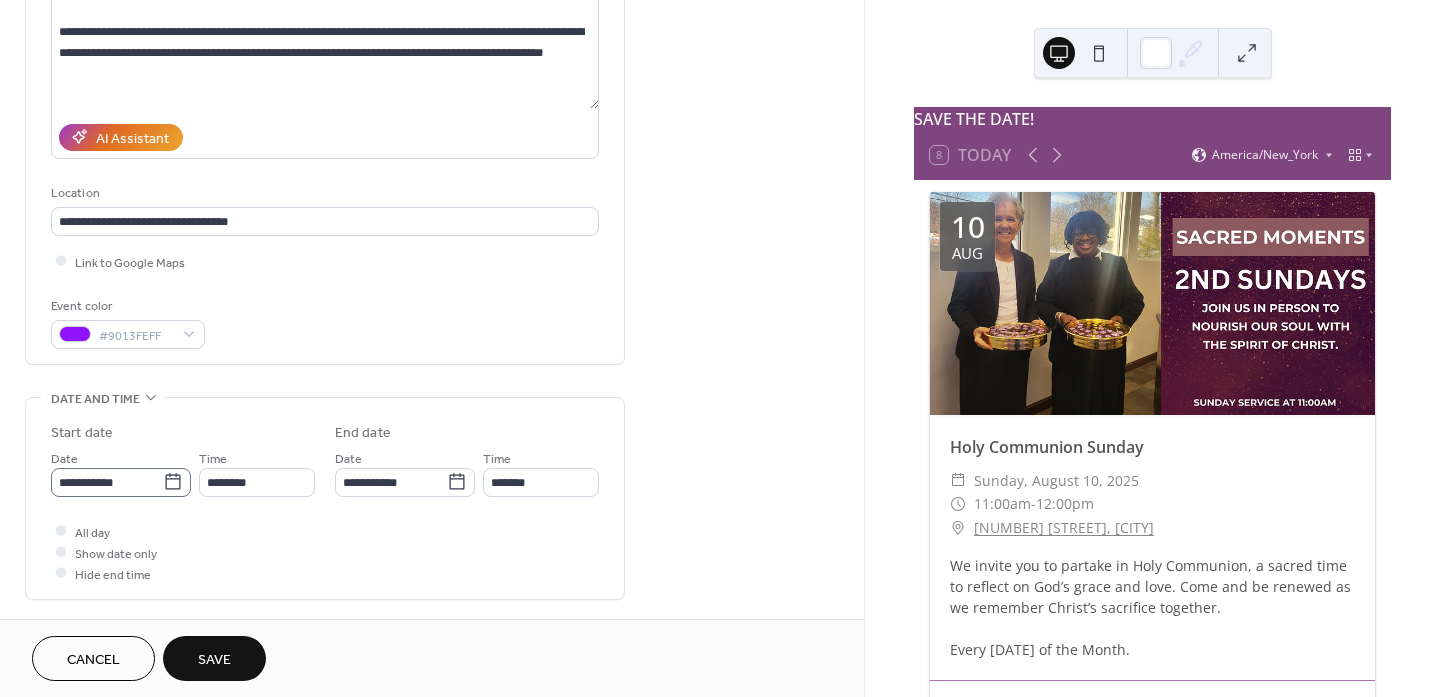 click 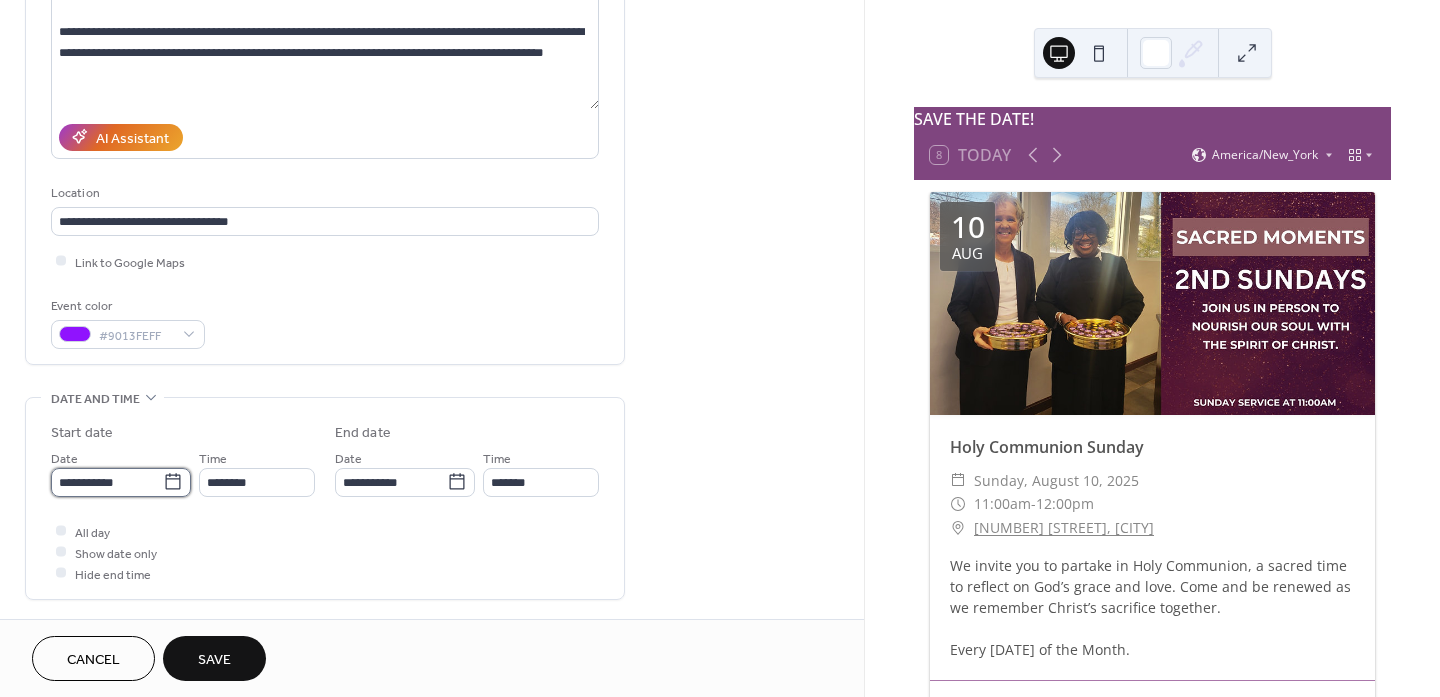 click on "**********" at bounding box center (107, 482) 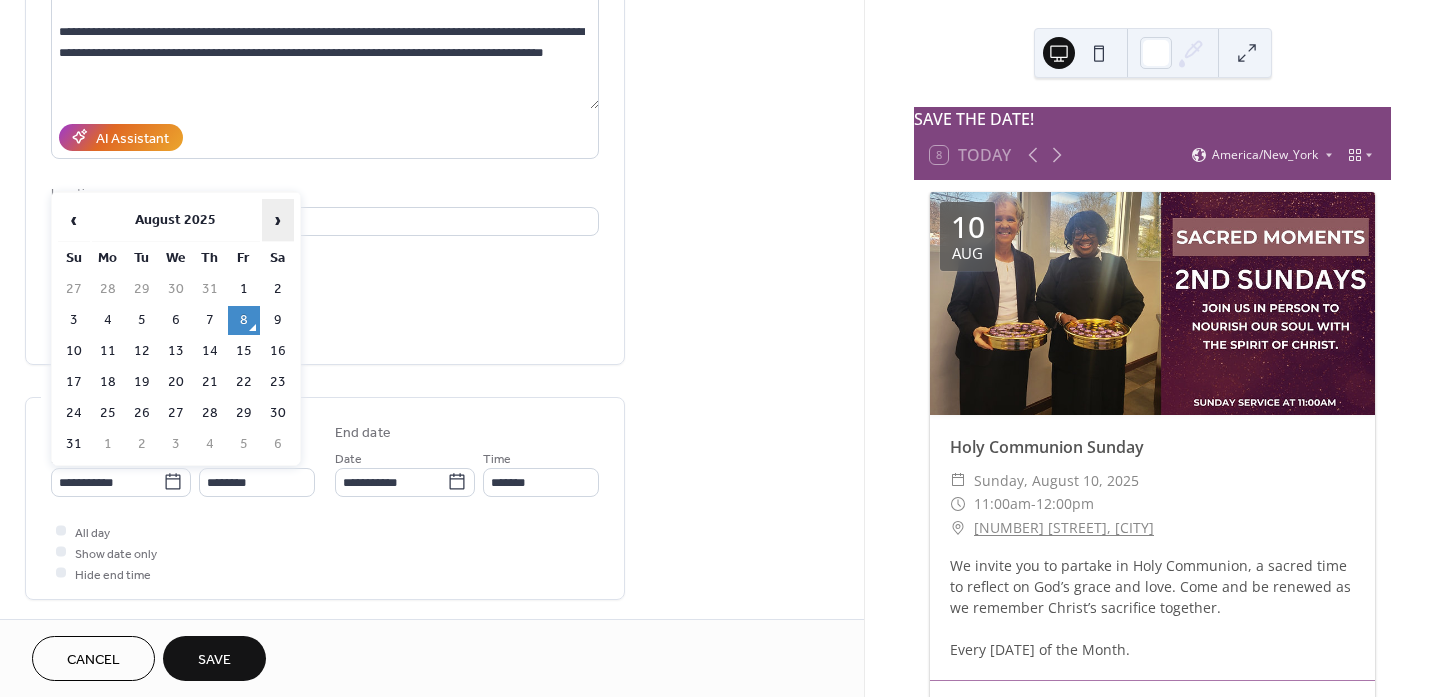 click on "›" at bounding box center [278, 220] 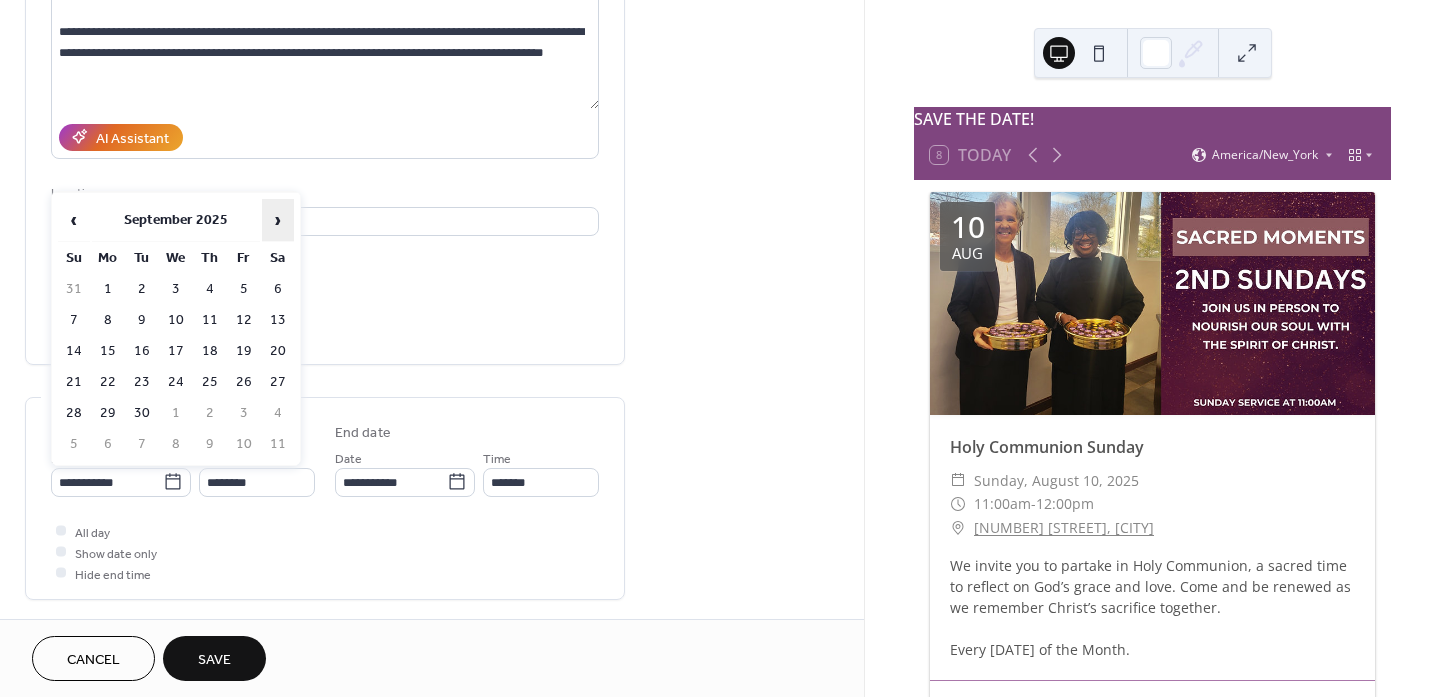 click on "›" at bounding box center [278, 220] 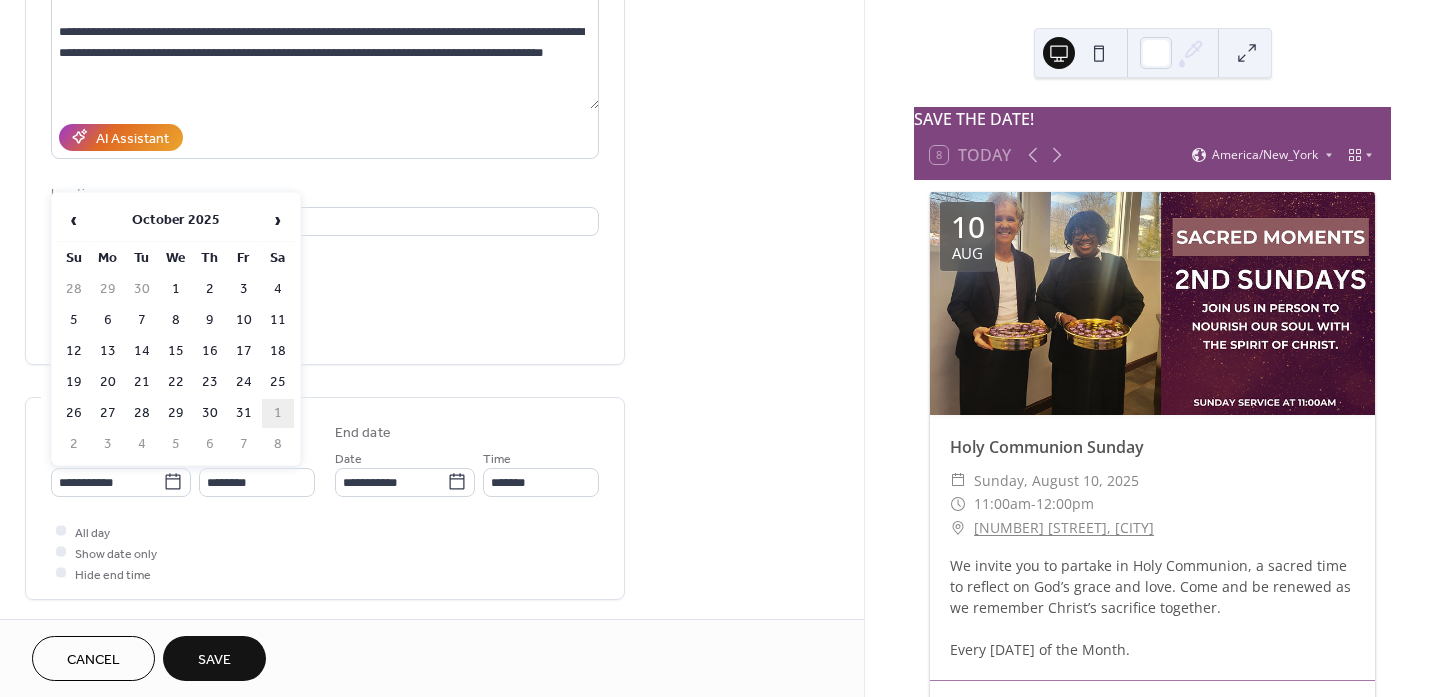 click on "1" at bounding box center [278, 413] 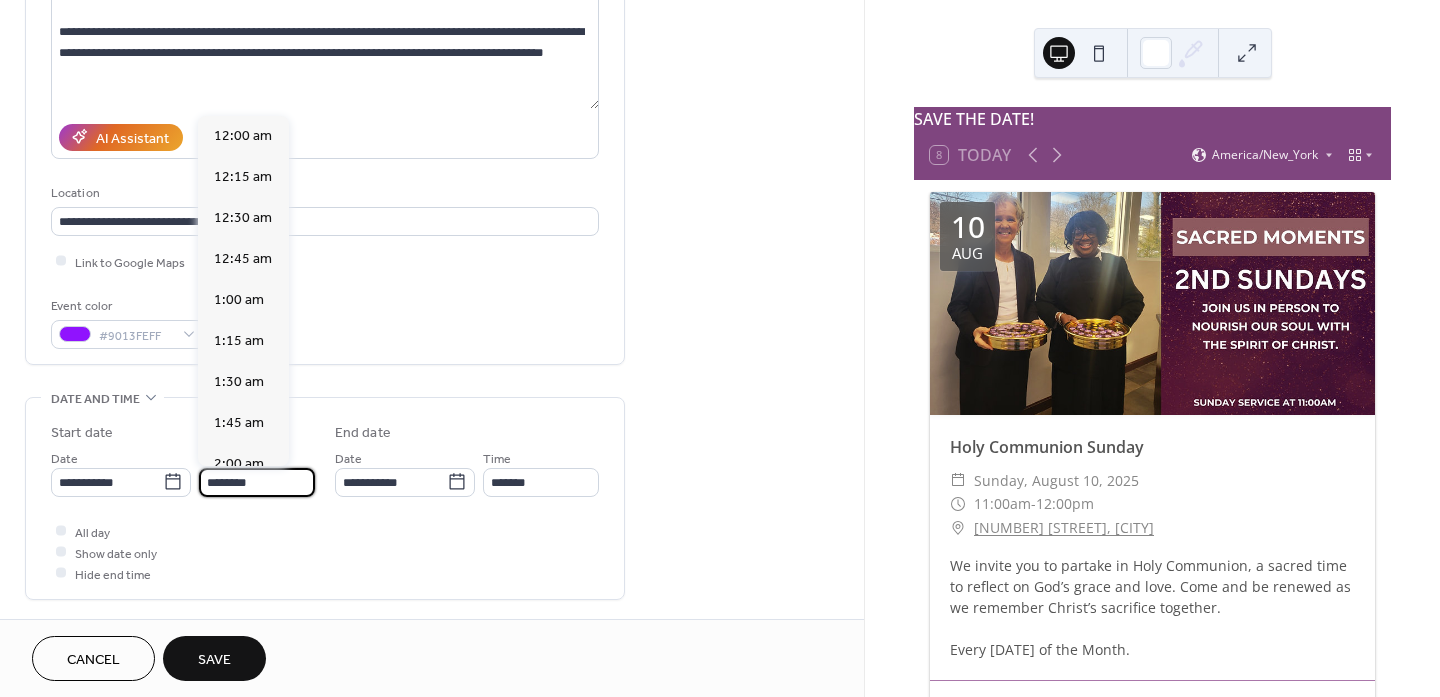 click on "********" at bounding box center [257, 482] 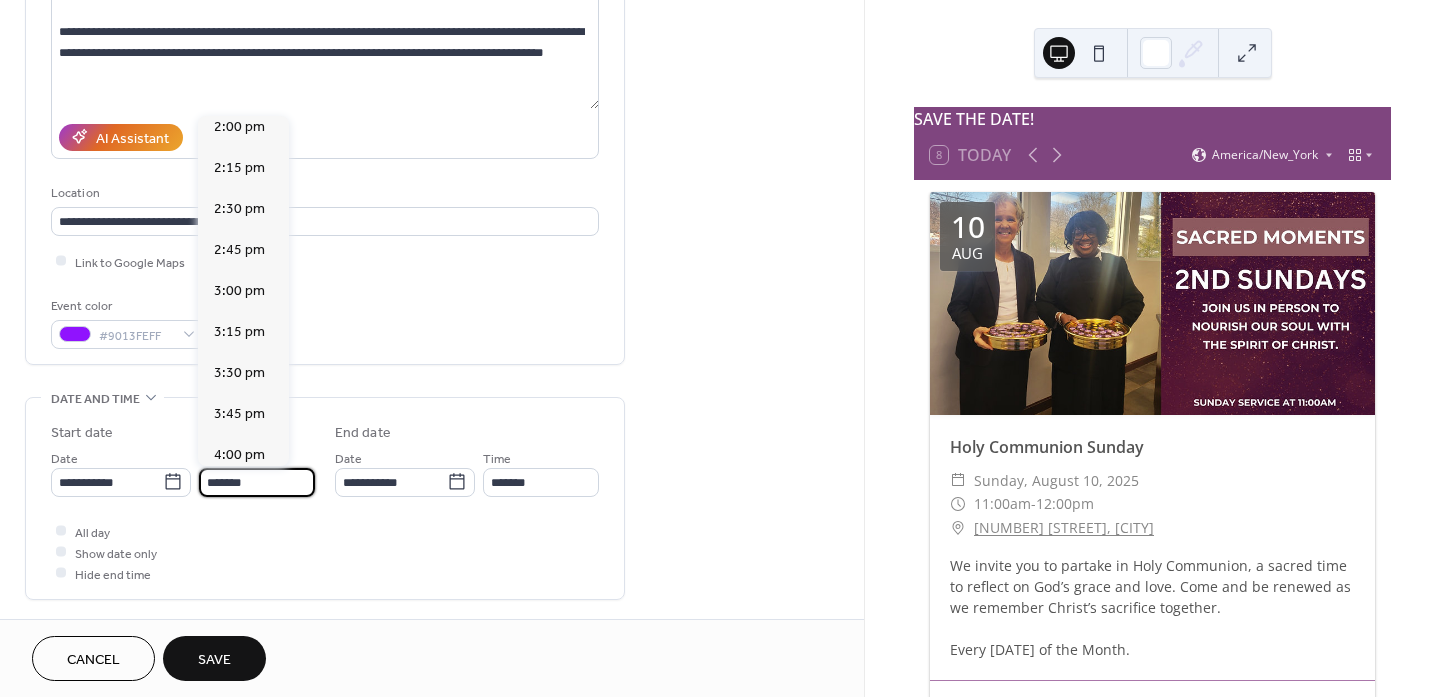 scroll, scrollTop: 2799, scrollLeft: 0, axis: vertical 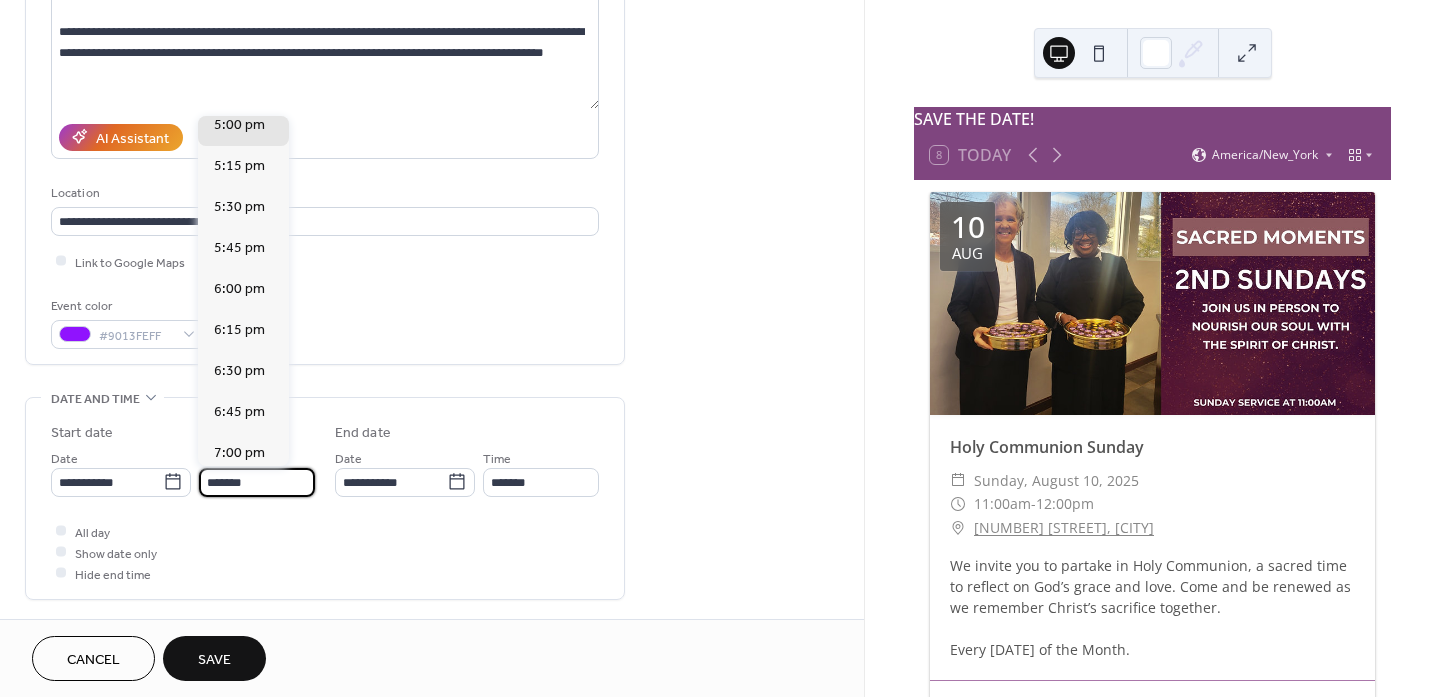 type on "*******" 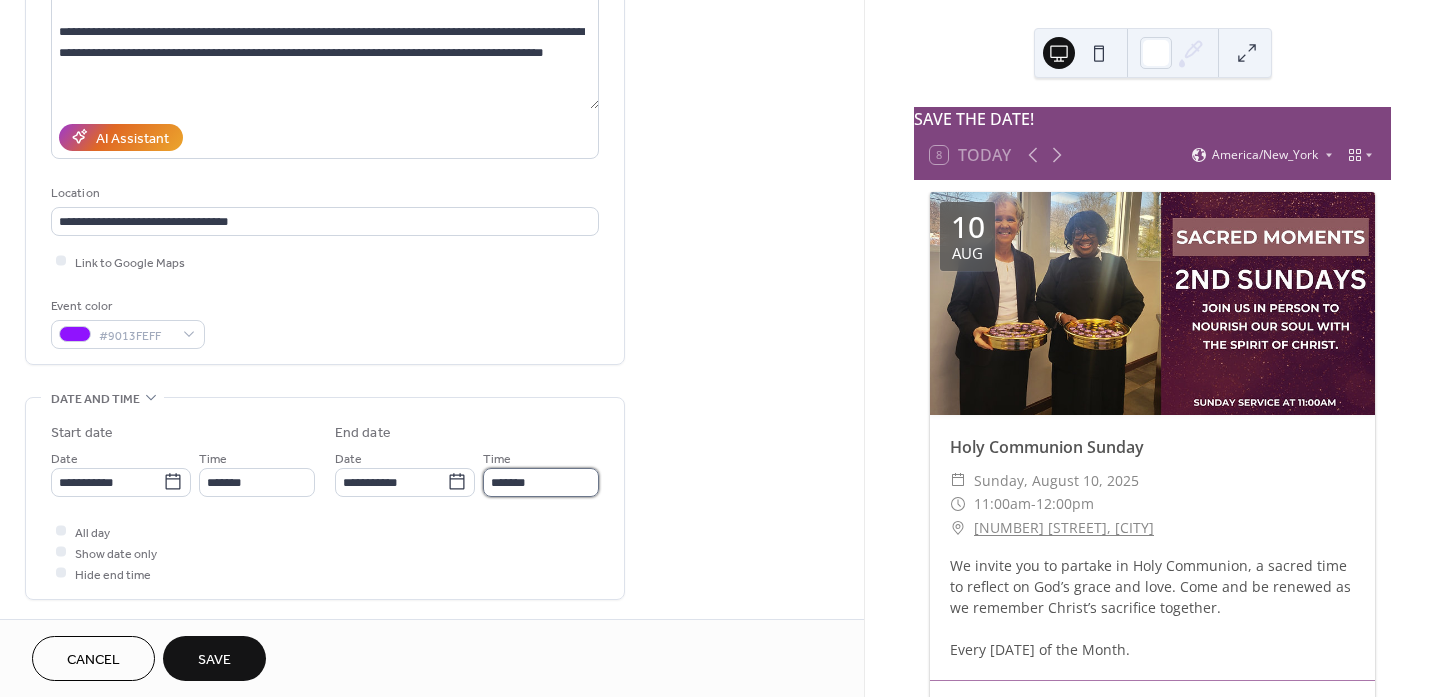 click on "*******" at bounding box center (541, 482) 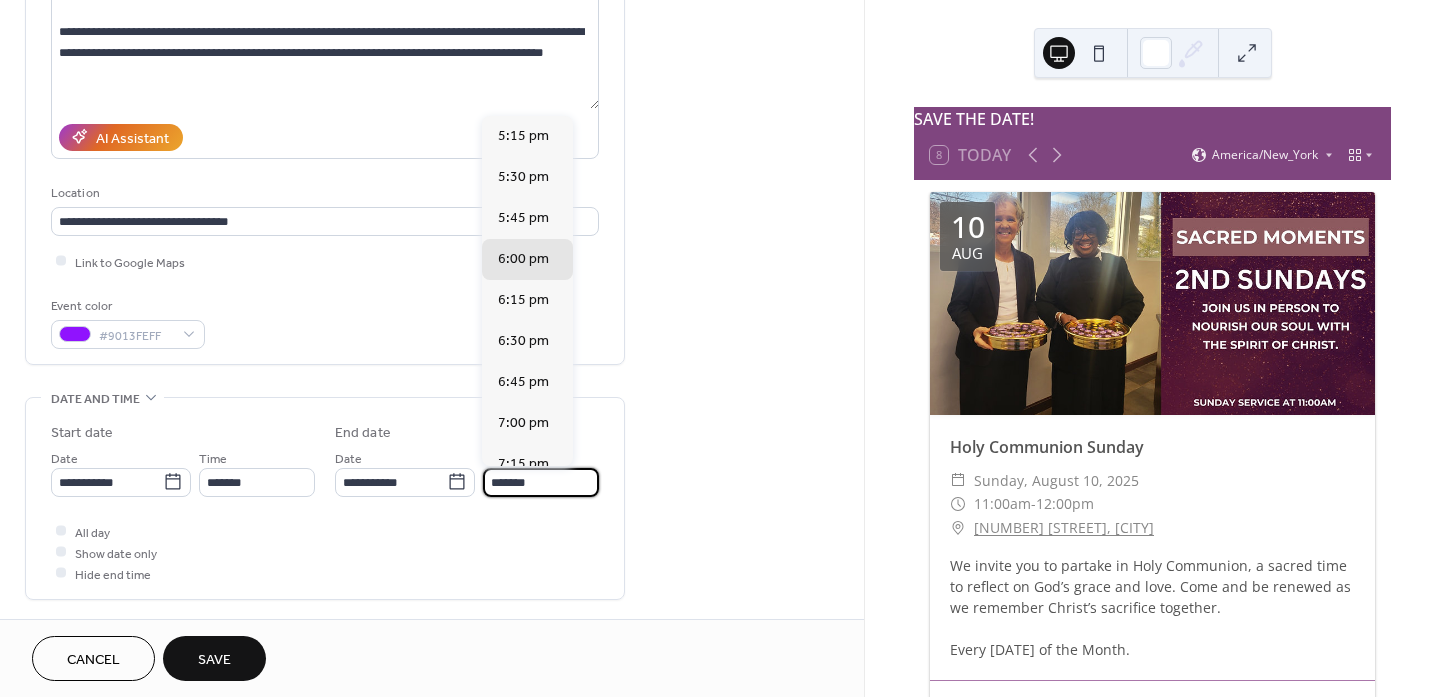 scroll, scrollTop: 452, scrollLeft: 0, axis: vertical 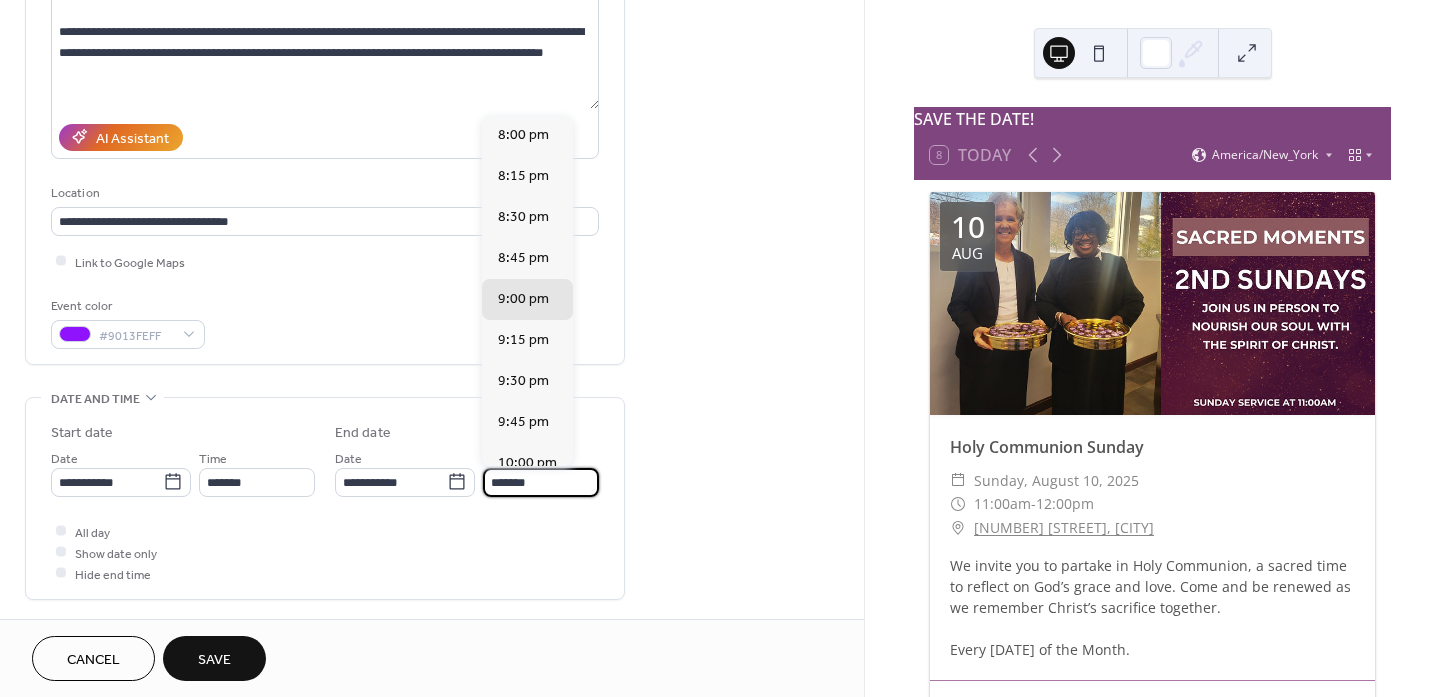 type on "*******" 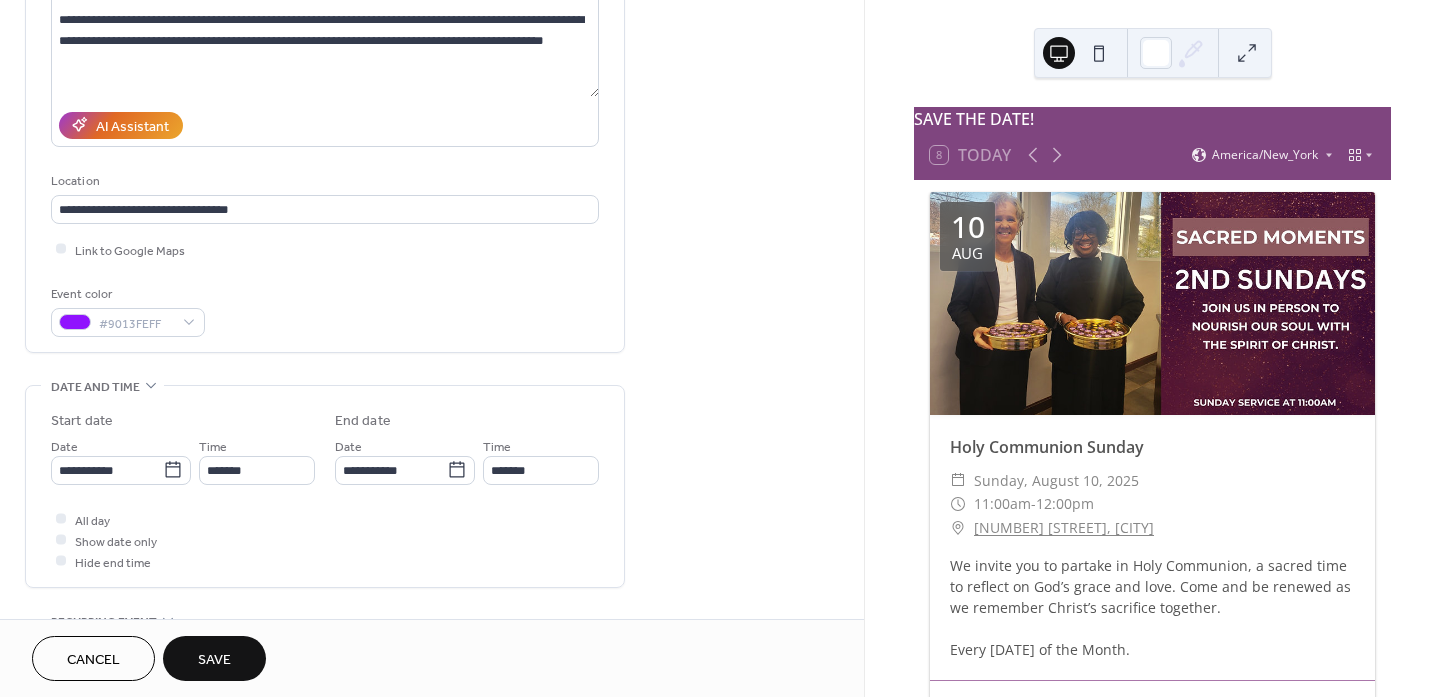scroll, scrollTop: 264, scrollLeft: 0, axis: vertical 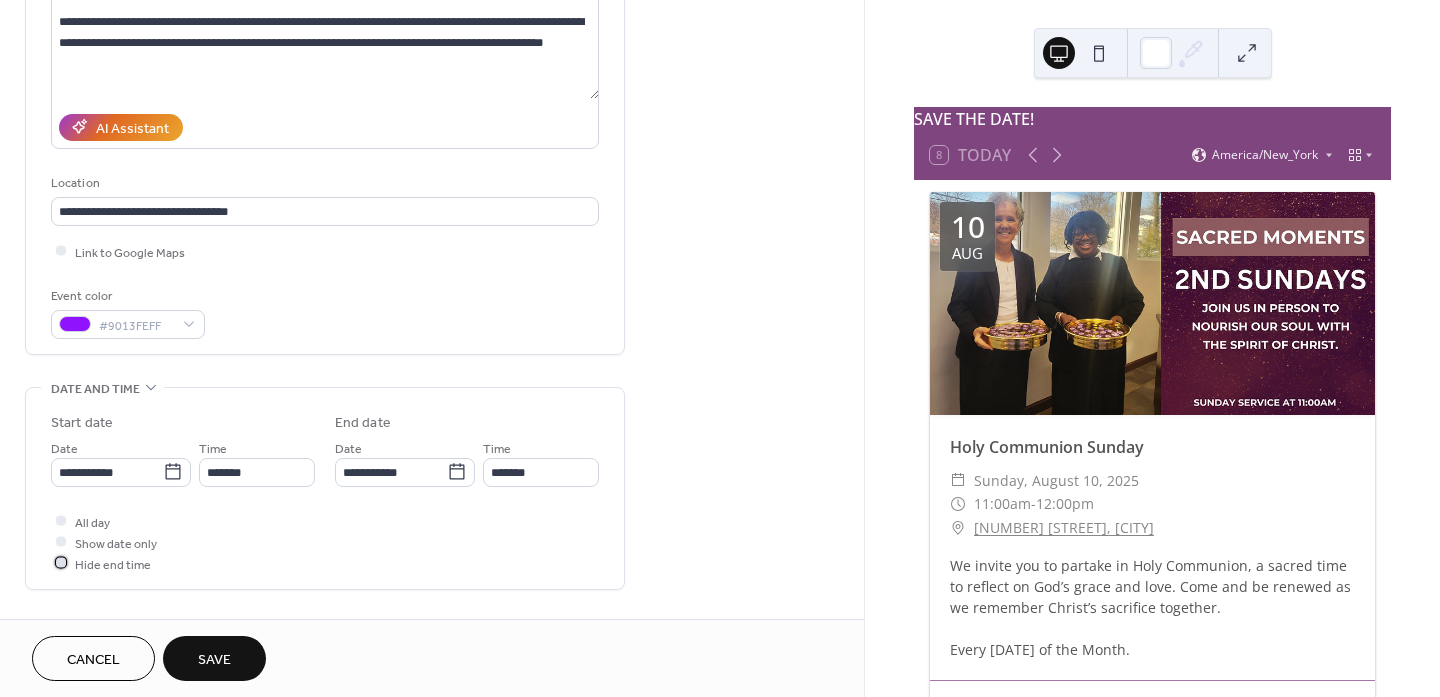 click at bounding box center (61, 563) 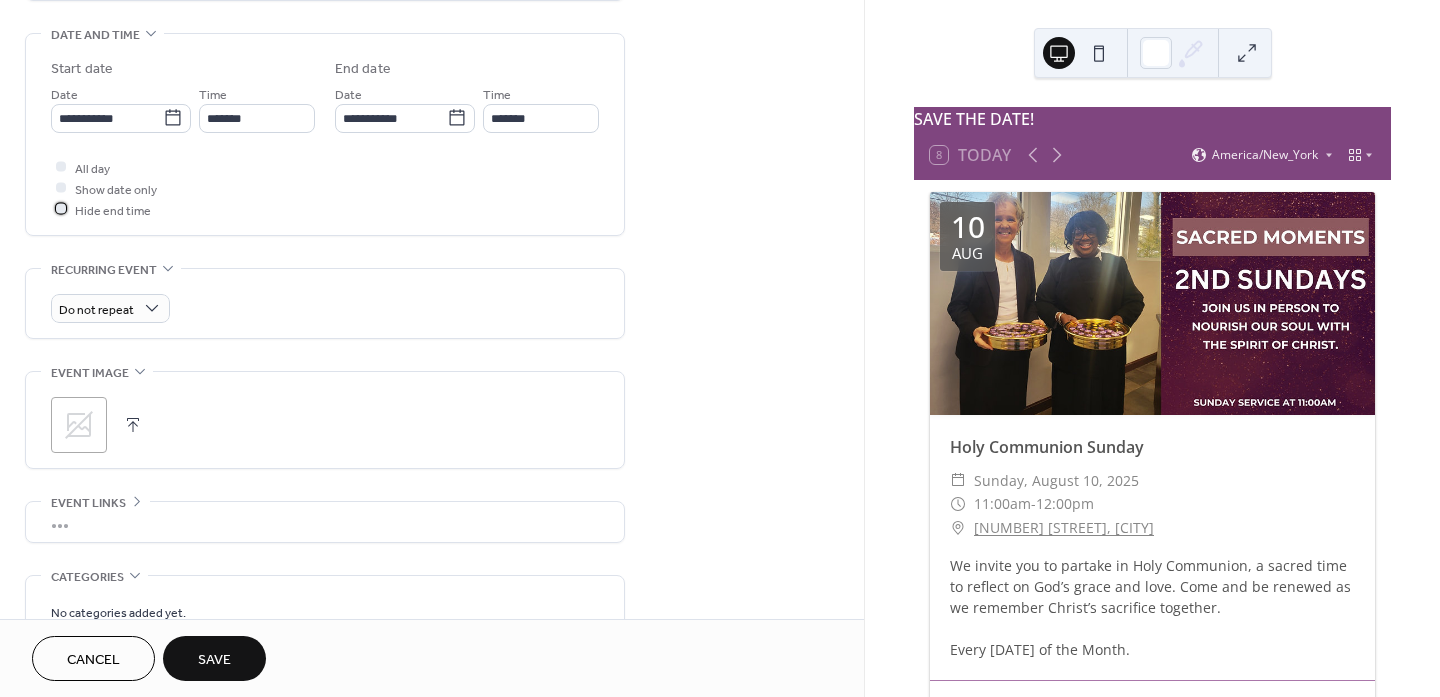 scroll, scrollTop: 630, scrollLeft: 0, axis: vertical 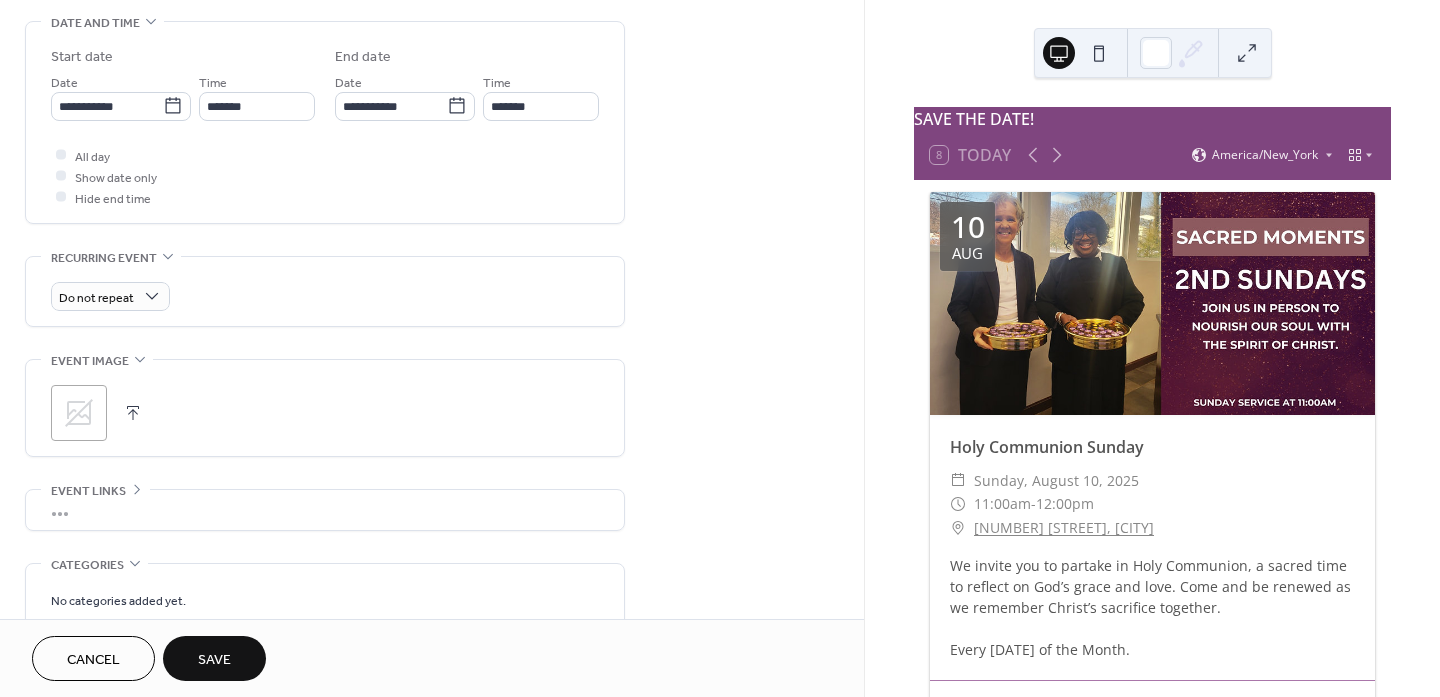 click at bounding box center [133, 413] 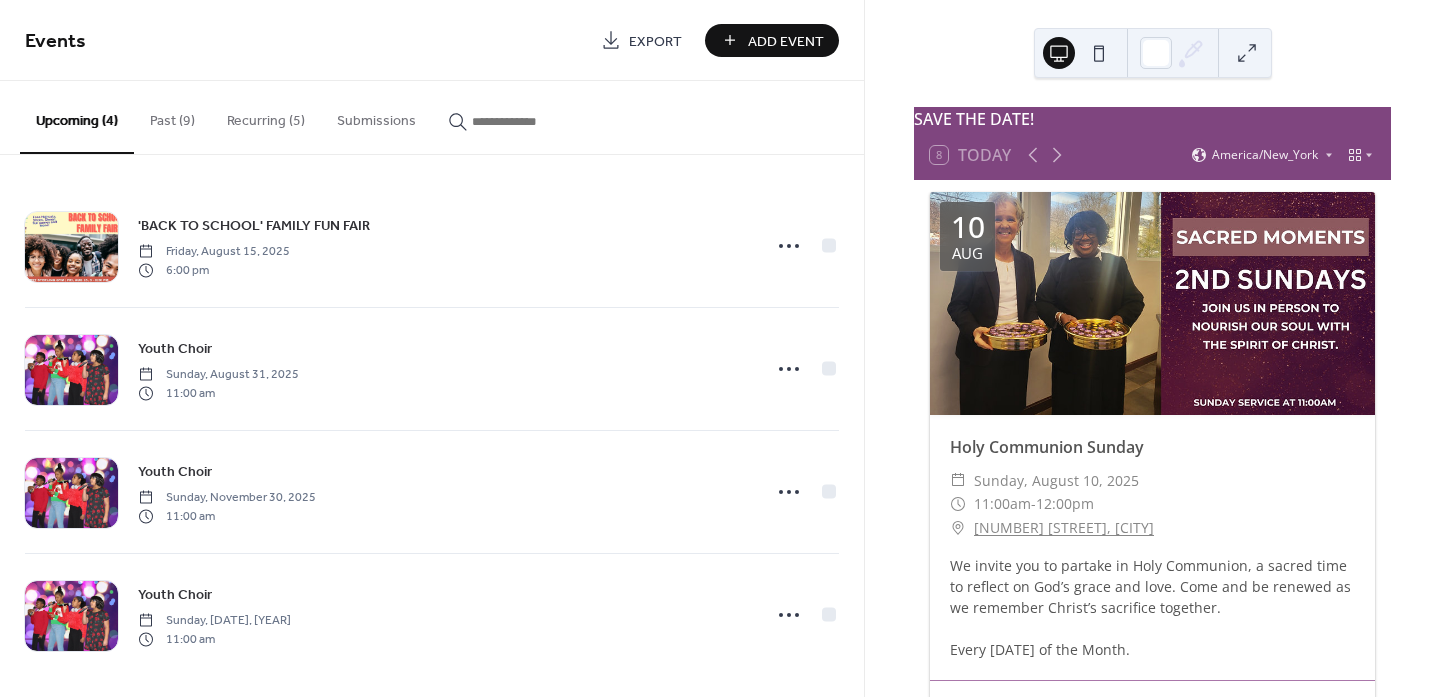 scroll, scrollTop: 0, scrollLeft: 0, axis: both 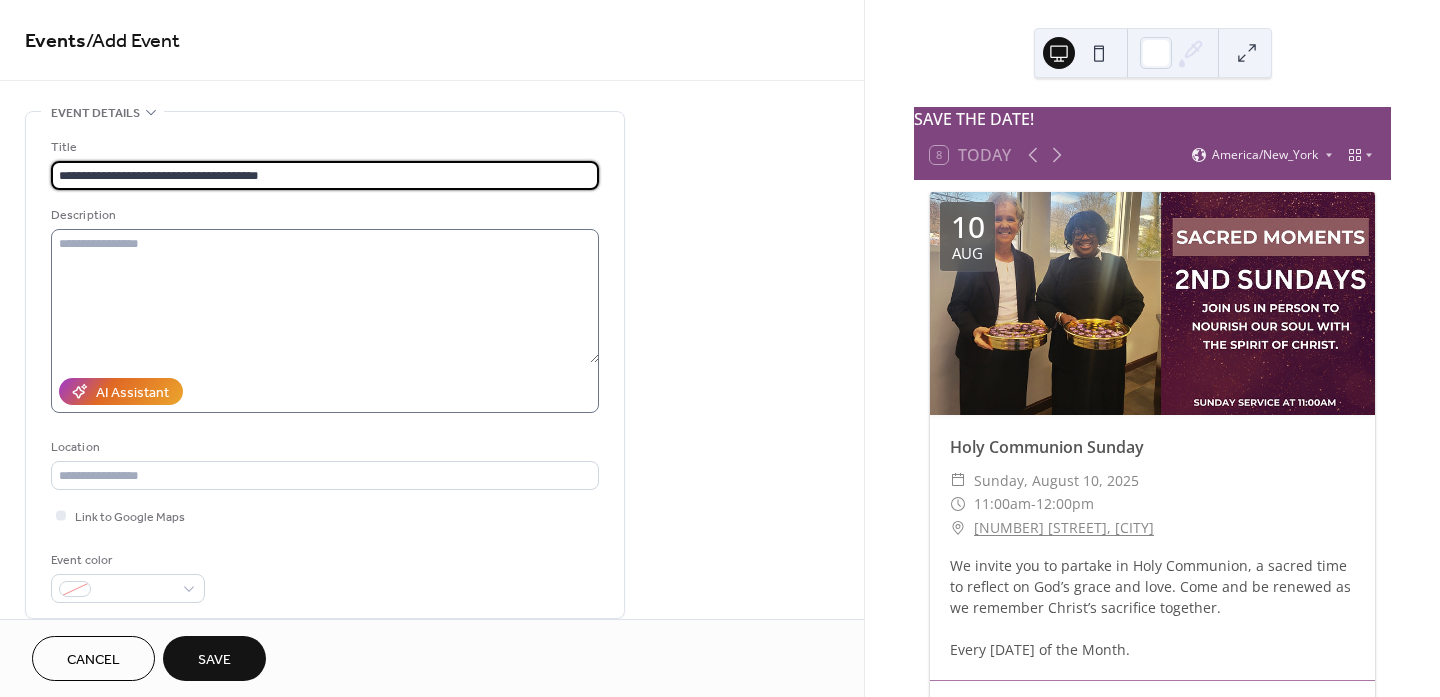 type on "**********" 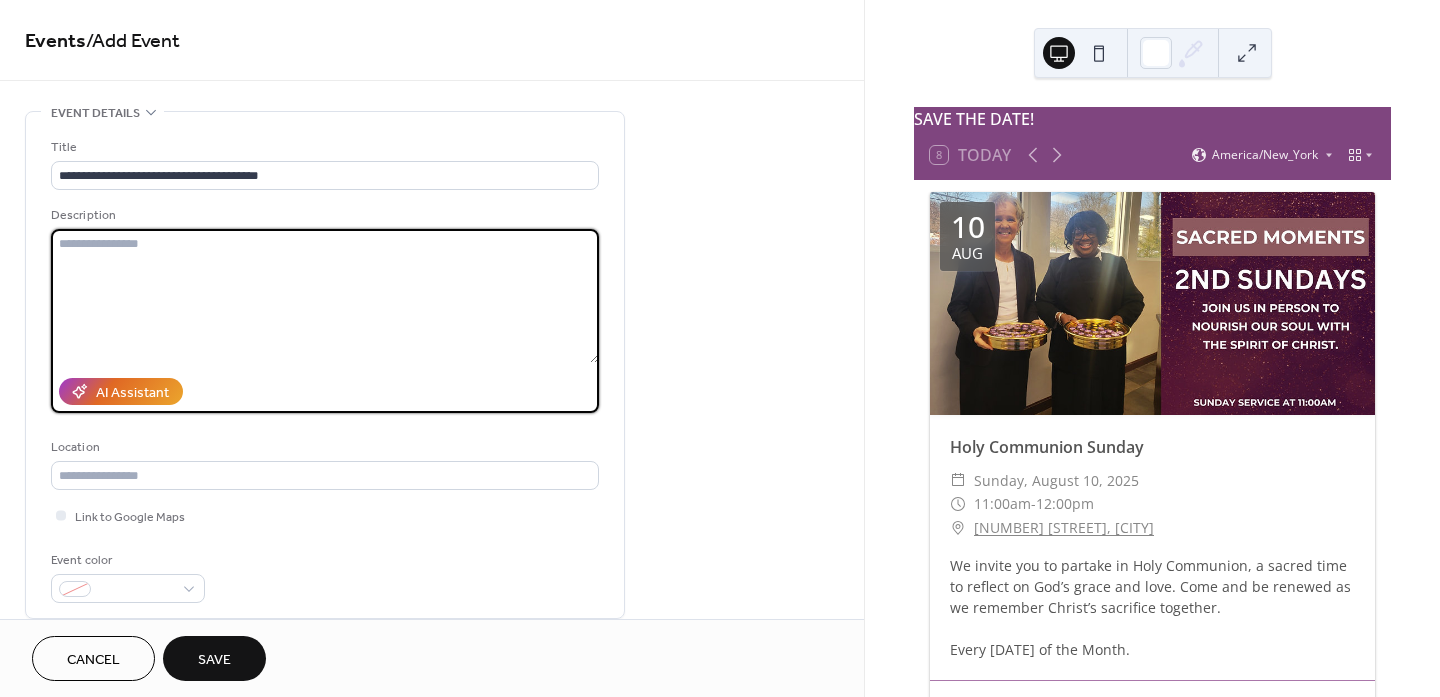 click at bounding box center (325, 296) 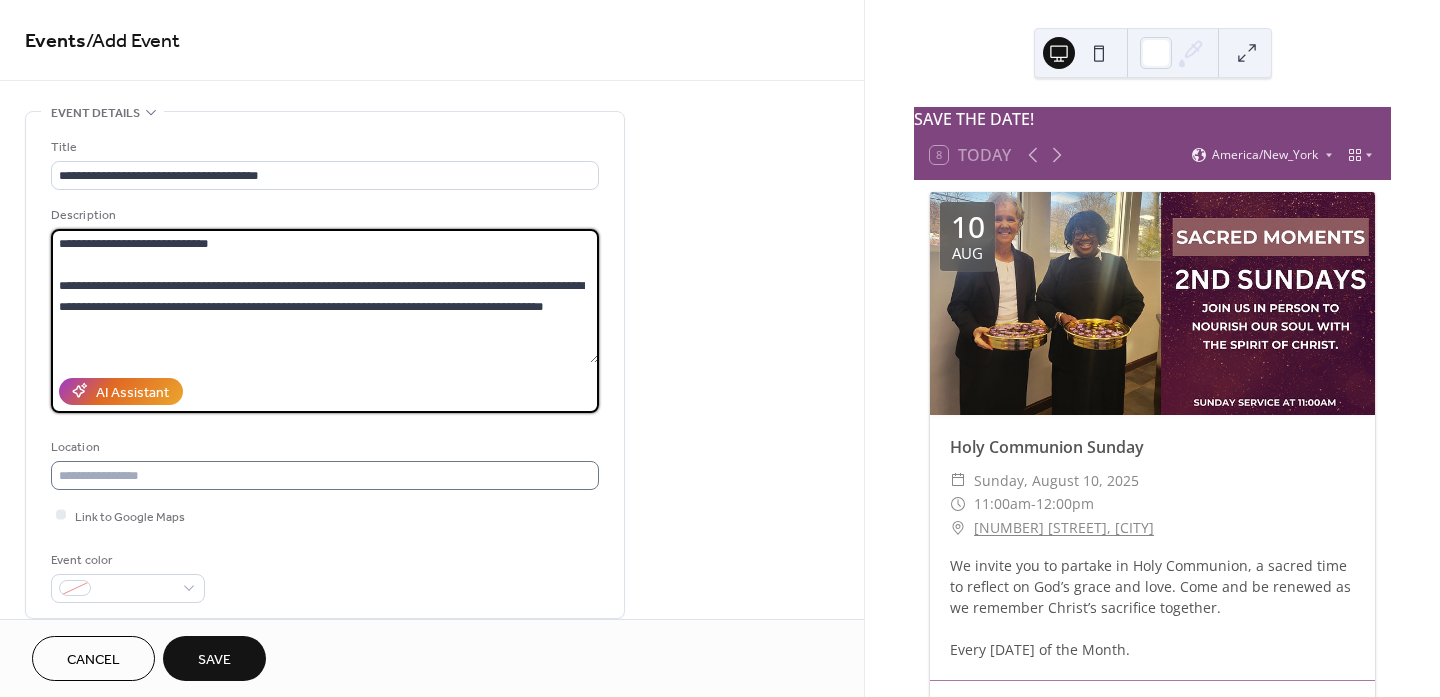 type on "**********" 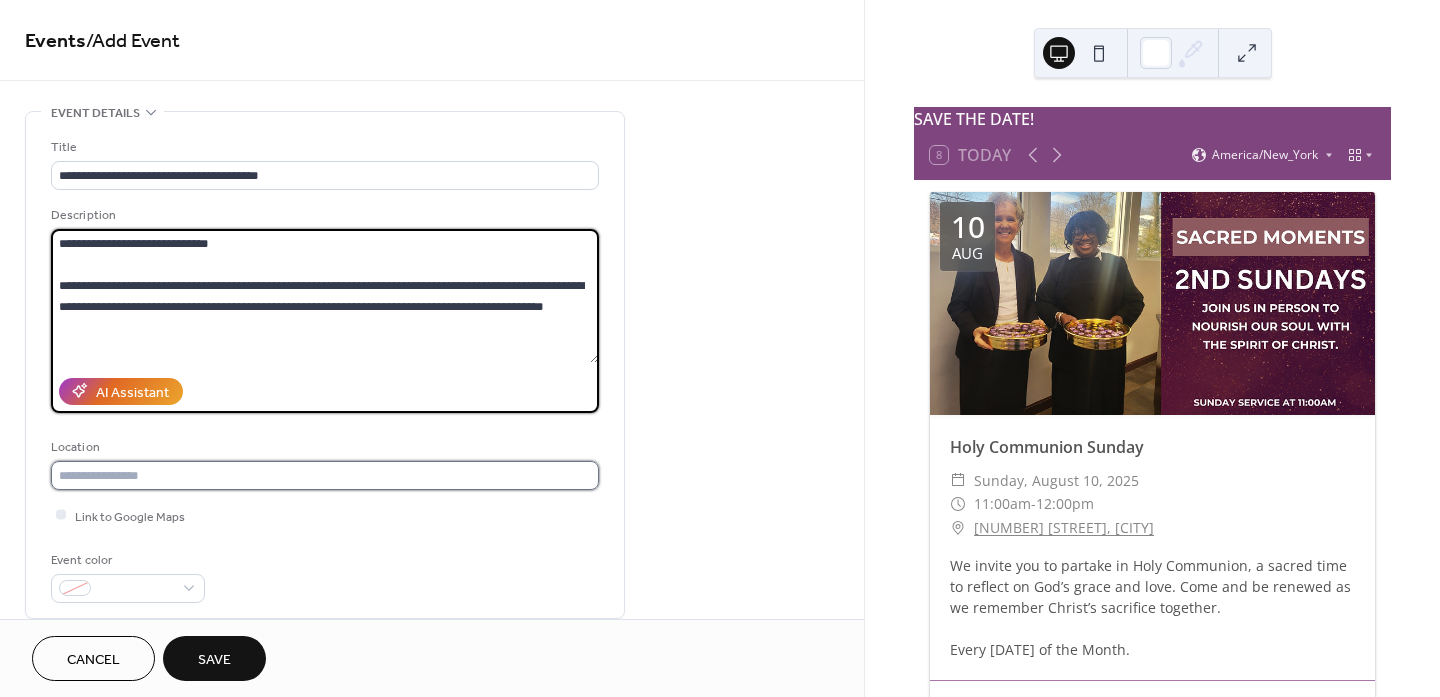 click at bounding box center [325, 475] 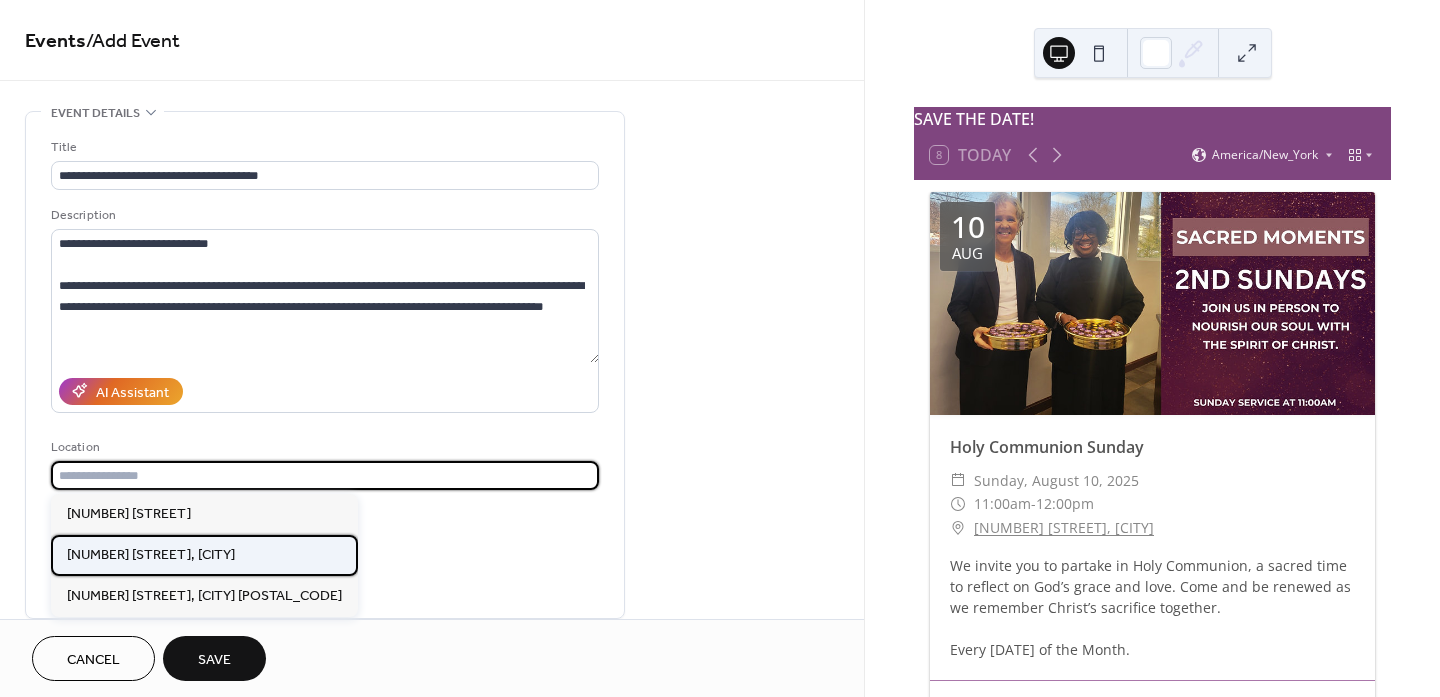 click on "21449 Potomac View Road , Sterling" at bounding box center (151, 554) 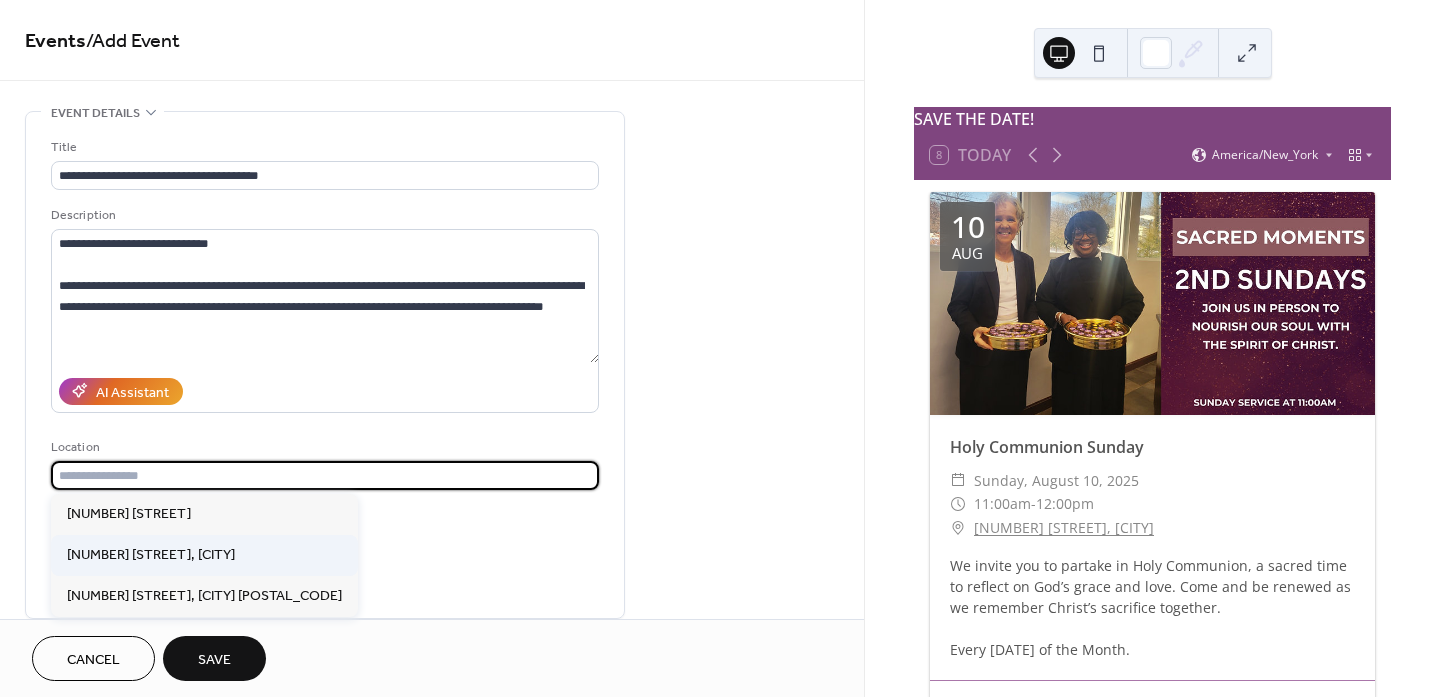 type on "**********" 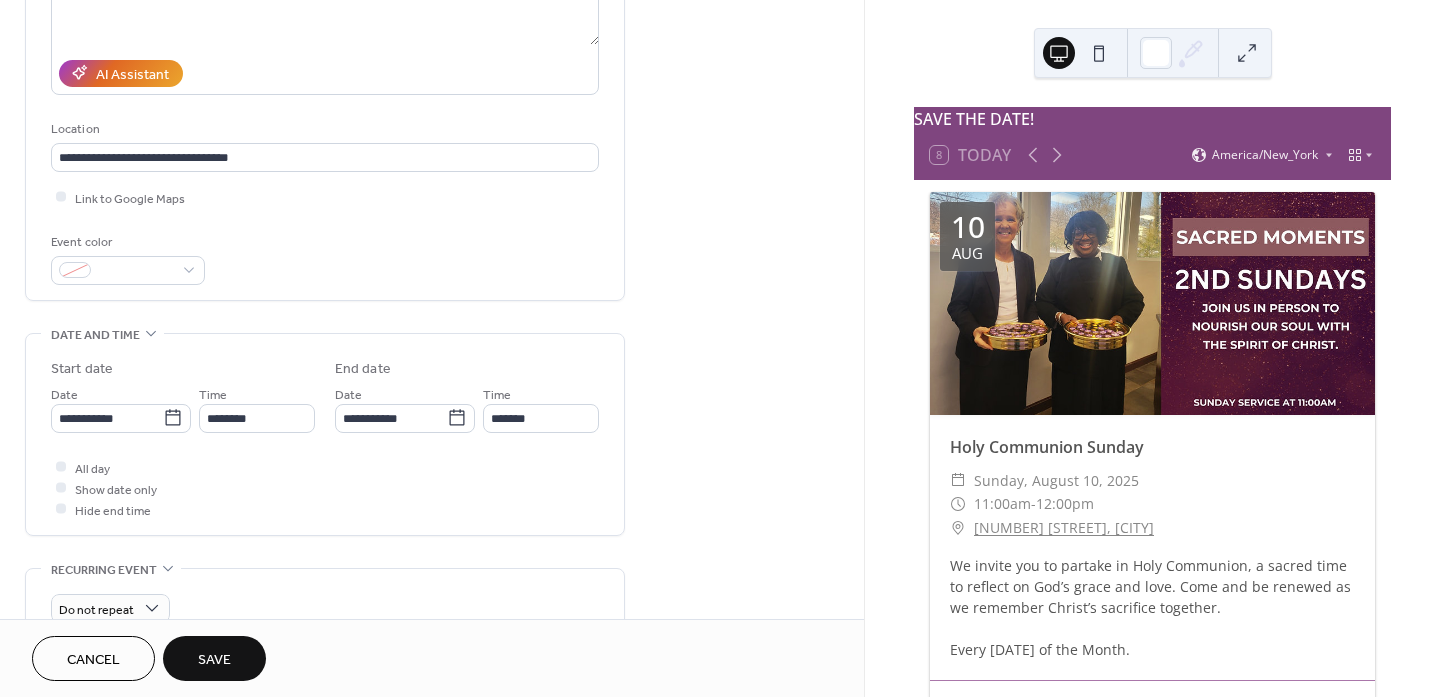 scroll, scrollTop: 324, scrollLeft: 0, axis: vertical 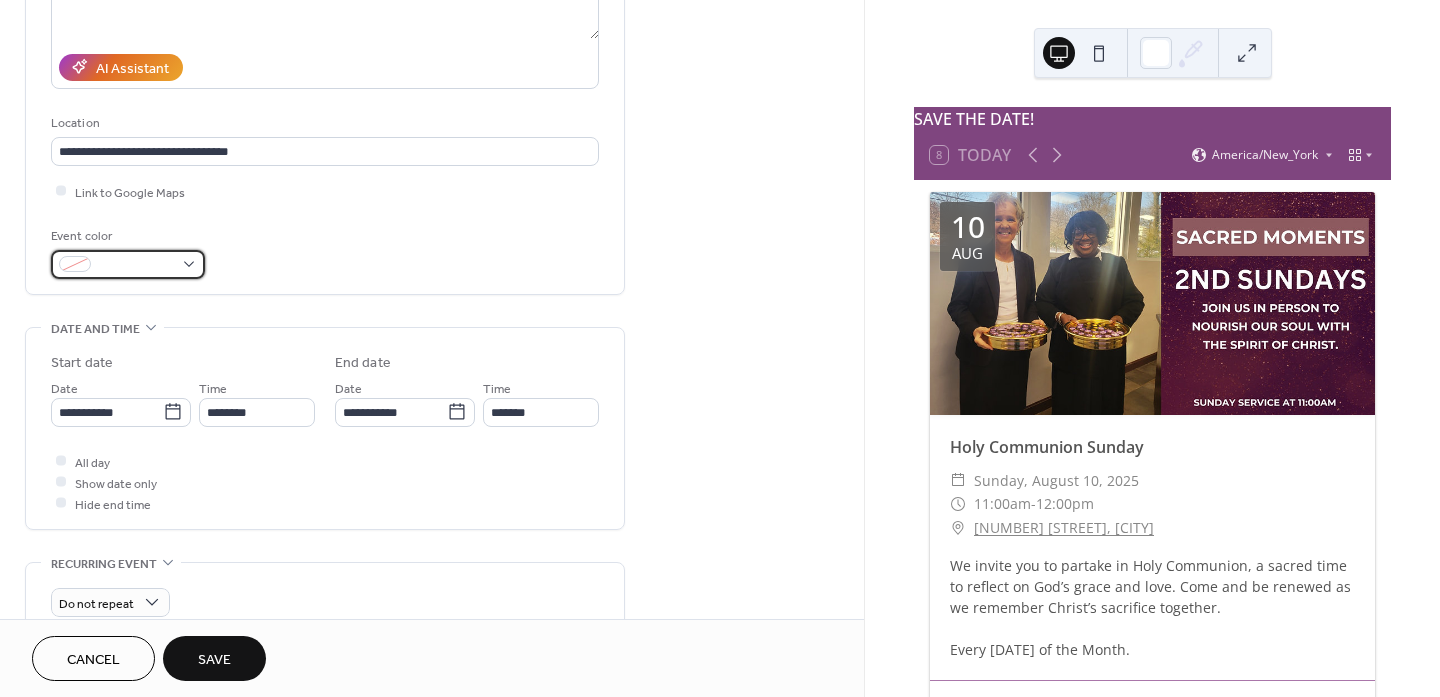 click at bounding box center (136, 265) 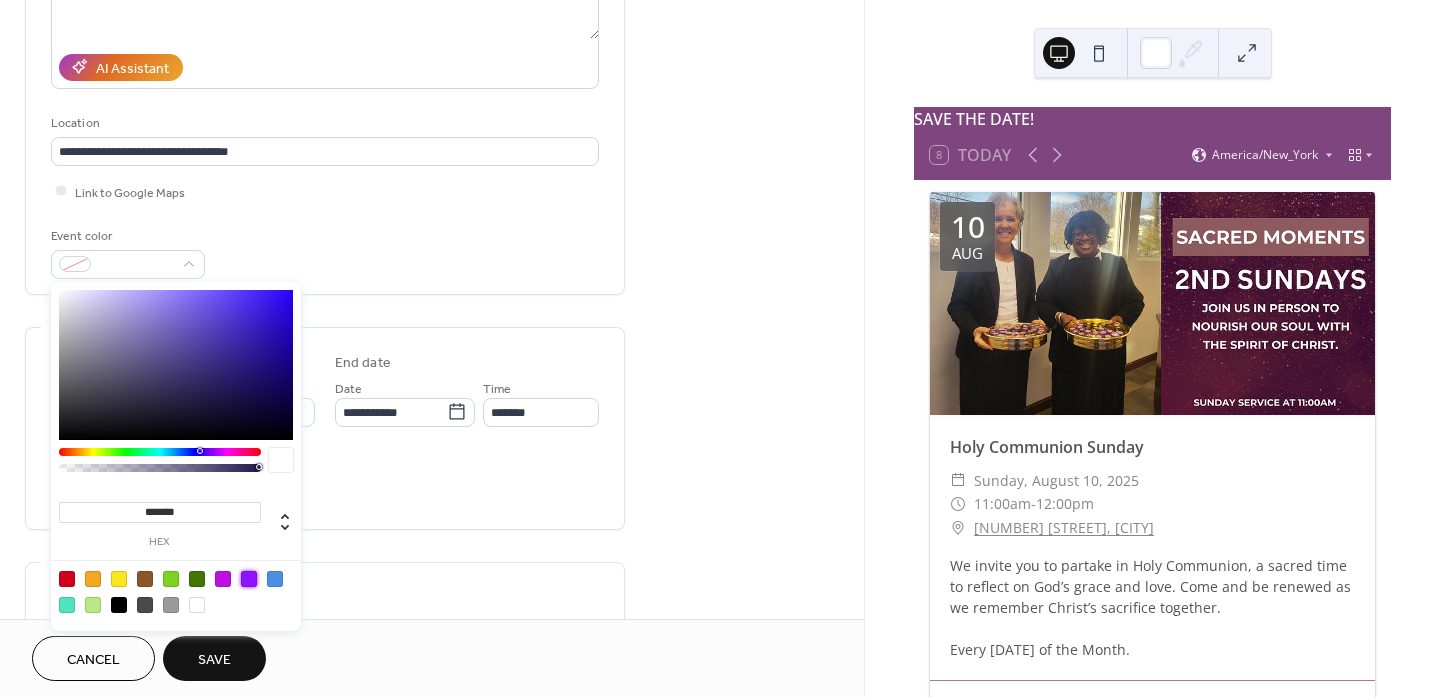 click at bounding box center (249, 579) 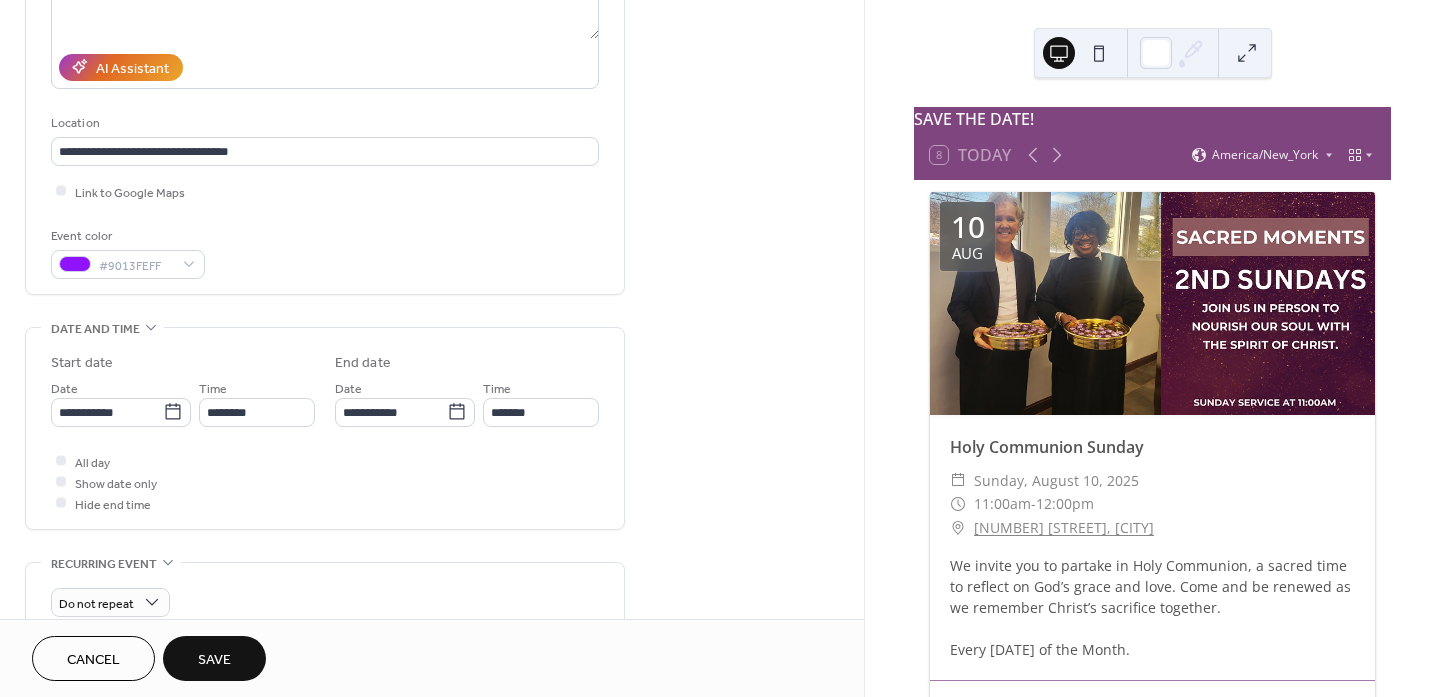 click on "**********" at bounding box center [325, 461] 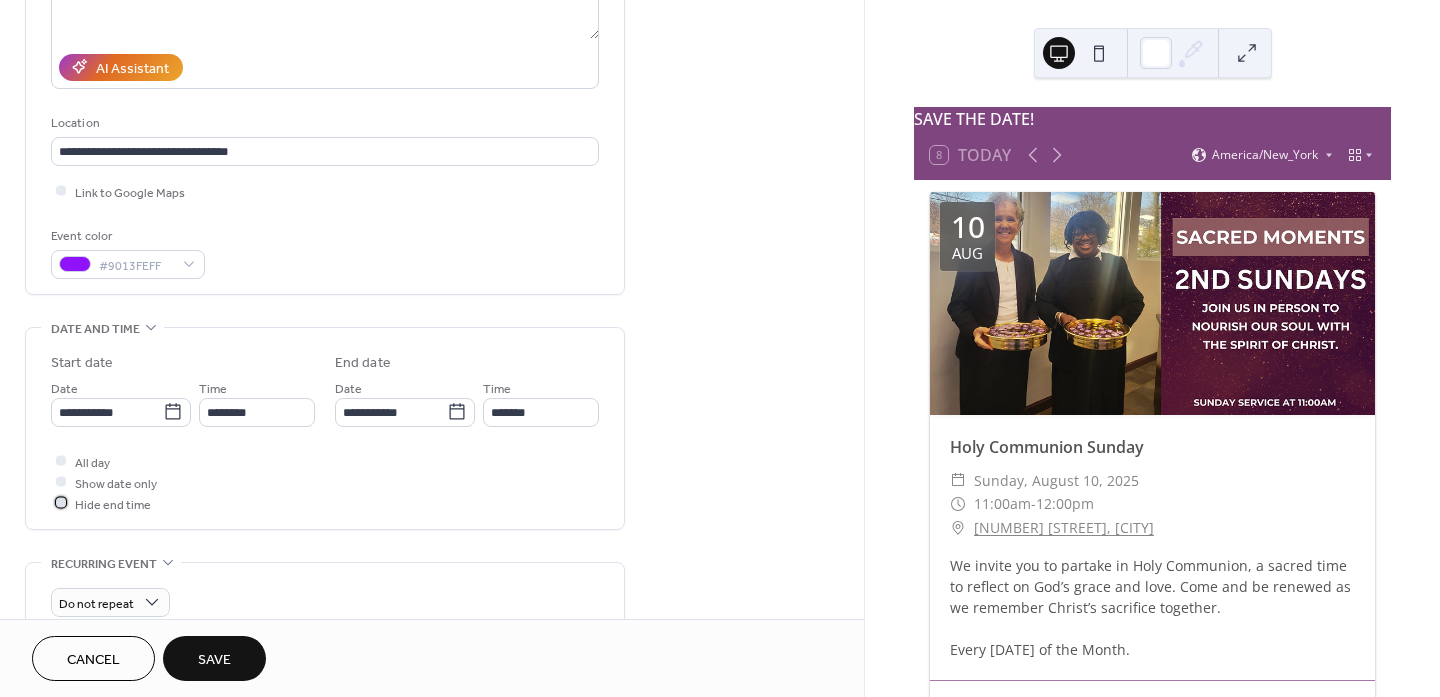 click at bounding box center (61, 503) 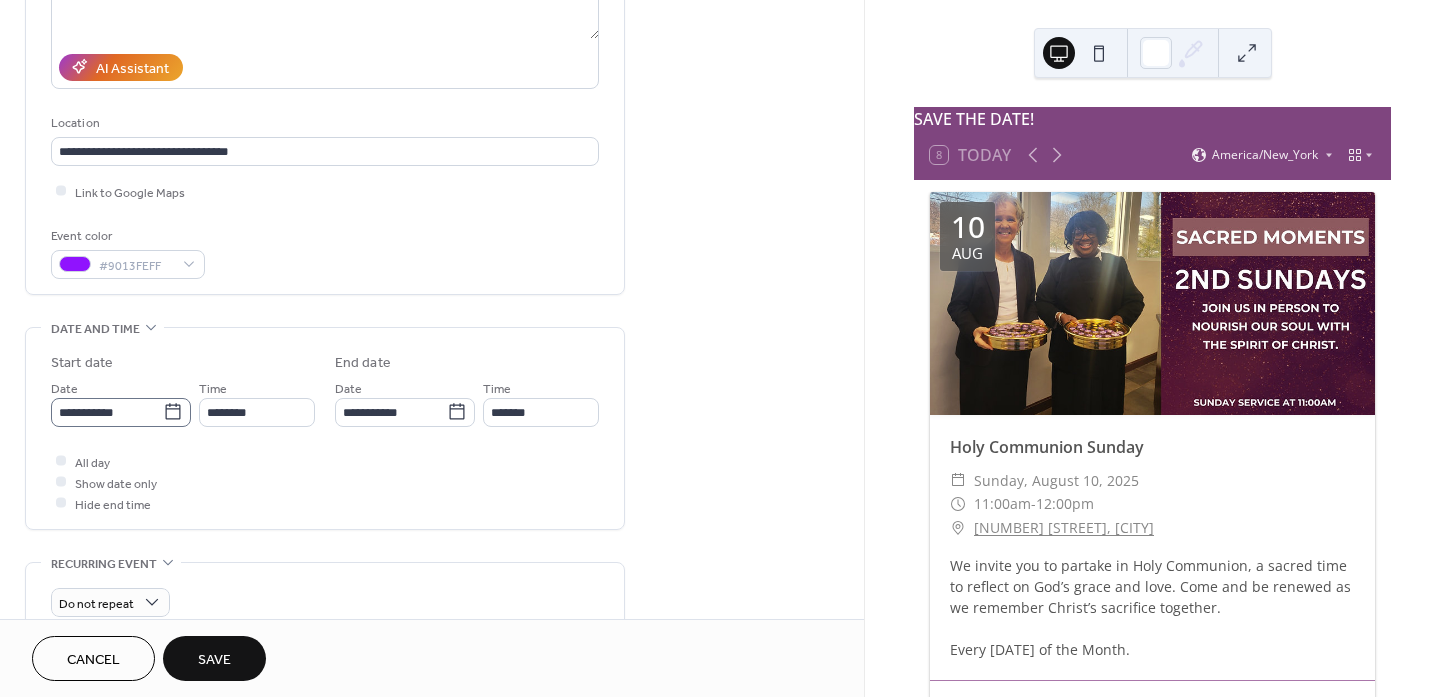click on "**********" at bounding box center [121, 412] 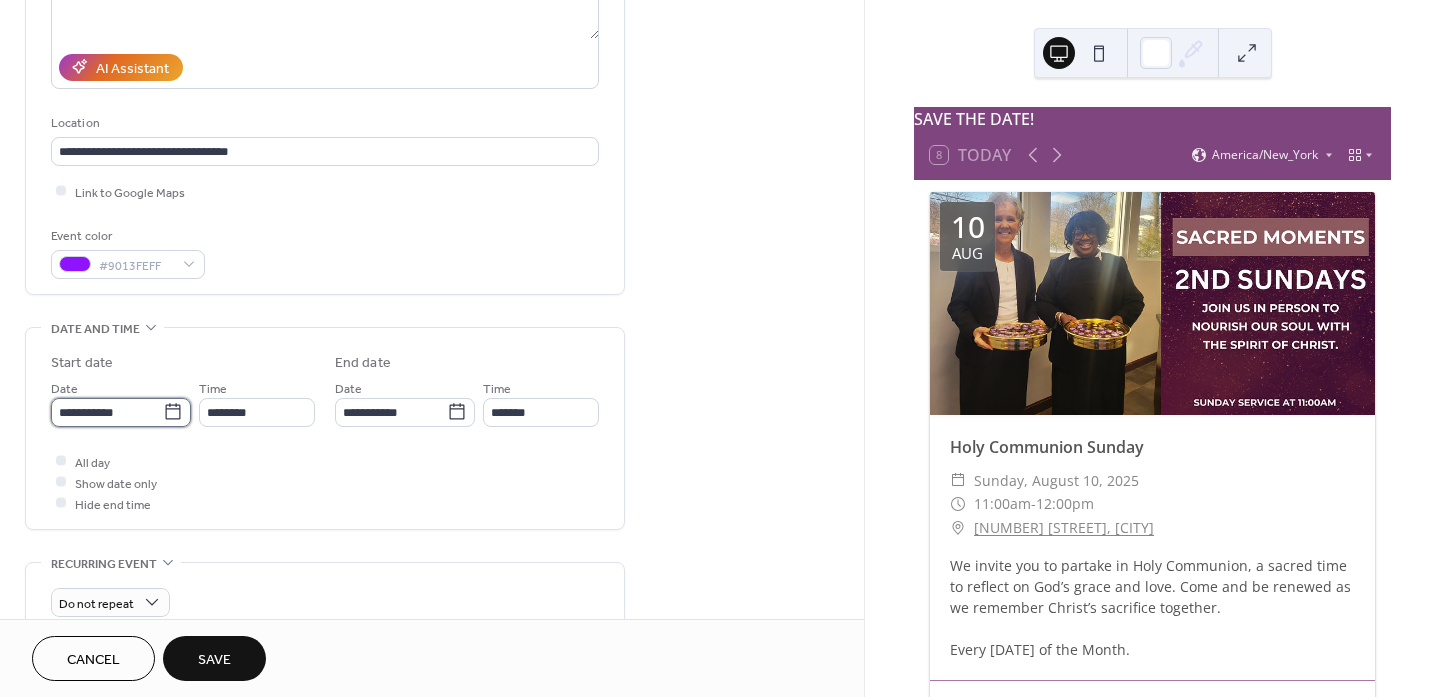 click on "**********" at bounding box center (107, 412) 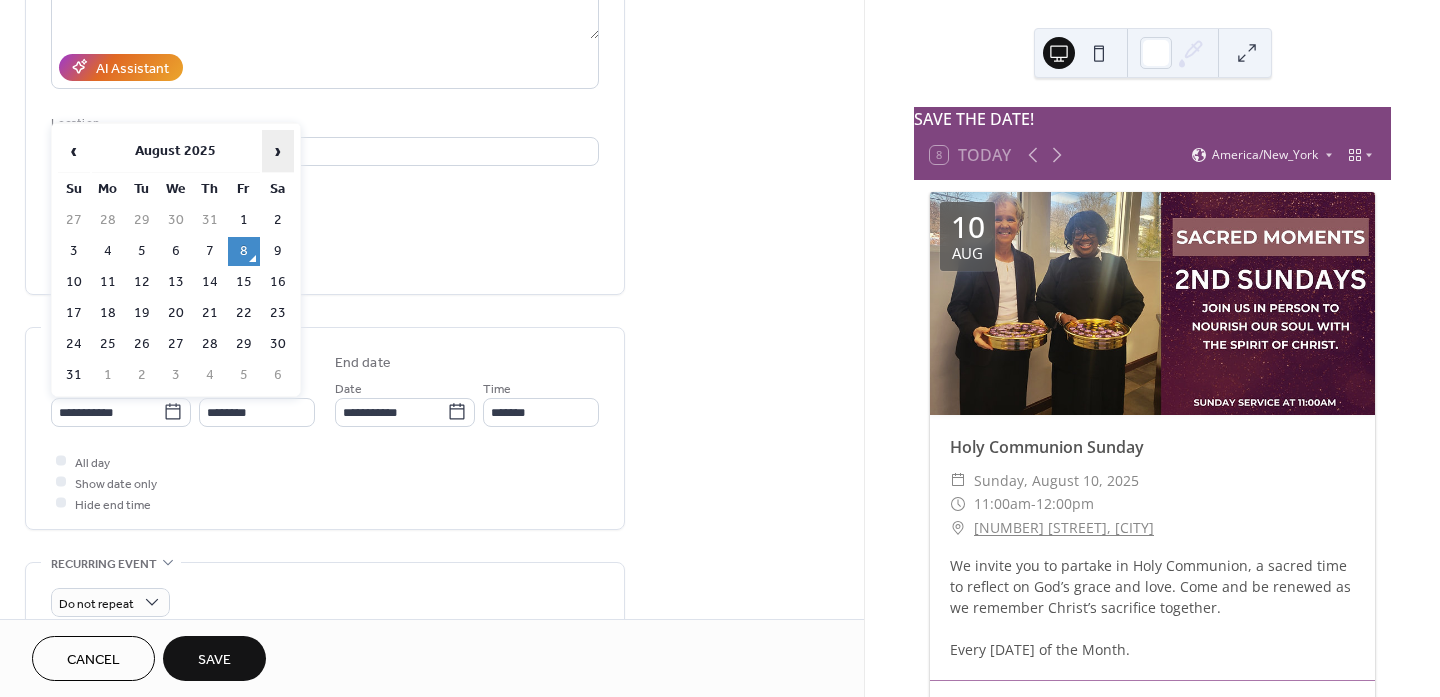 click on "›" at bounding box center [278, 151] 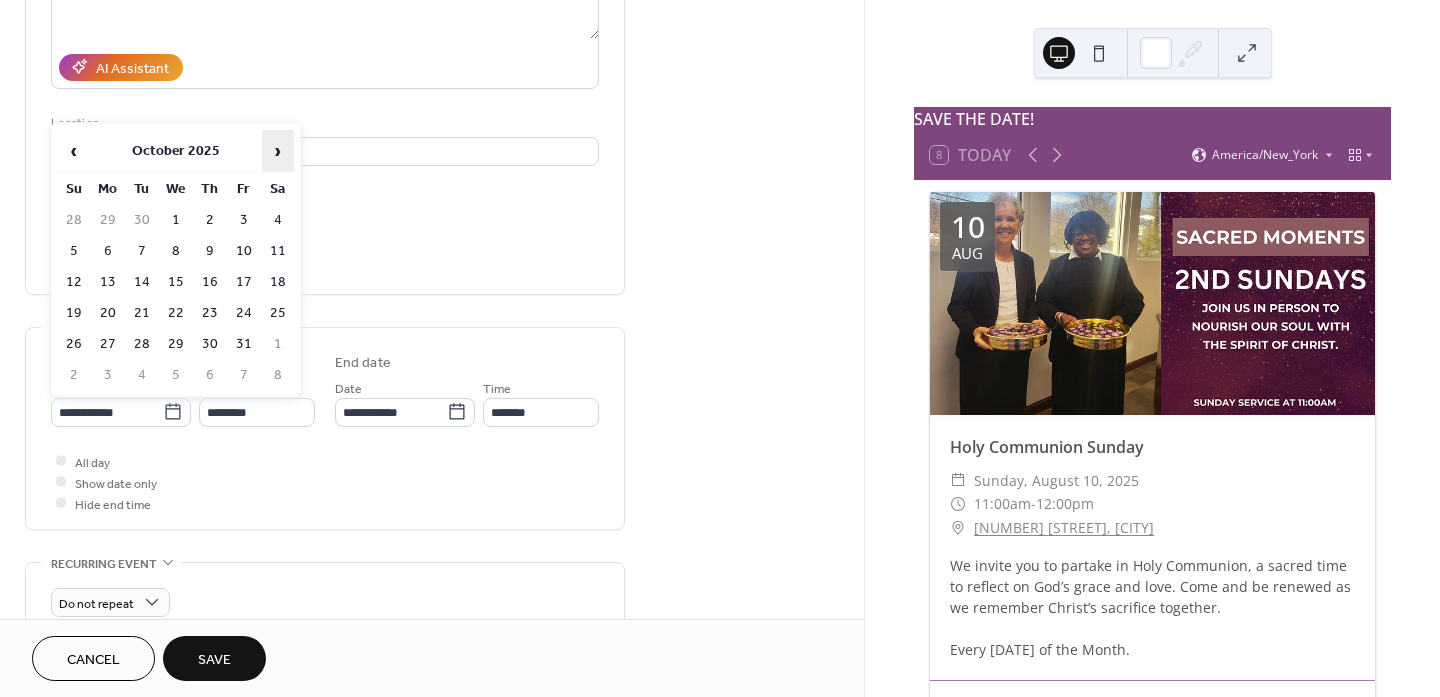 click on "›" at bounding box center [278, 151] 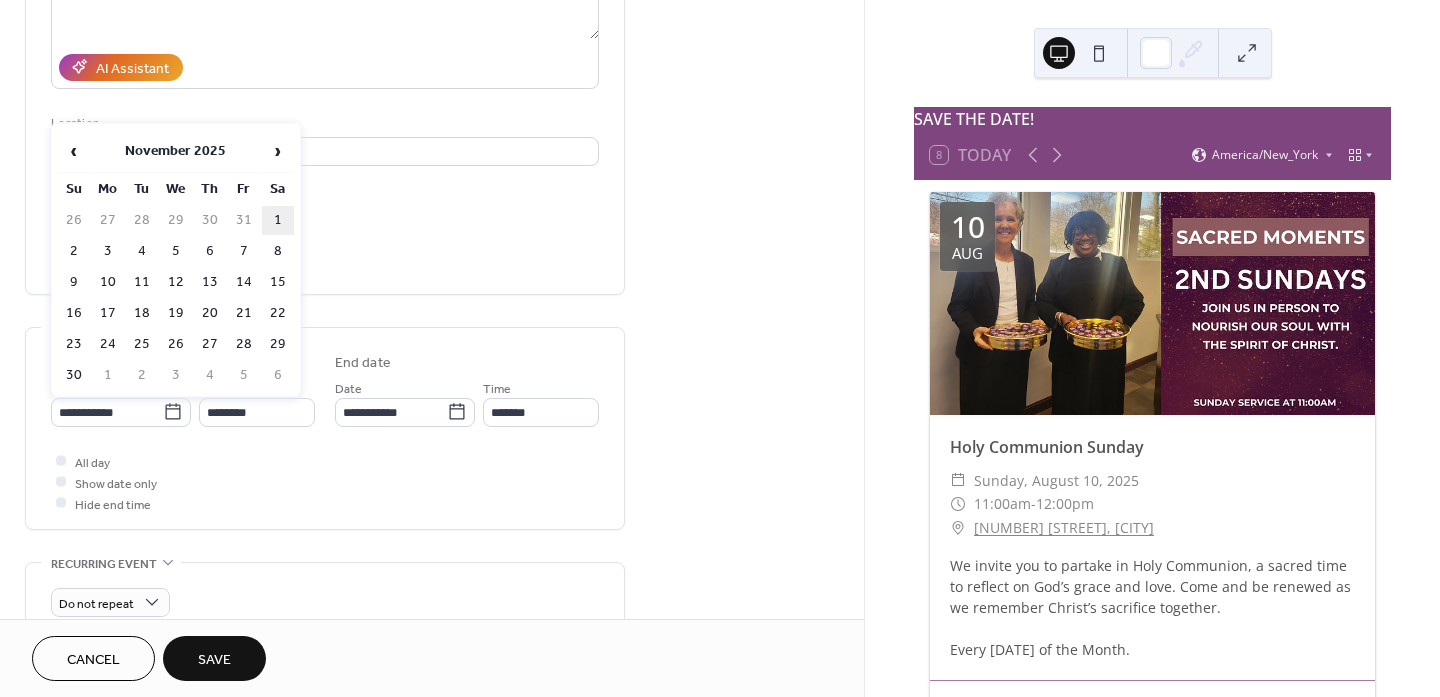 click on "1" at bounding box center [278, 220] 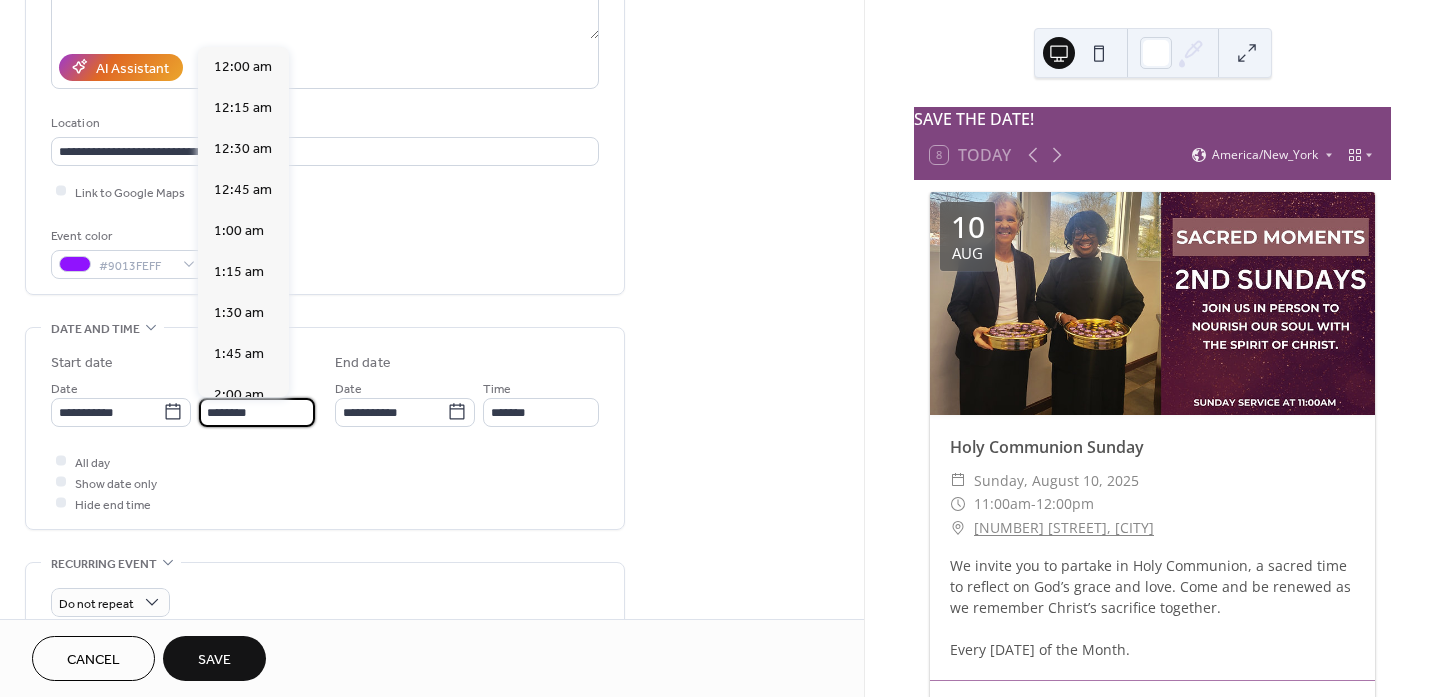 click on "********" at bounding box center (257, 412) 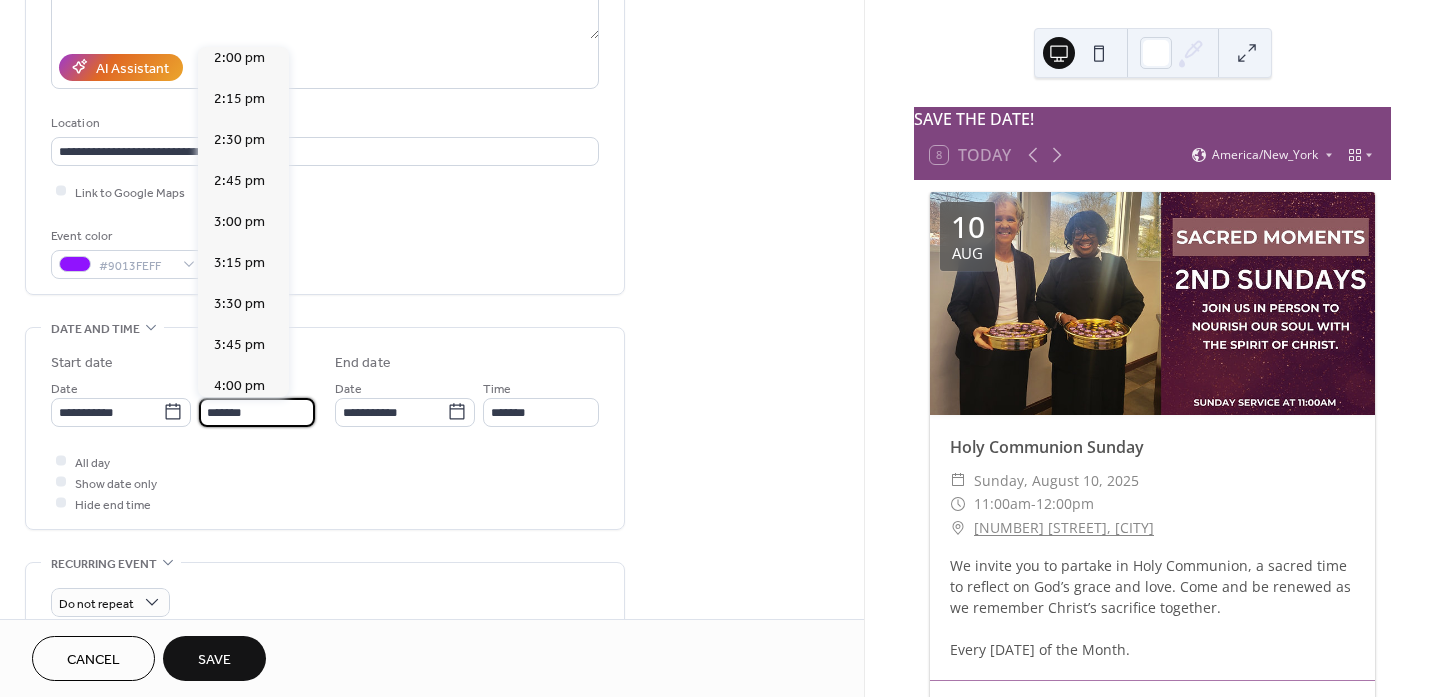 scroll, scrollTop: 2799, scrollLeft: 0, axis: vertical 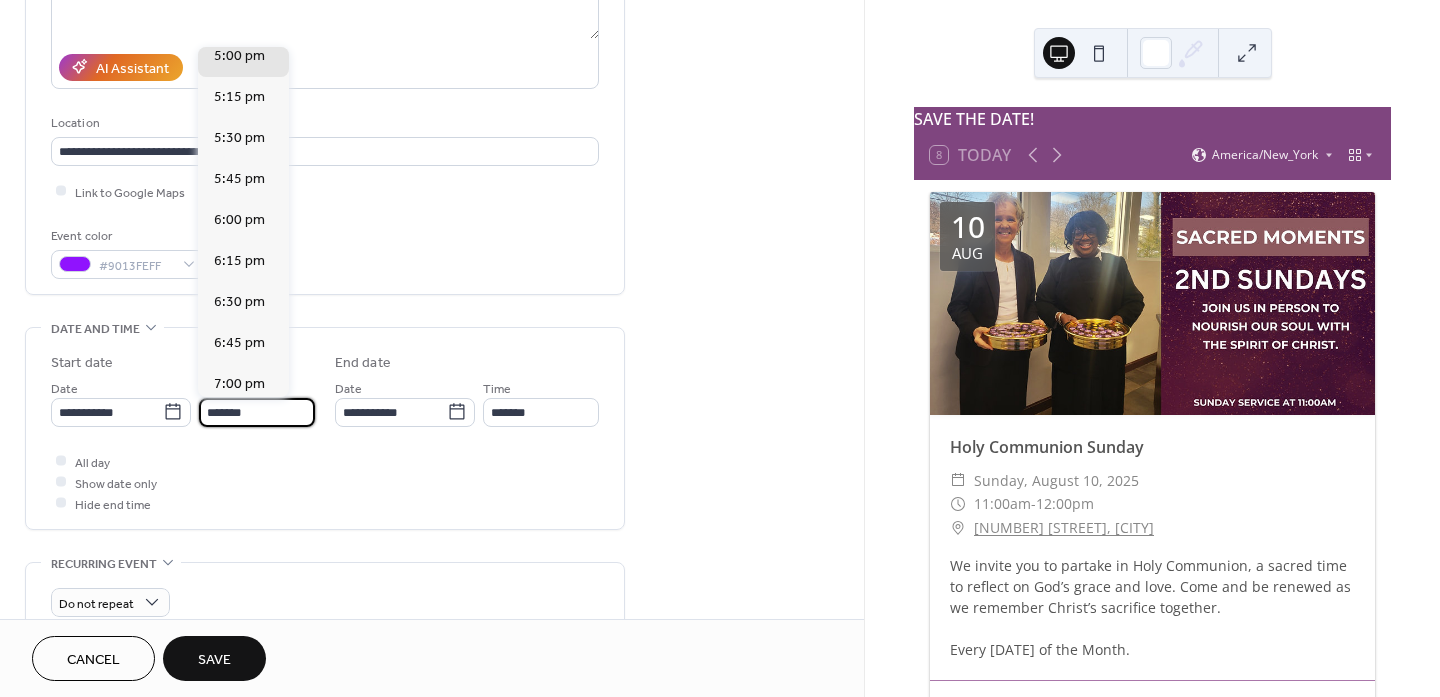 type on "*******" 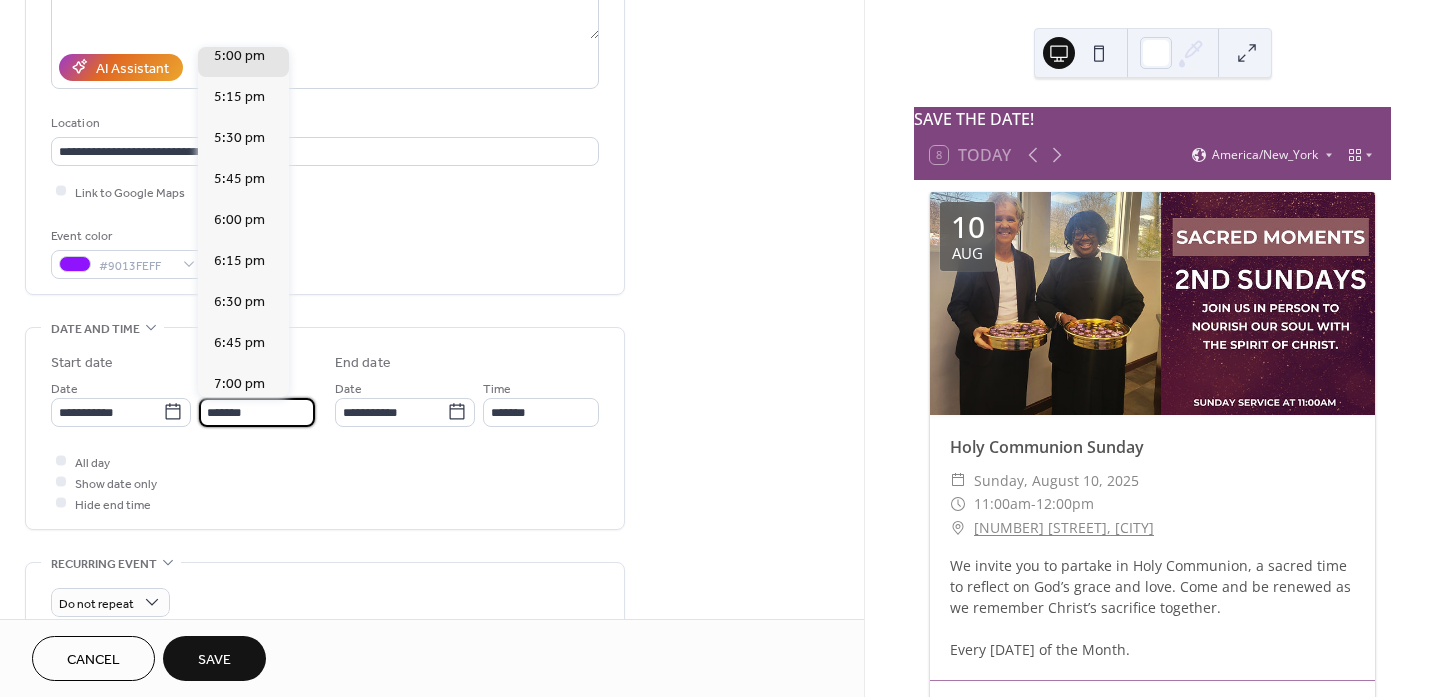 click on "All day Show date only Hide end time" at bounding box center (325, 482) 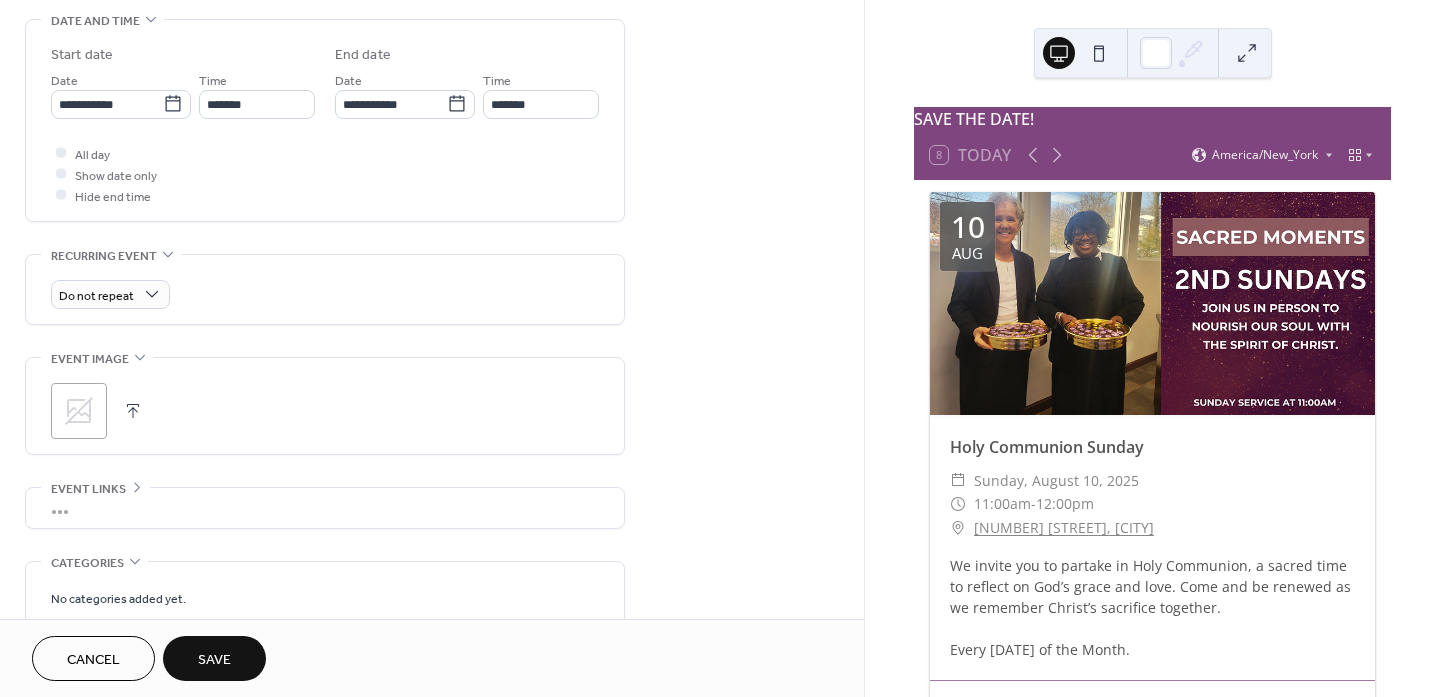 scroll, scrollTop: 670, scrollLeft: 0, axis: vertical 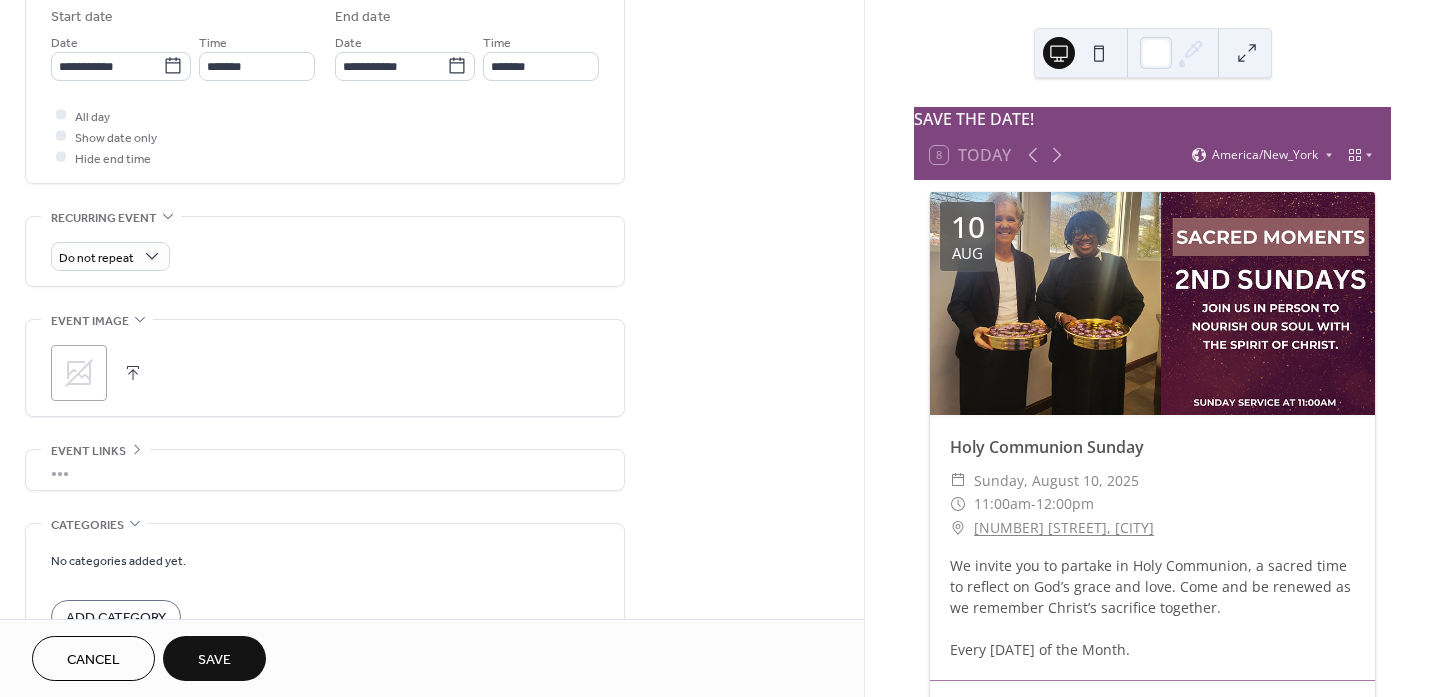 click 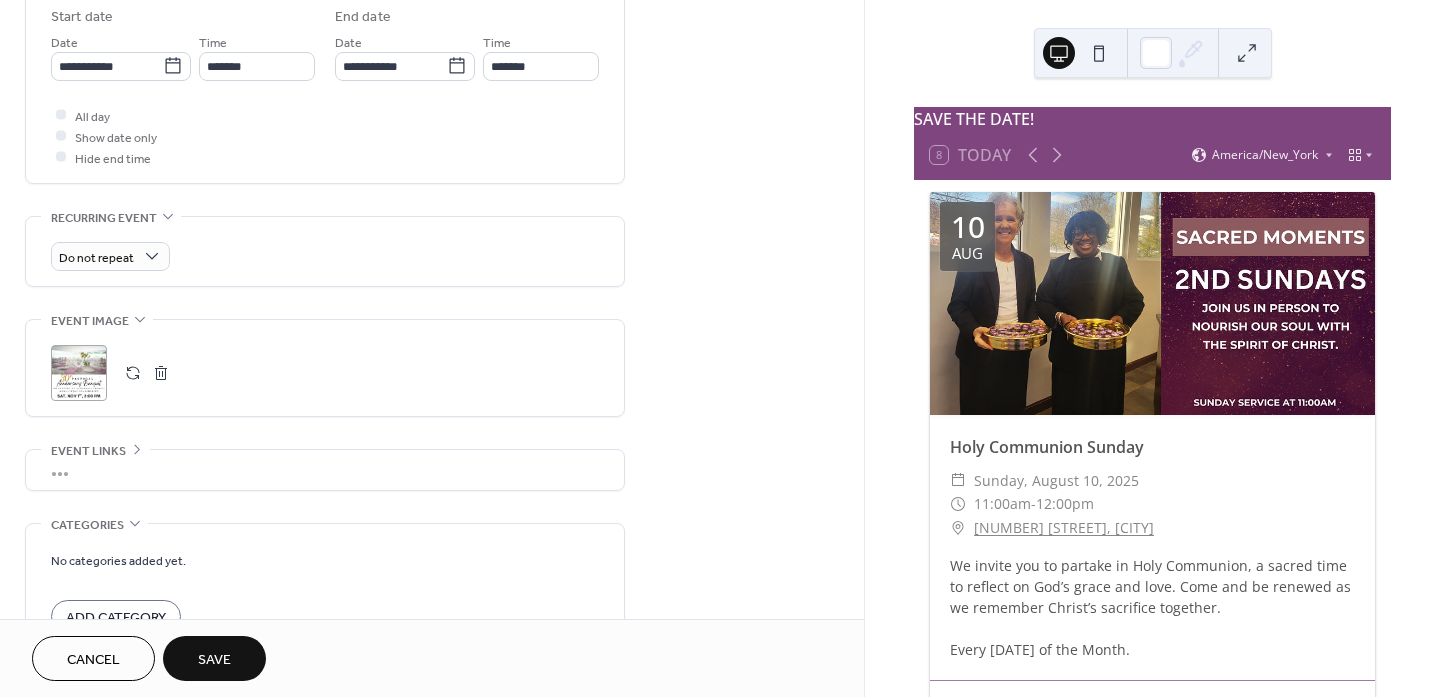 click on "•••" at bounding box center (325, 470) 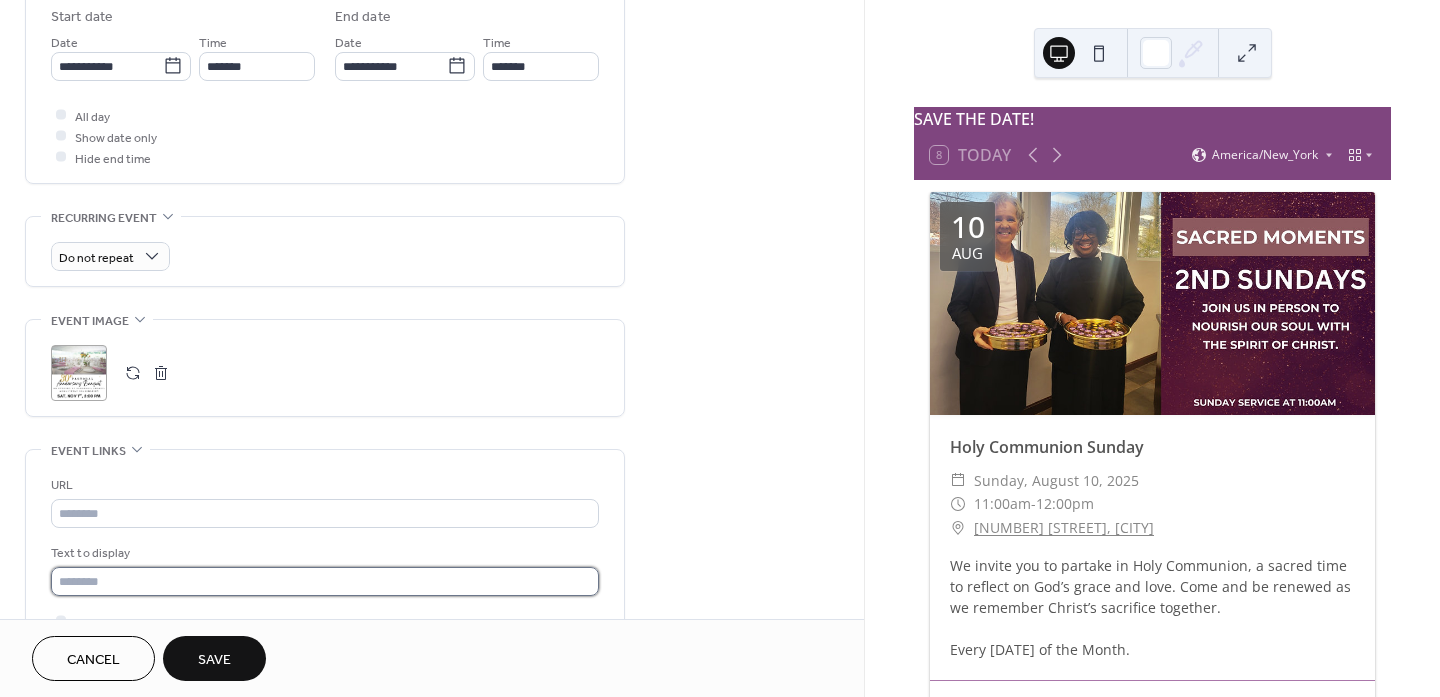 click at bounding box center [325, 581] 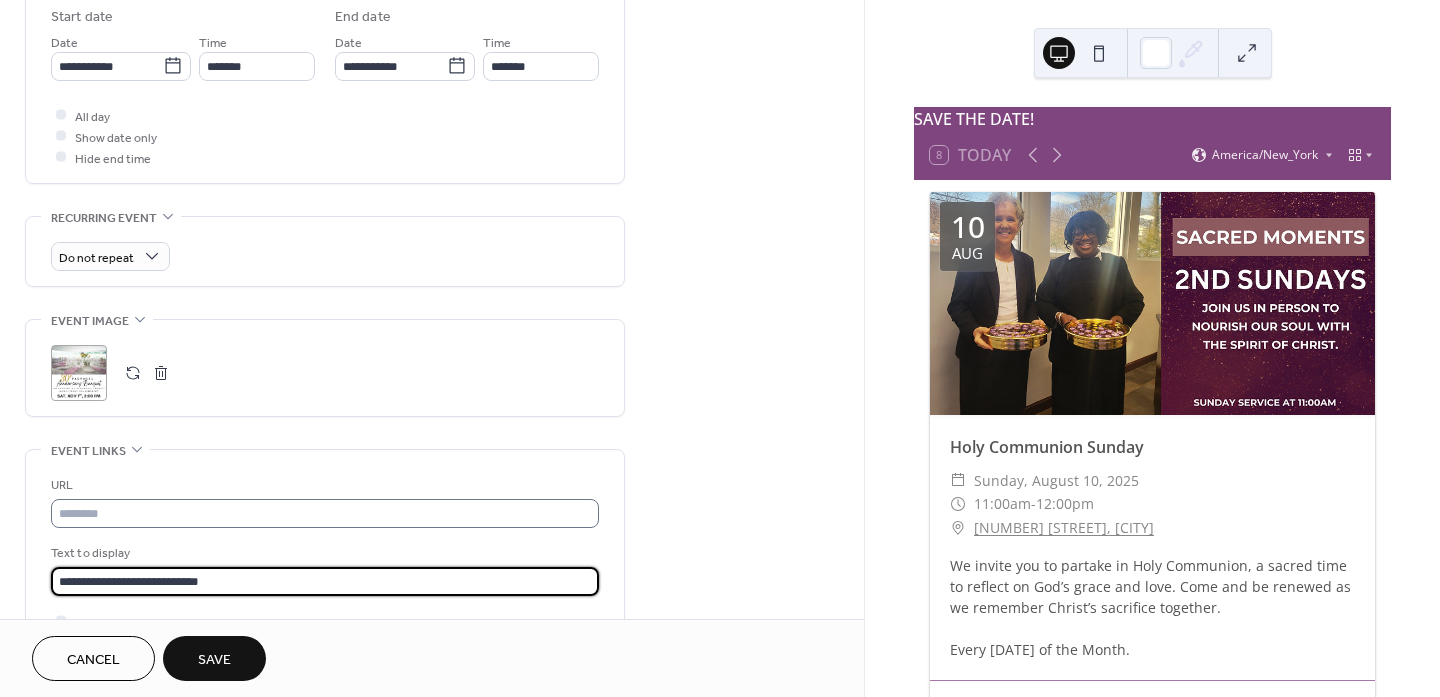 type on "**********" 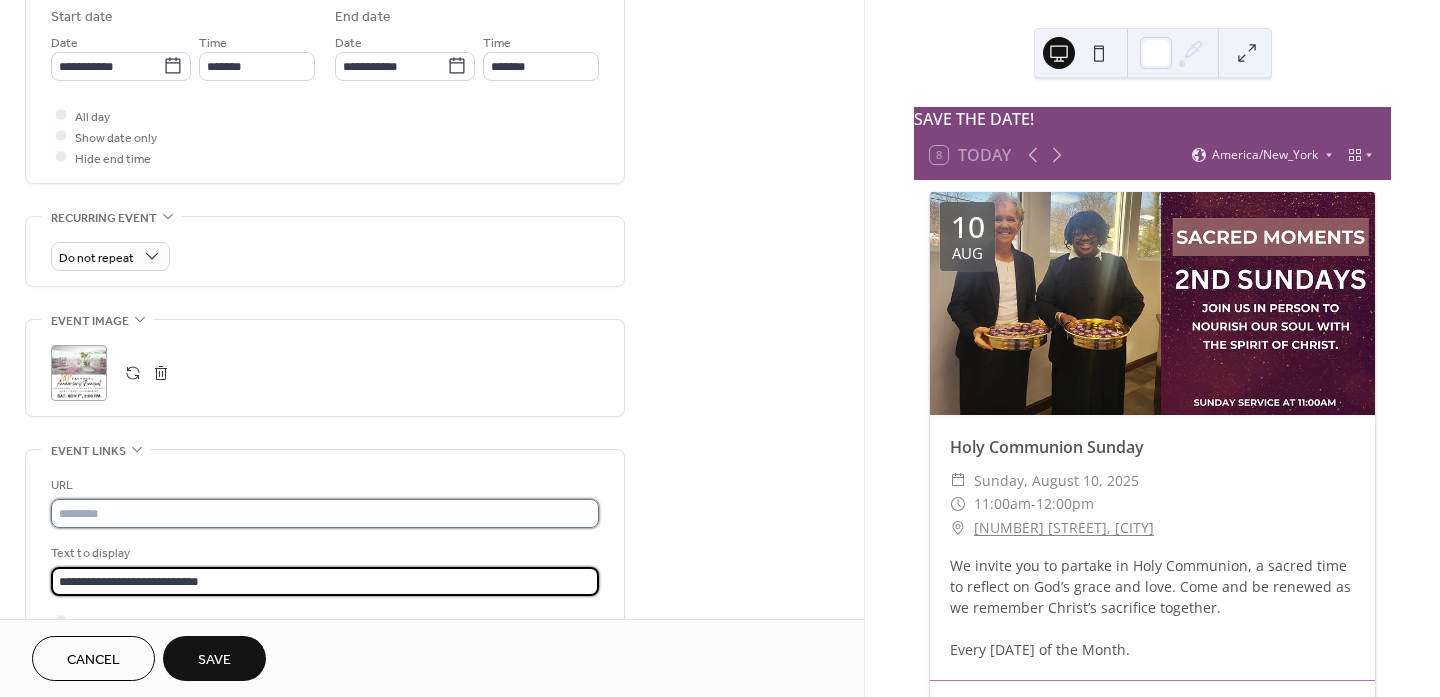 click at bounding box center [325, 513] 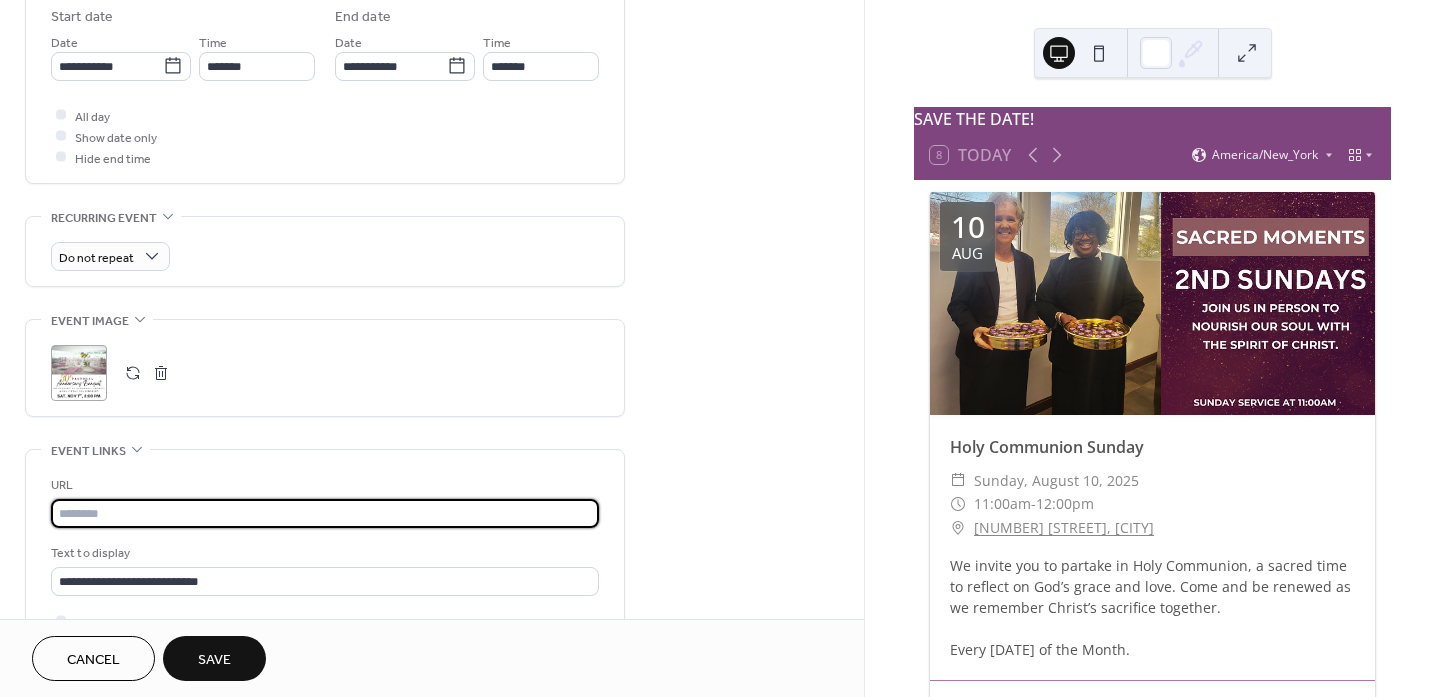 paste on "**********" 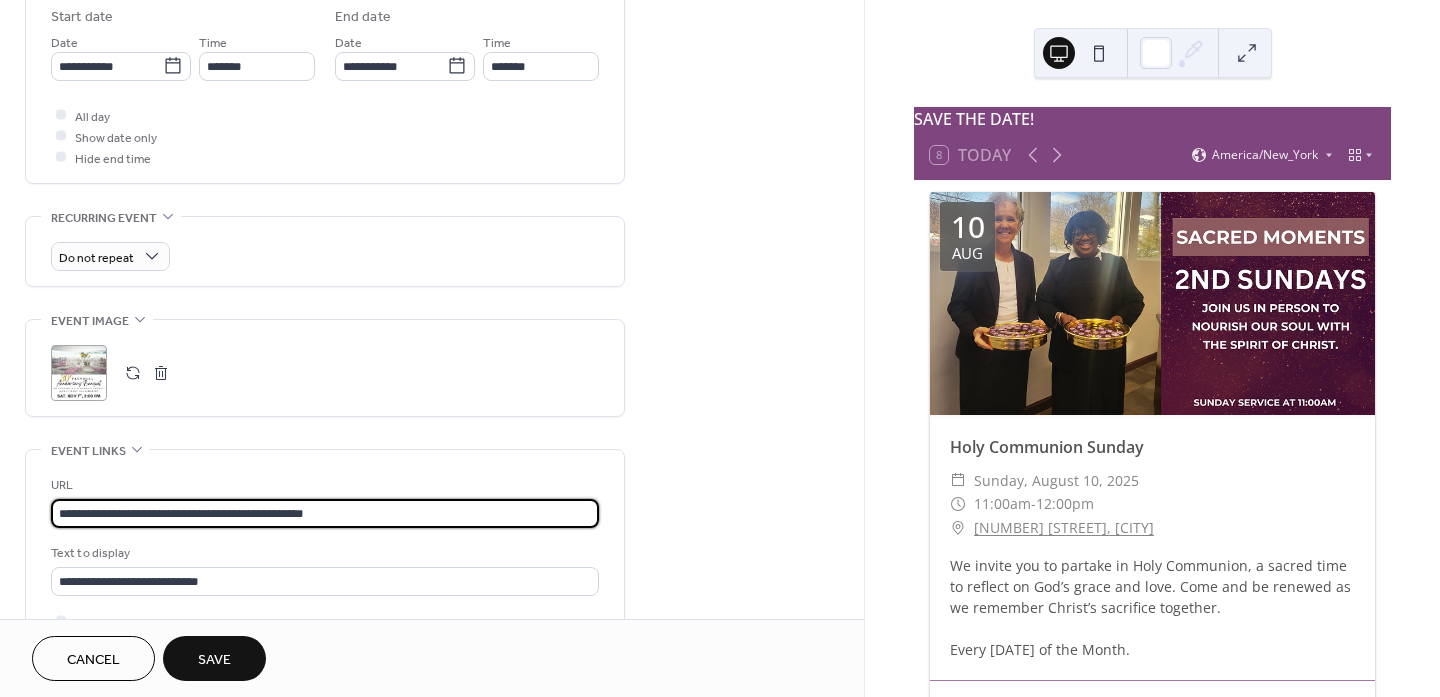 type on "**********" 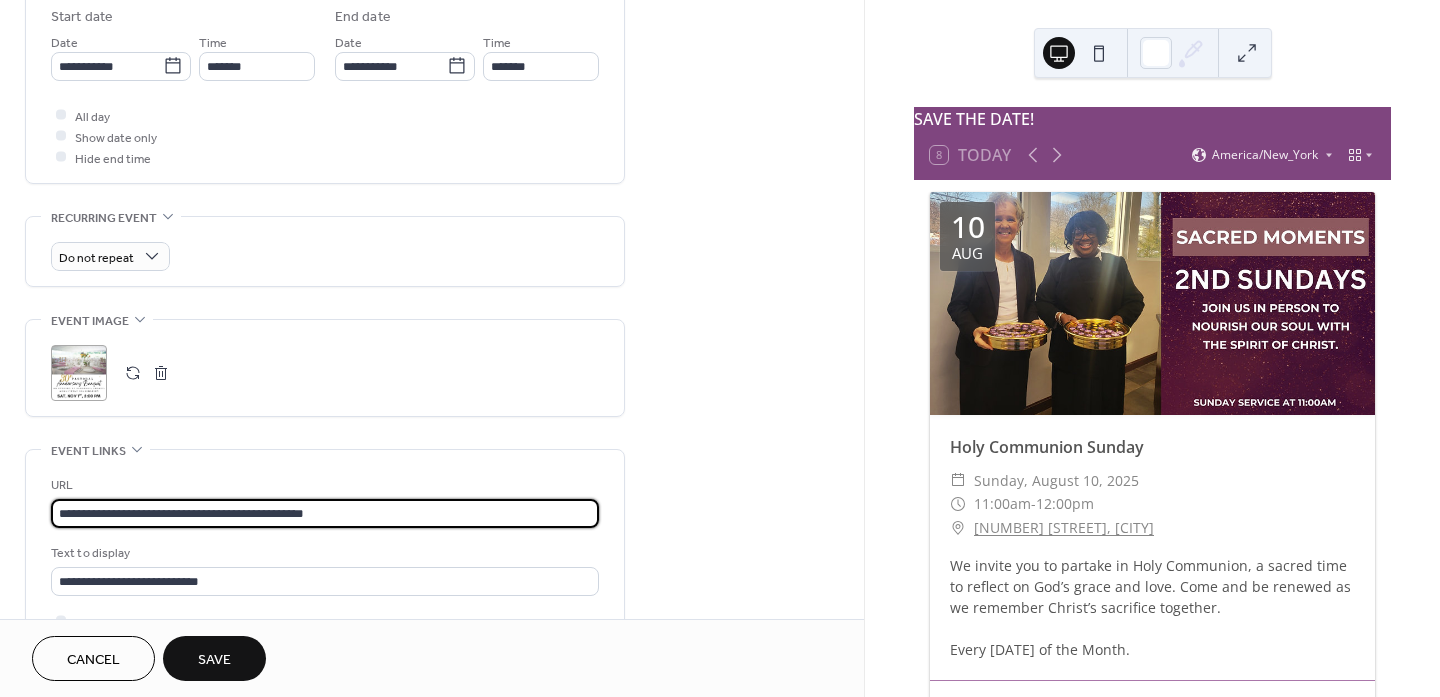 click on "Save" at bounding box center [214, 660] 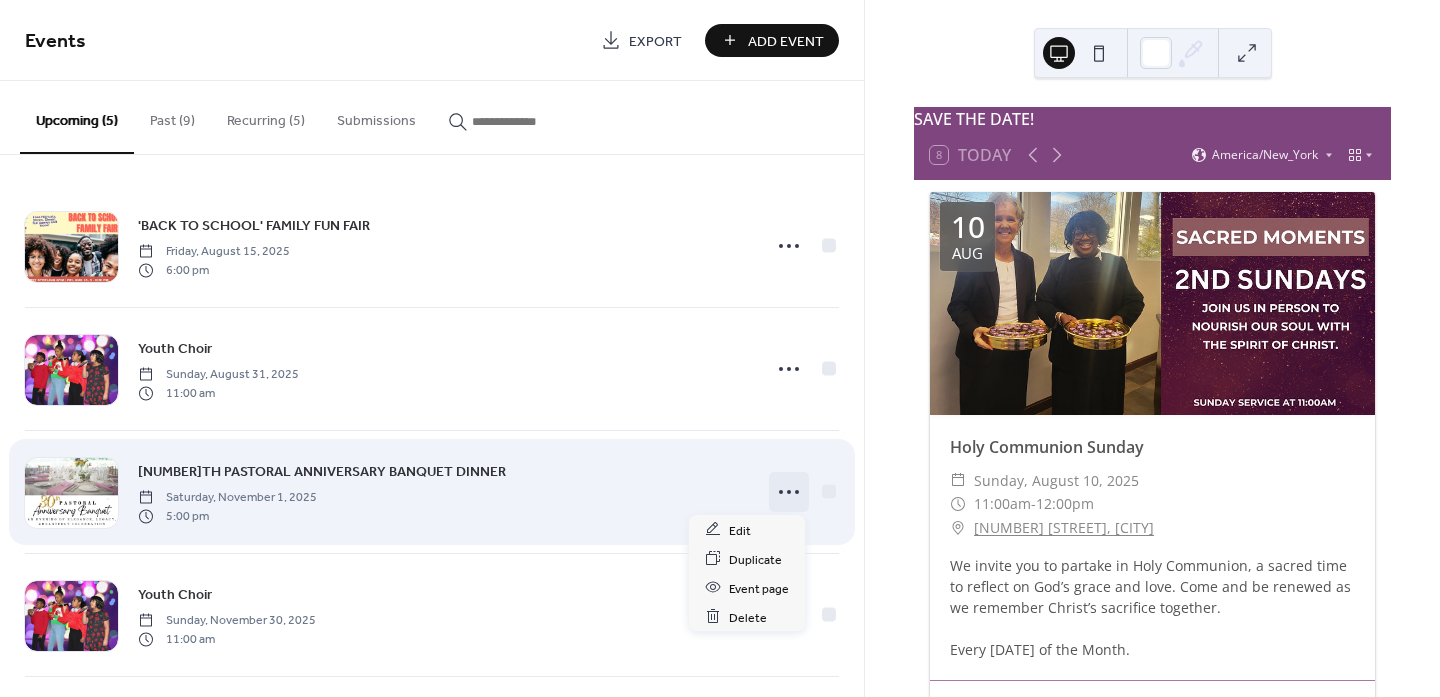 click 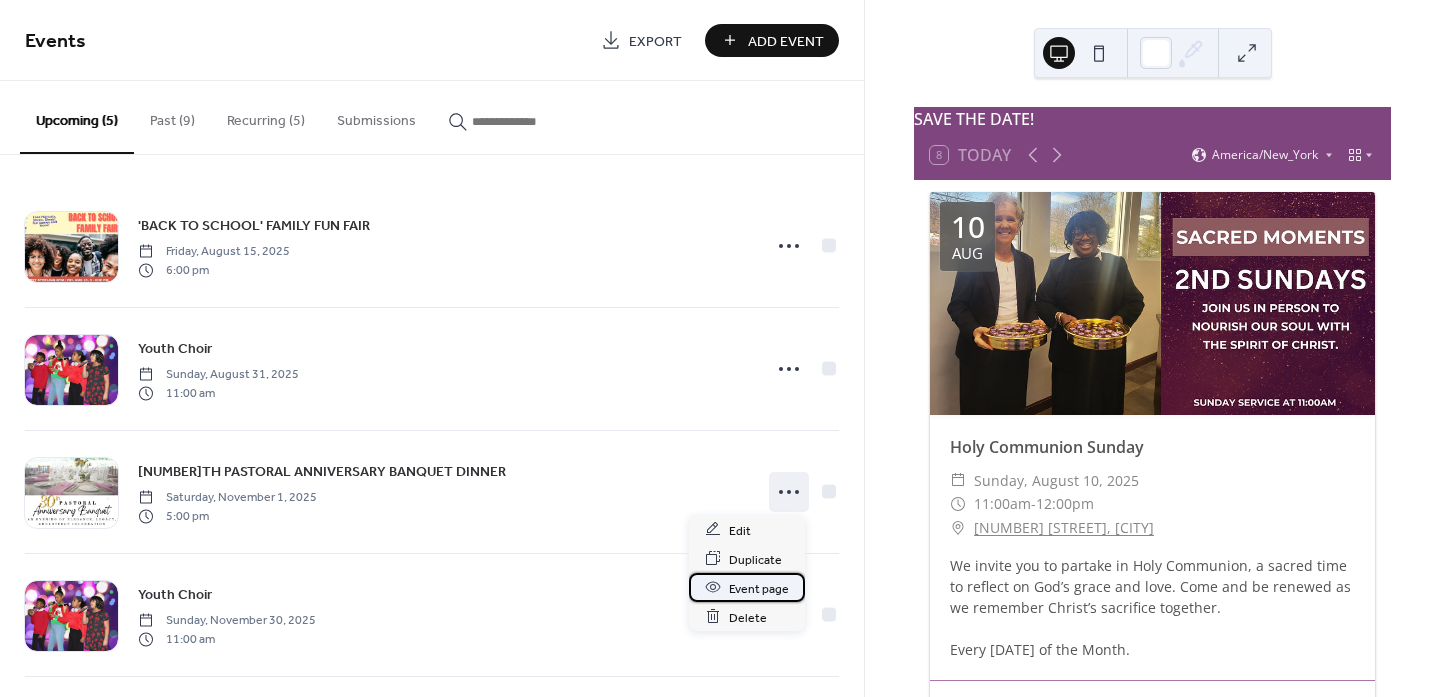 click on "Event page" at bounding box center (759, 588) 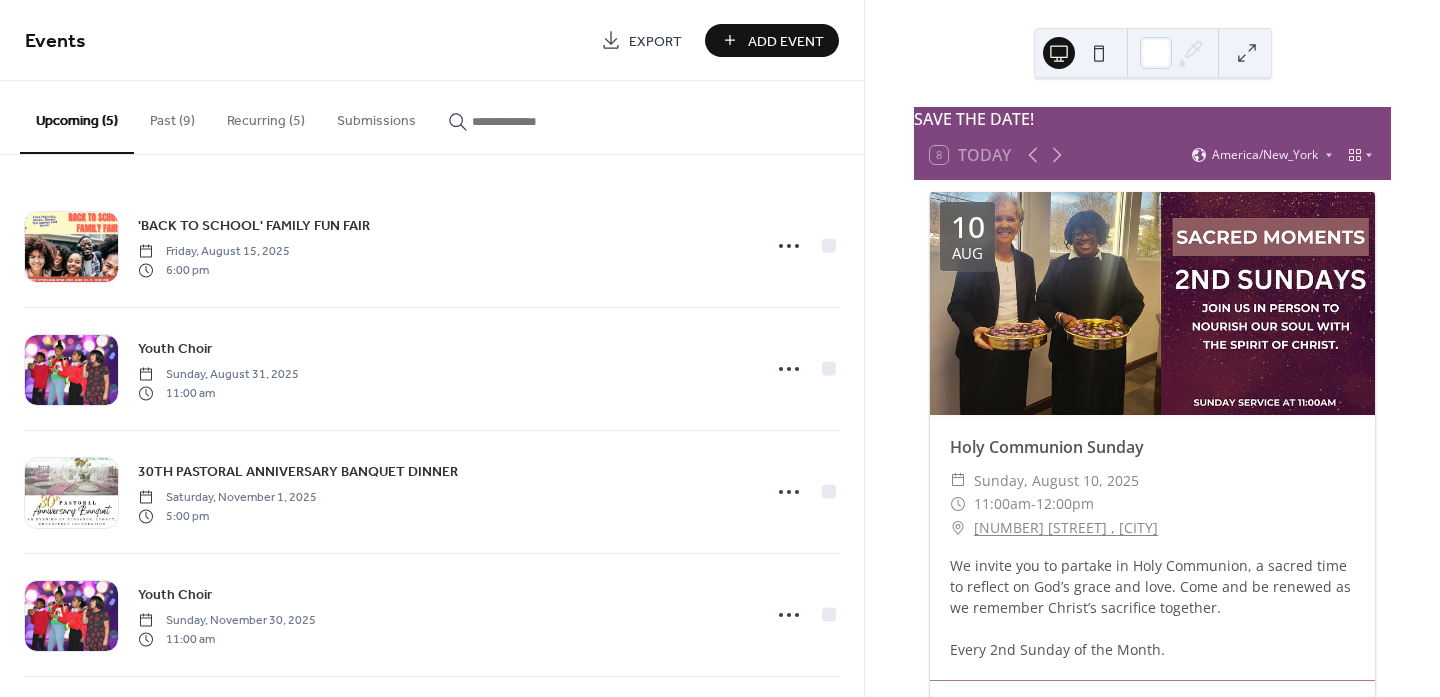 scroll, scrollTop: 0, scrollLeft: 0, axis: both 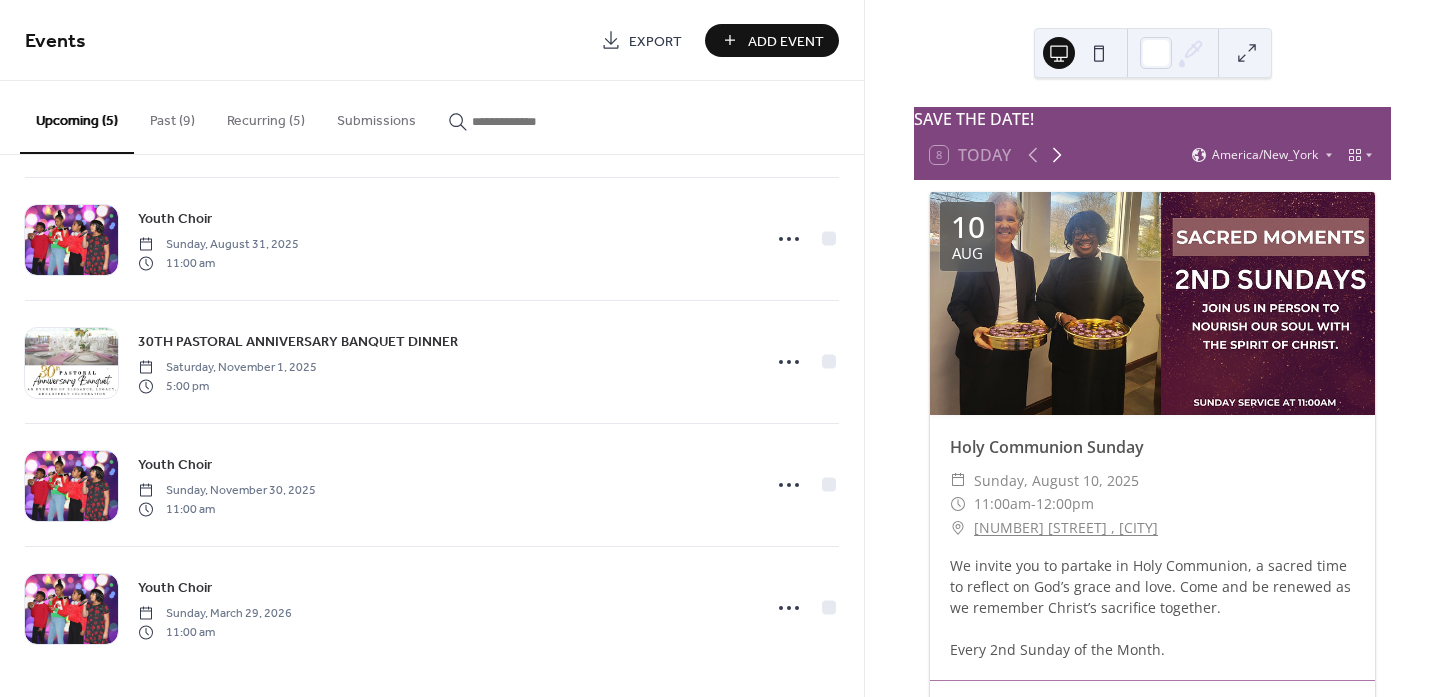 click 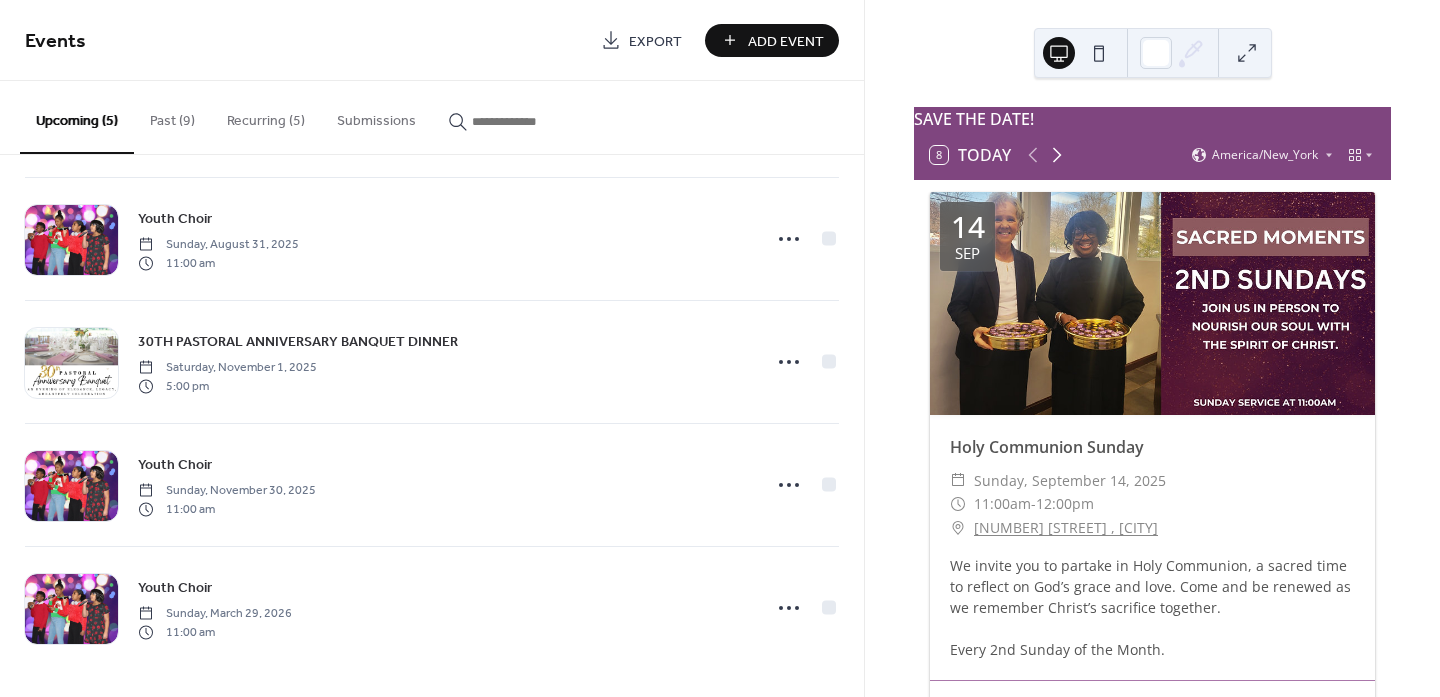 click 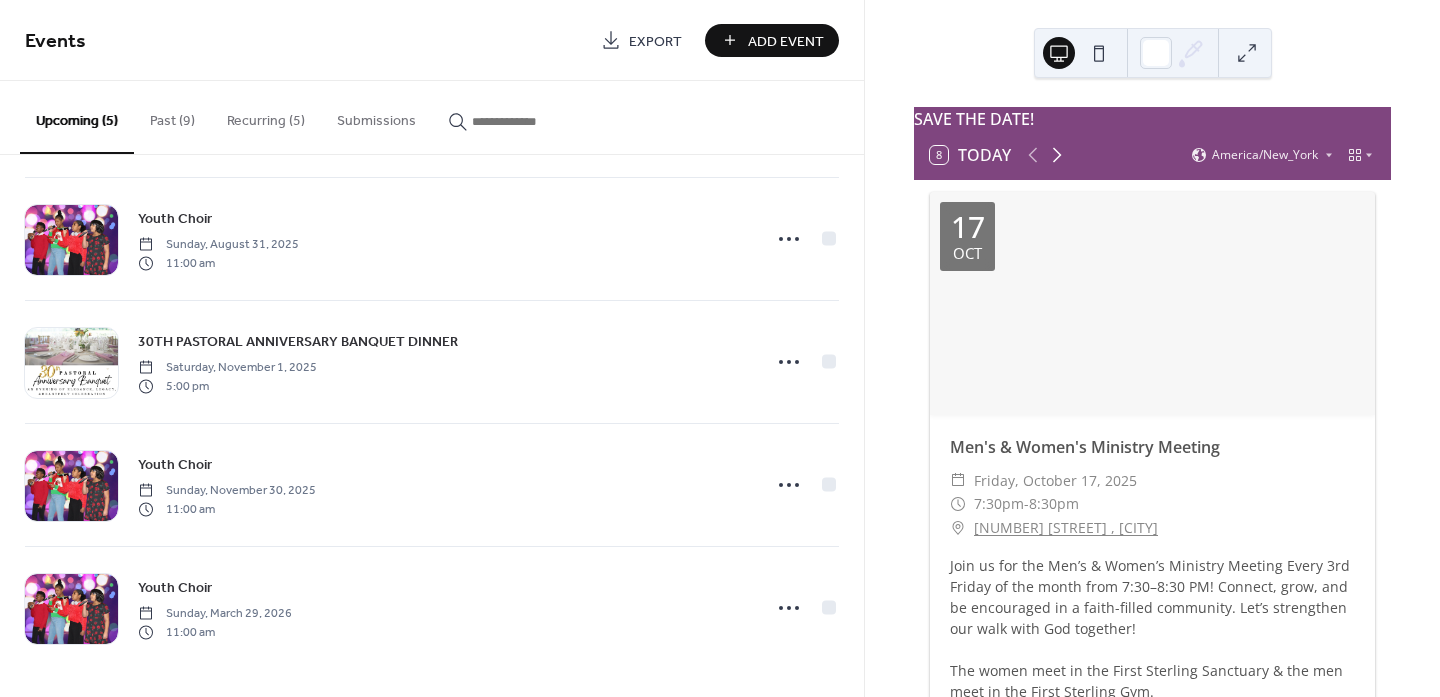 click 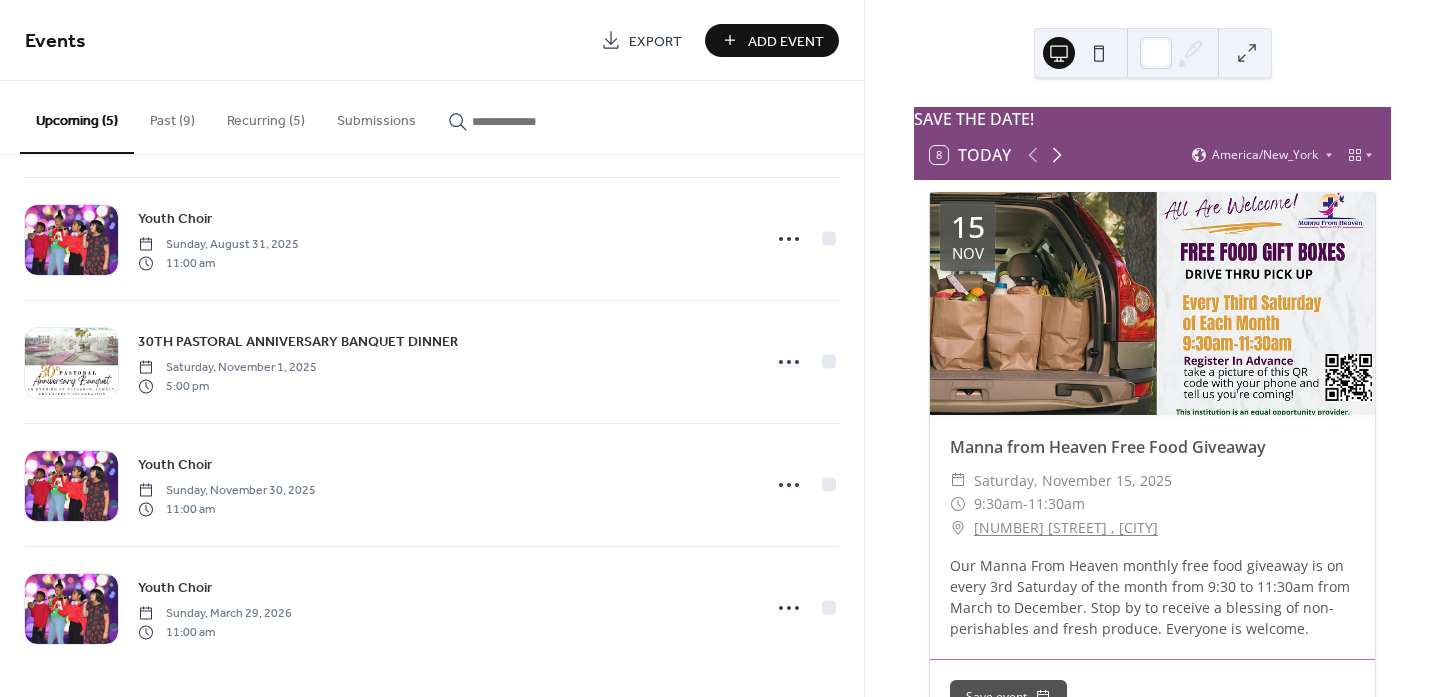 click 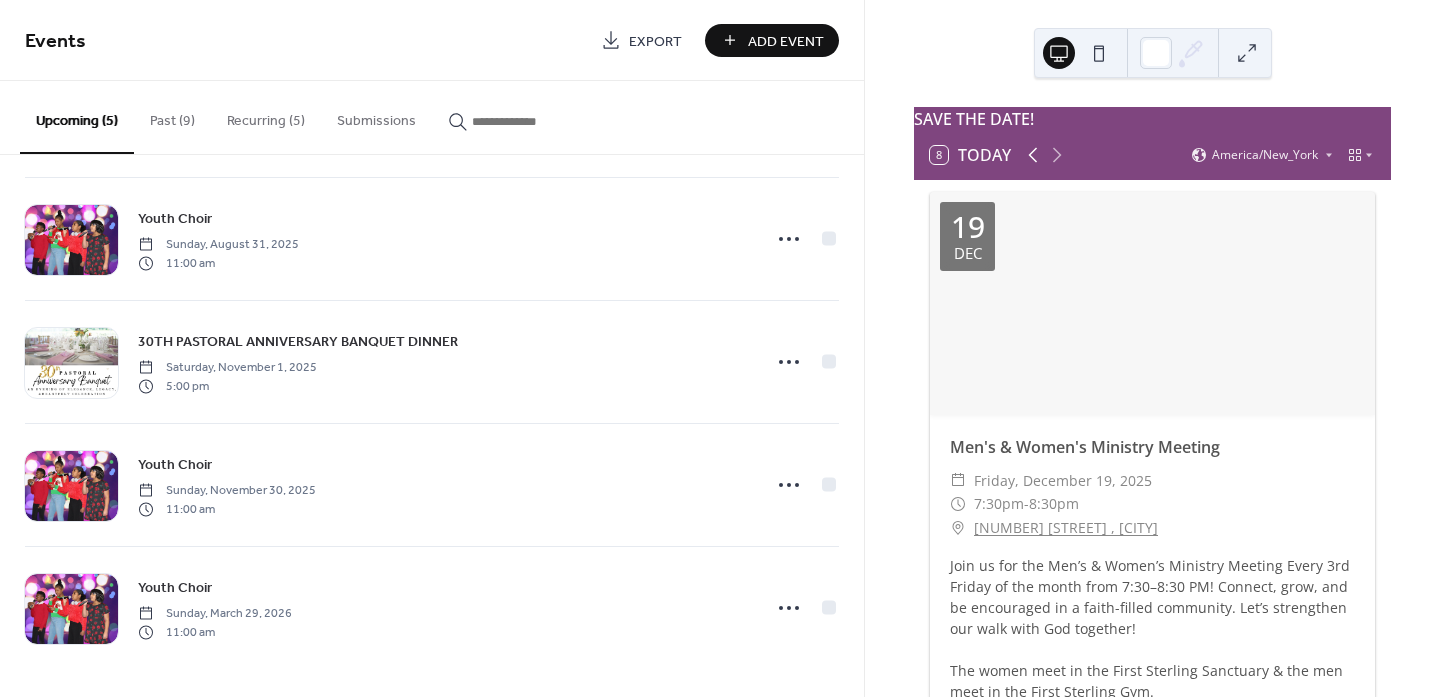 click 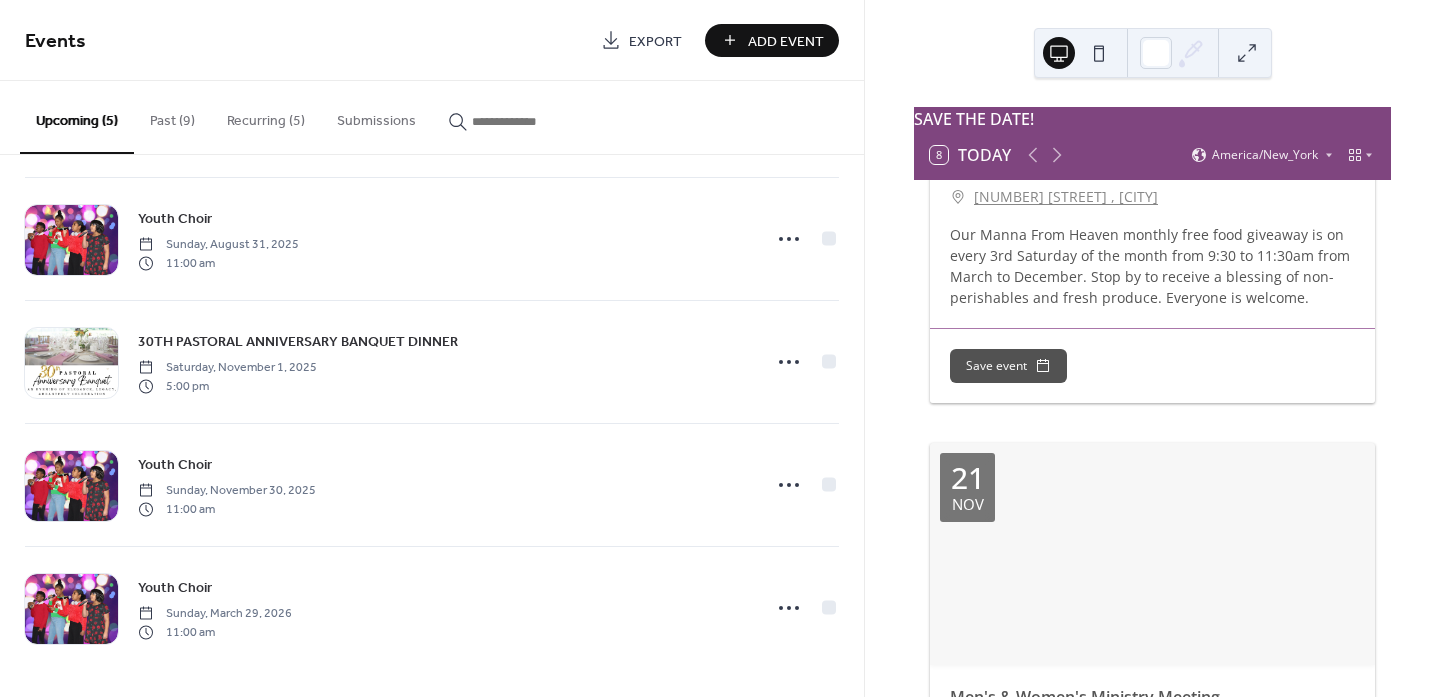 scroll, scrollTop: 19, scrollLeft: 0, axis: vertical 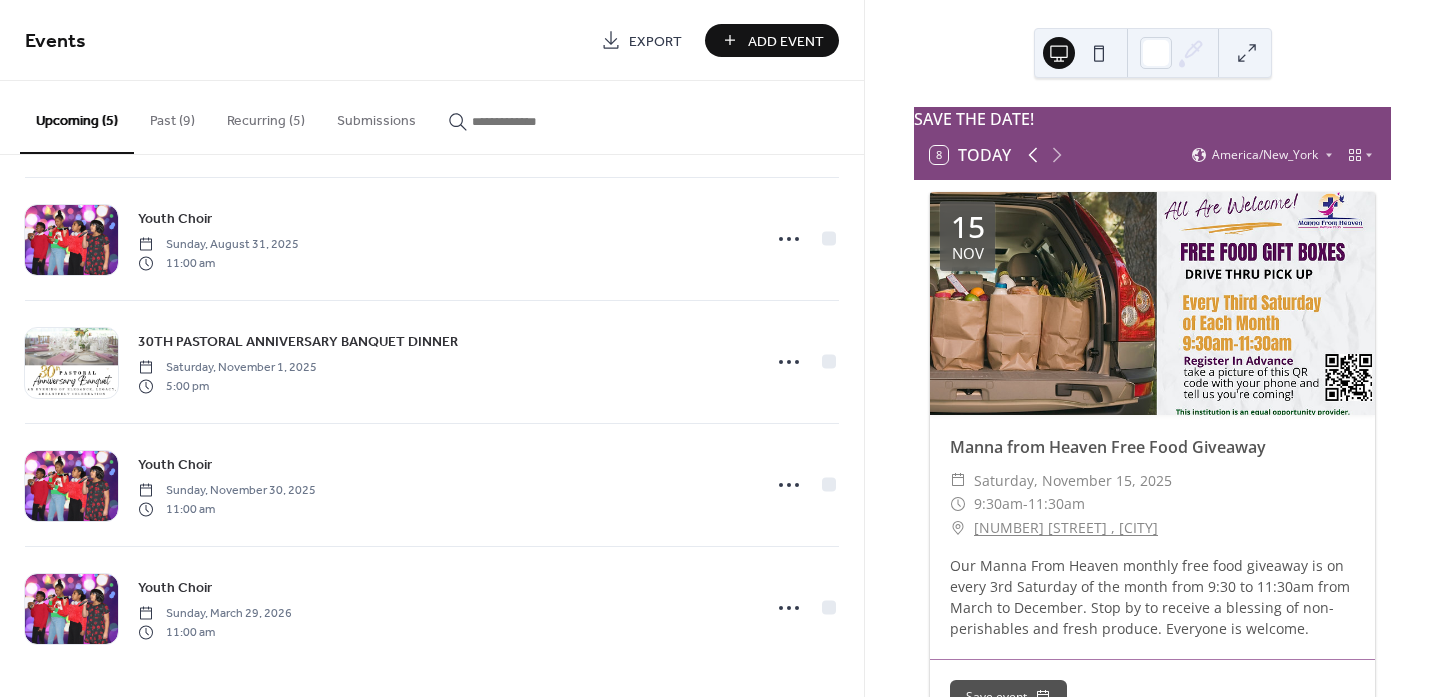 click 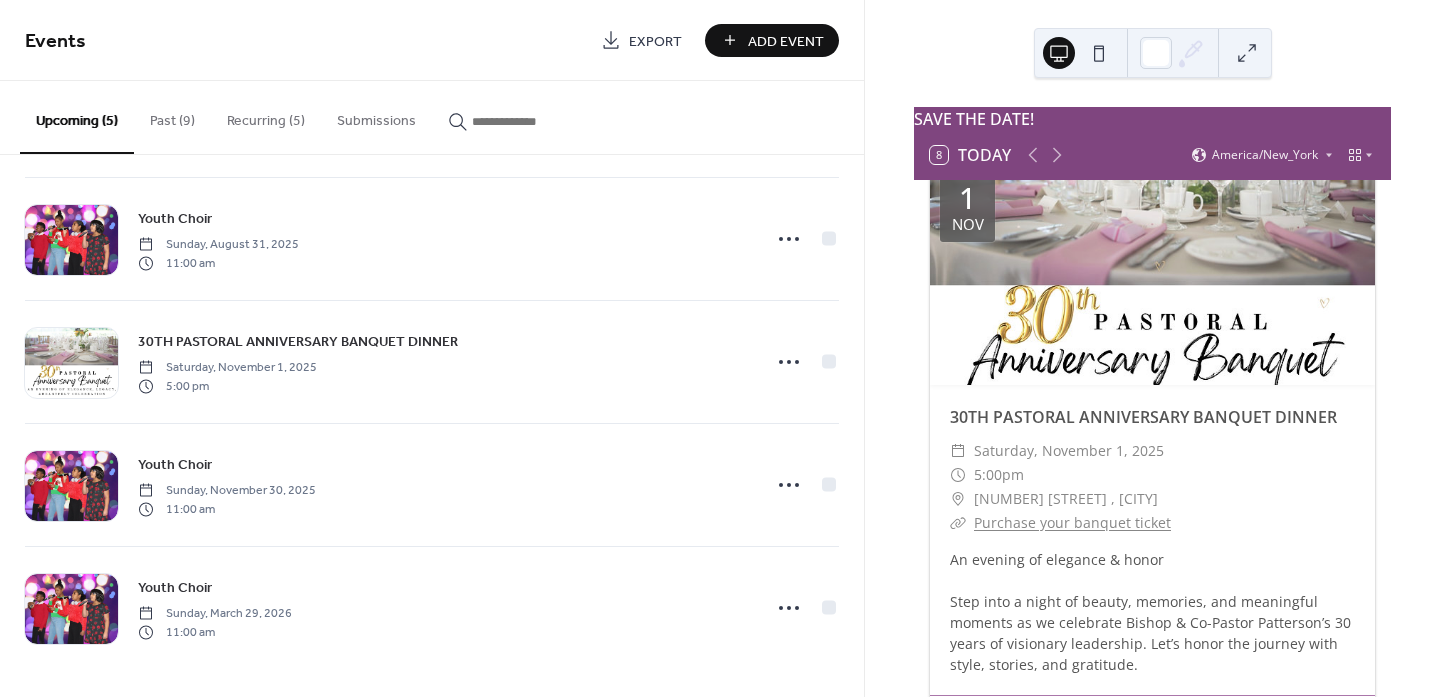 scroll, scrollTop: 1262, scrollLeft: 0, axis: vertical 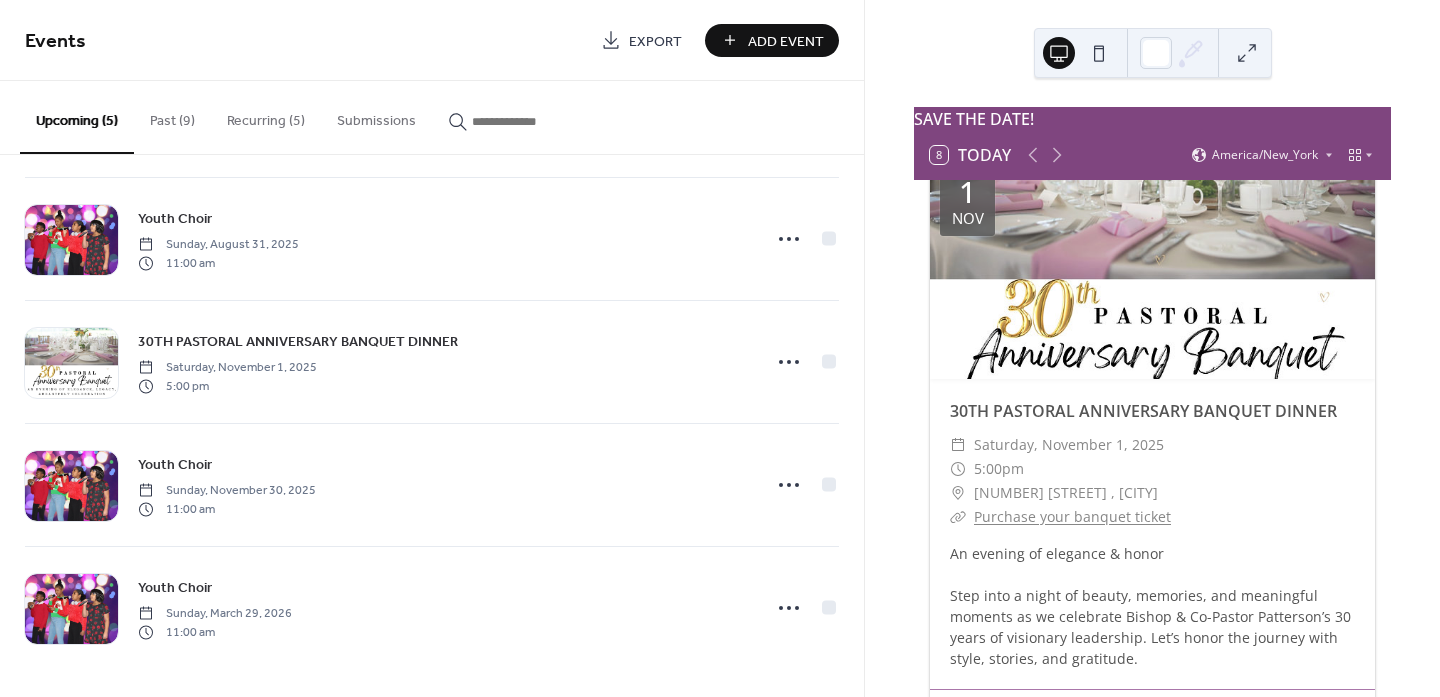 click at bounding box center [1152, 268] 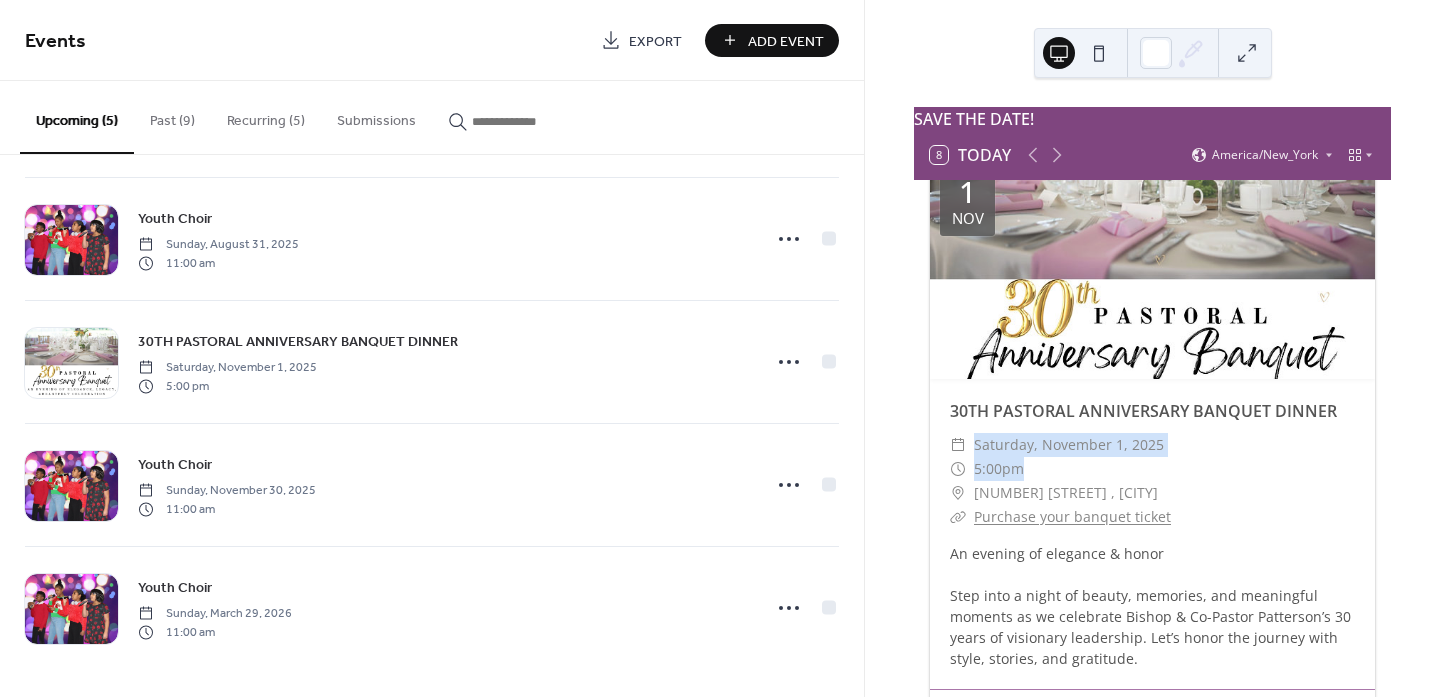 drag, startPoint x: 1378, startPoint y: 398, endPoint x: 1381, endPoint y: 462, distance: 64.070274 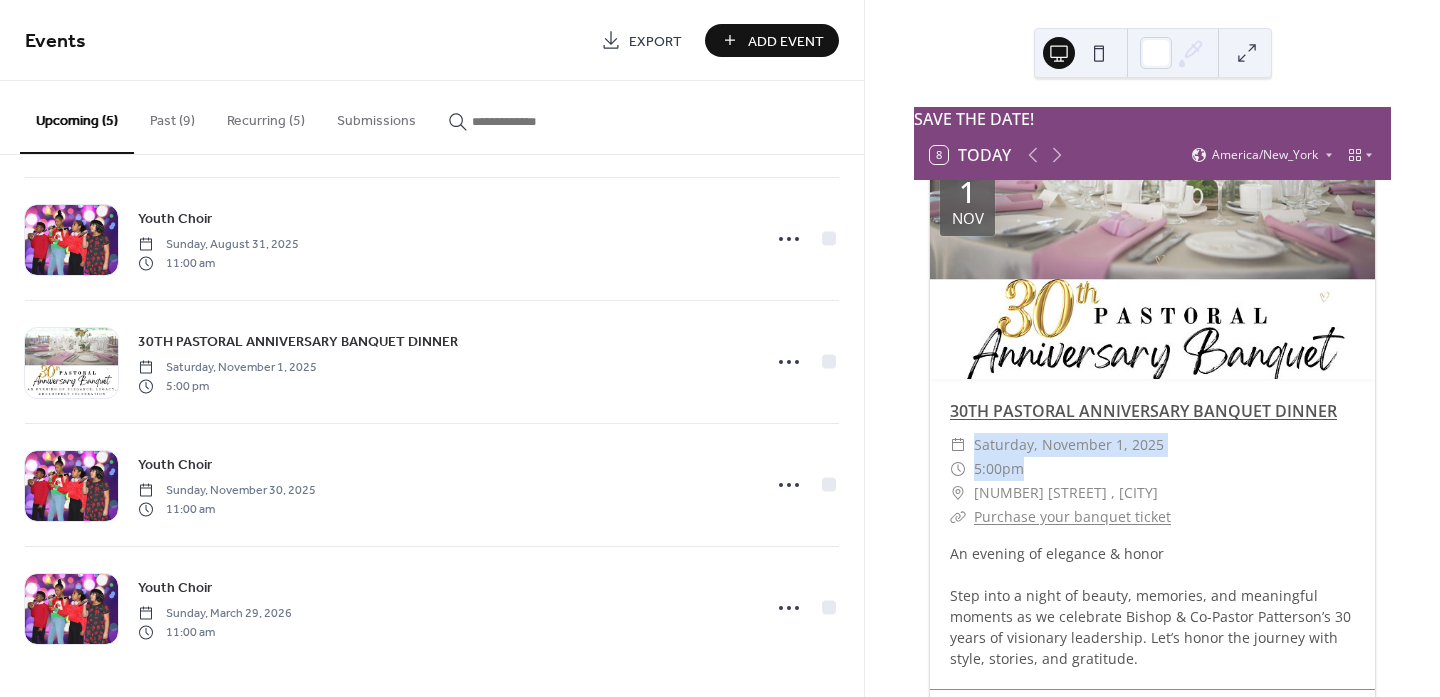 click on "30TH PASTORAL ANNIVERSARY BANQUET DINNER" at bounding box center (1143, 411) 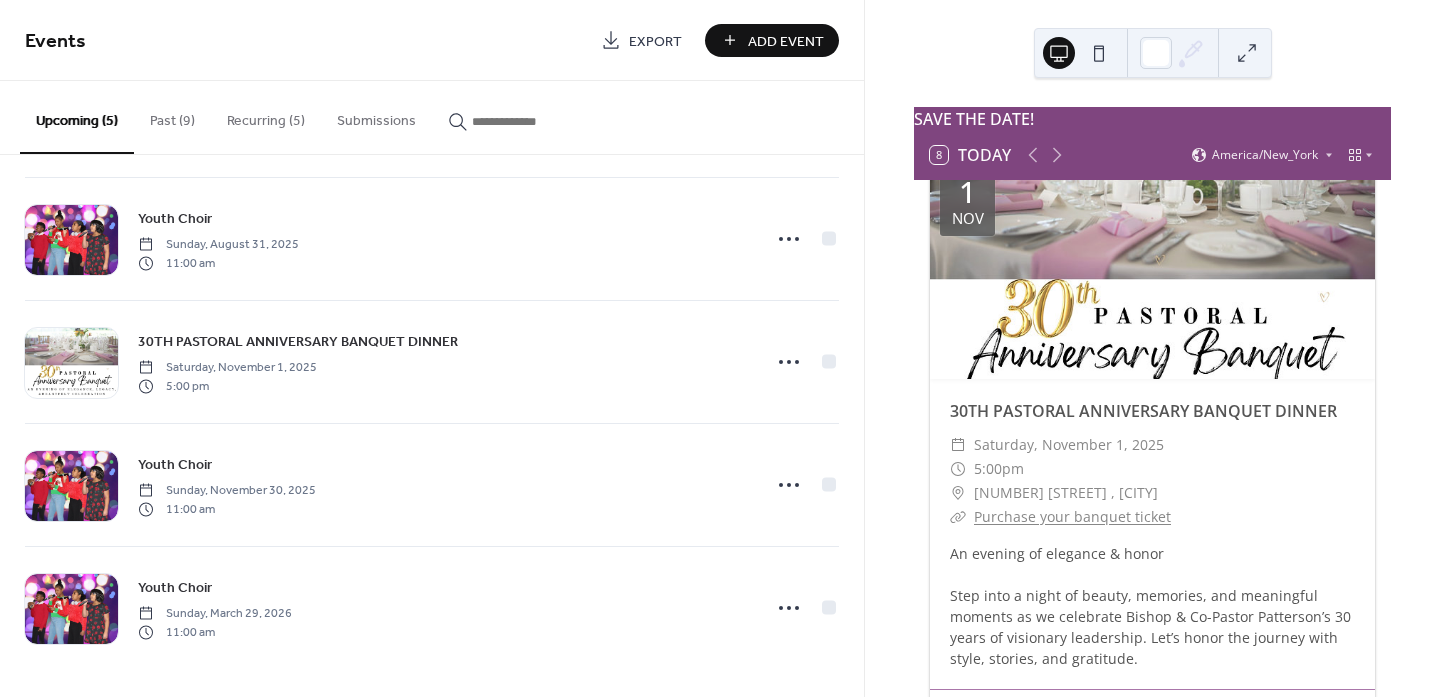 click at bounding box center [1152, 268] 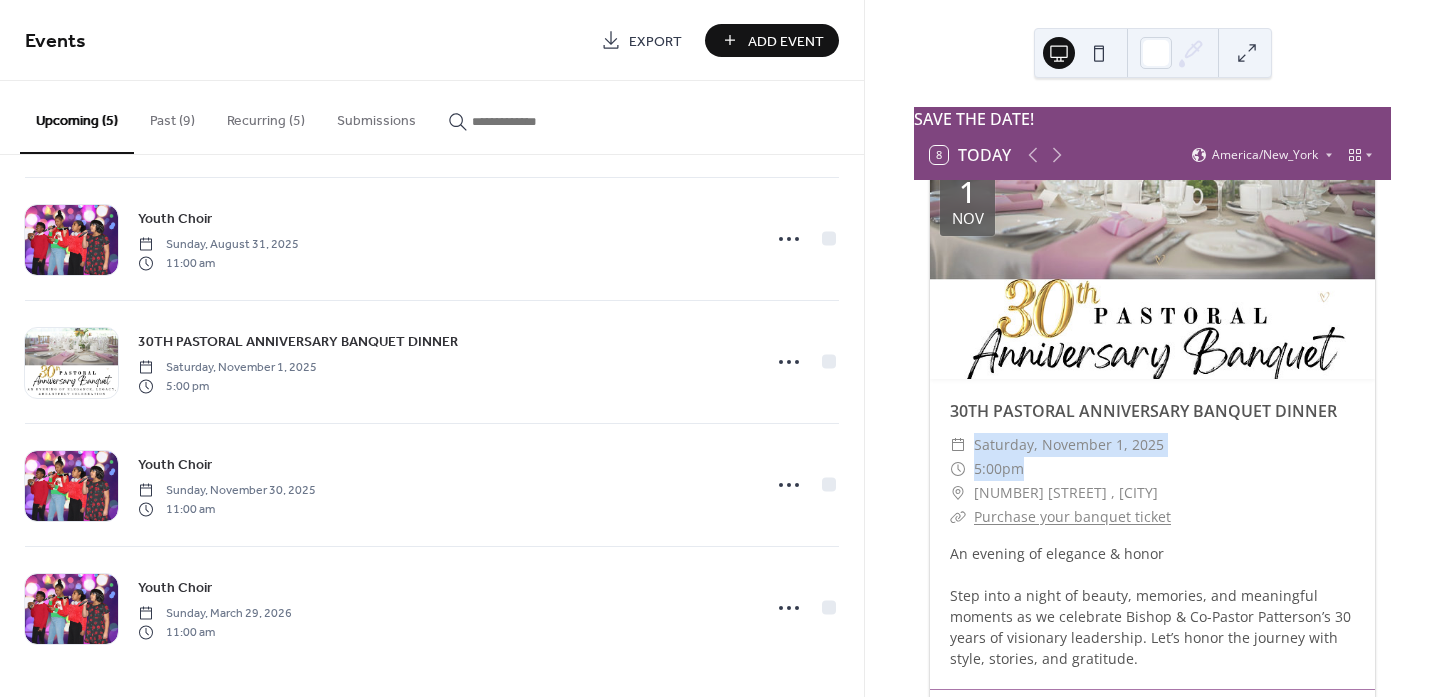 drag, startPoint x: 1376, startPoint y: 399, endPoint x: 1378, endPoint y: 461, distance: 62.03225 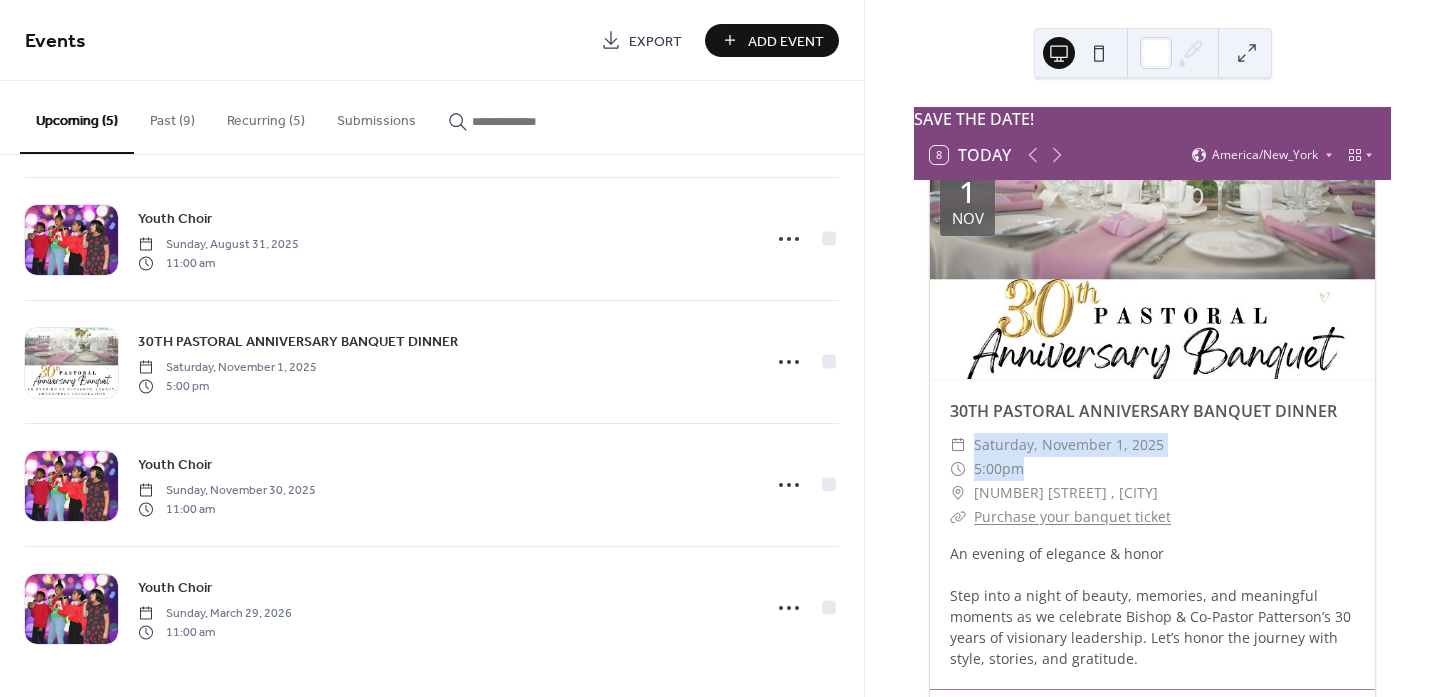 click on "​ 5:00pm" at bounding box center (1152, 469) 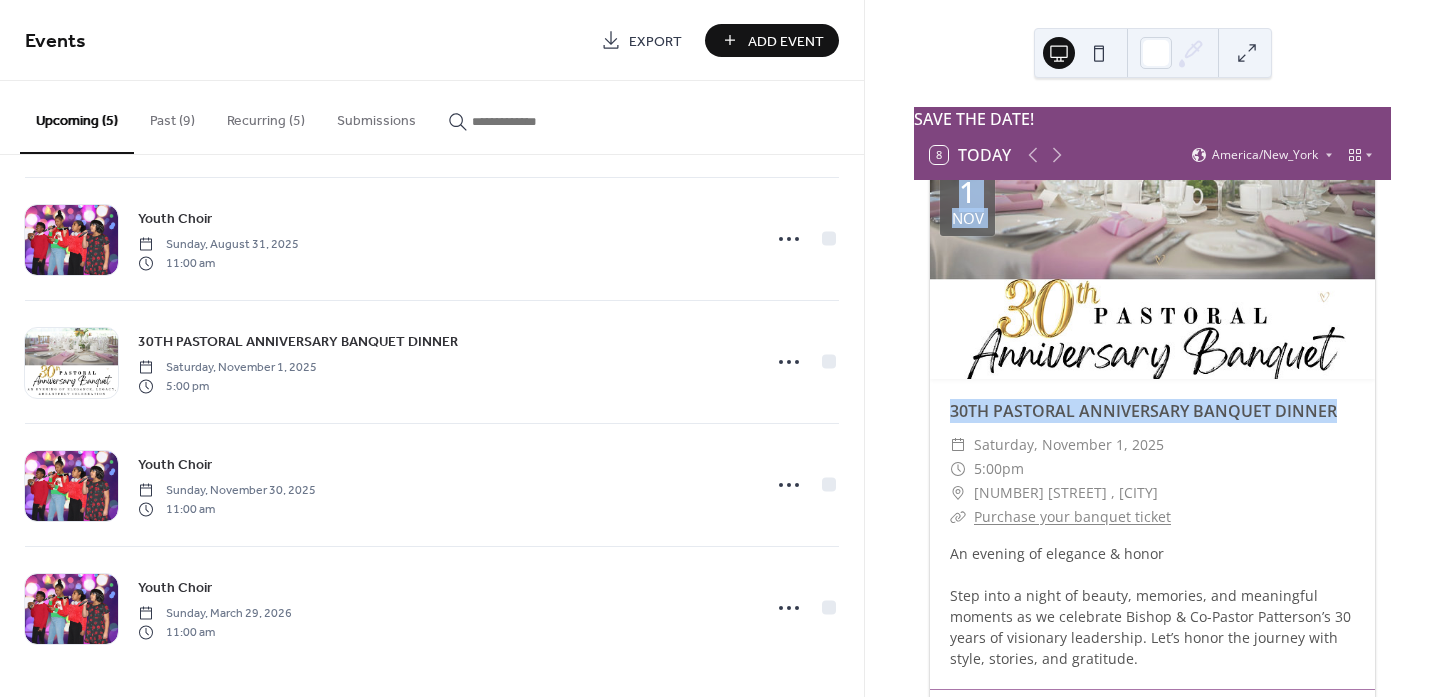 drag, startPoint x: 1385, startPoint y: 407, endPoint x: 1360, endPoint y: 330, distance: 80.95678 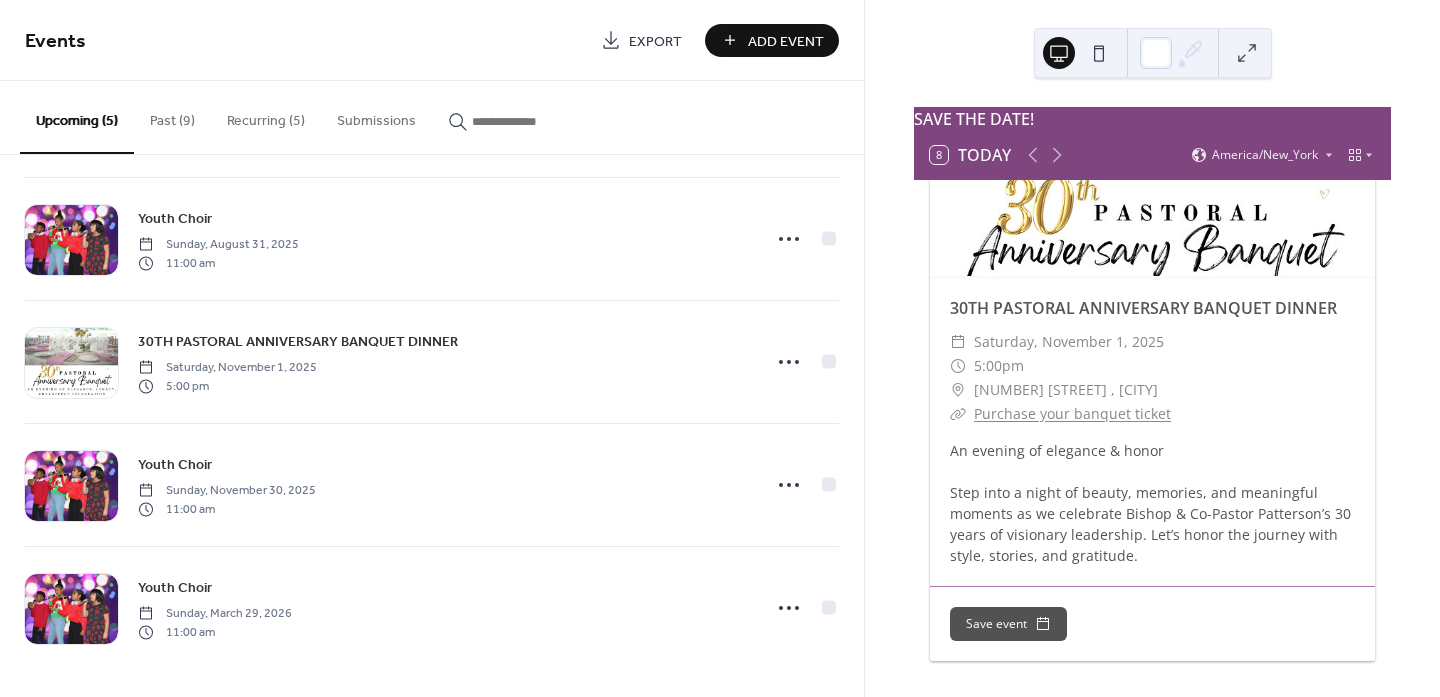 scroll, scrollTop: 1354, scrollLeft: 0, axis: vertical 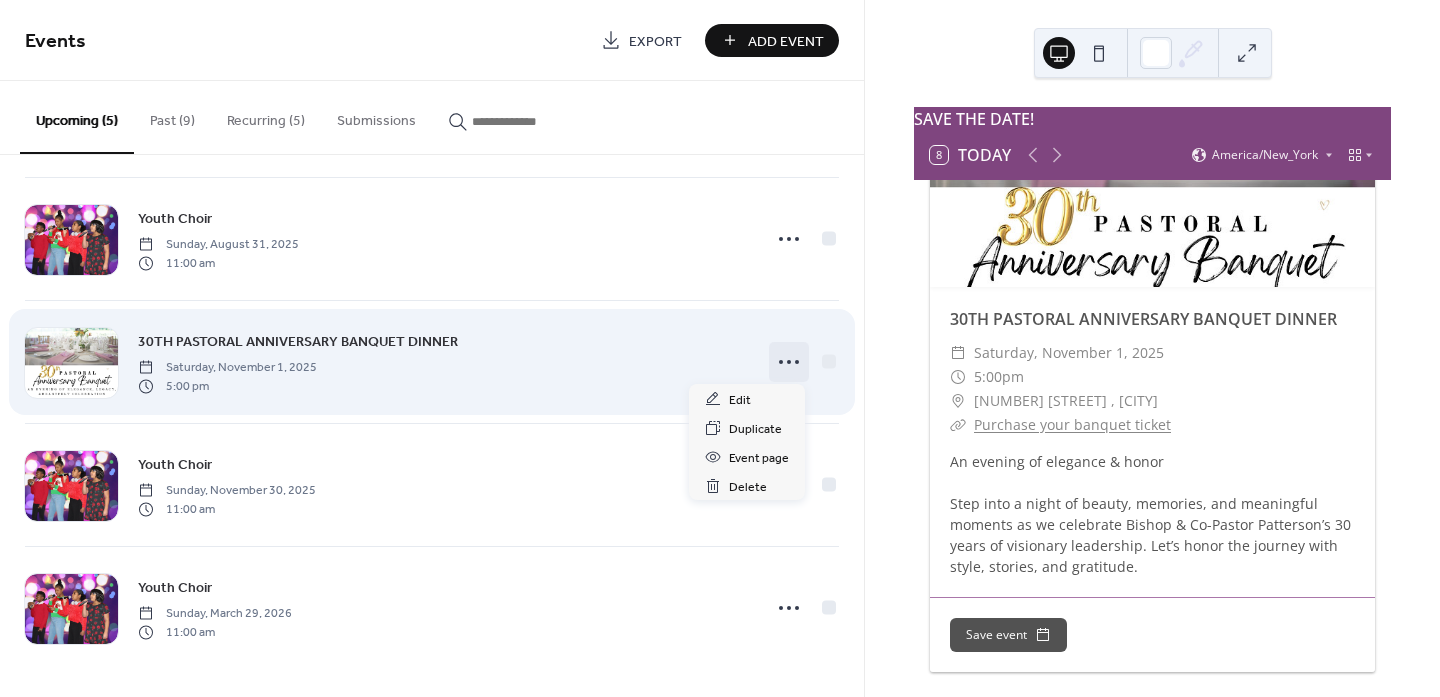 click 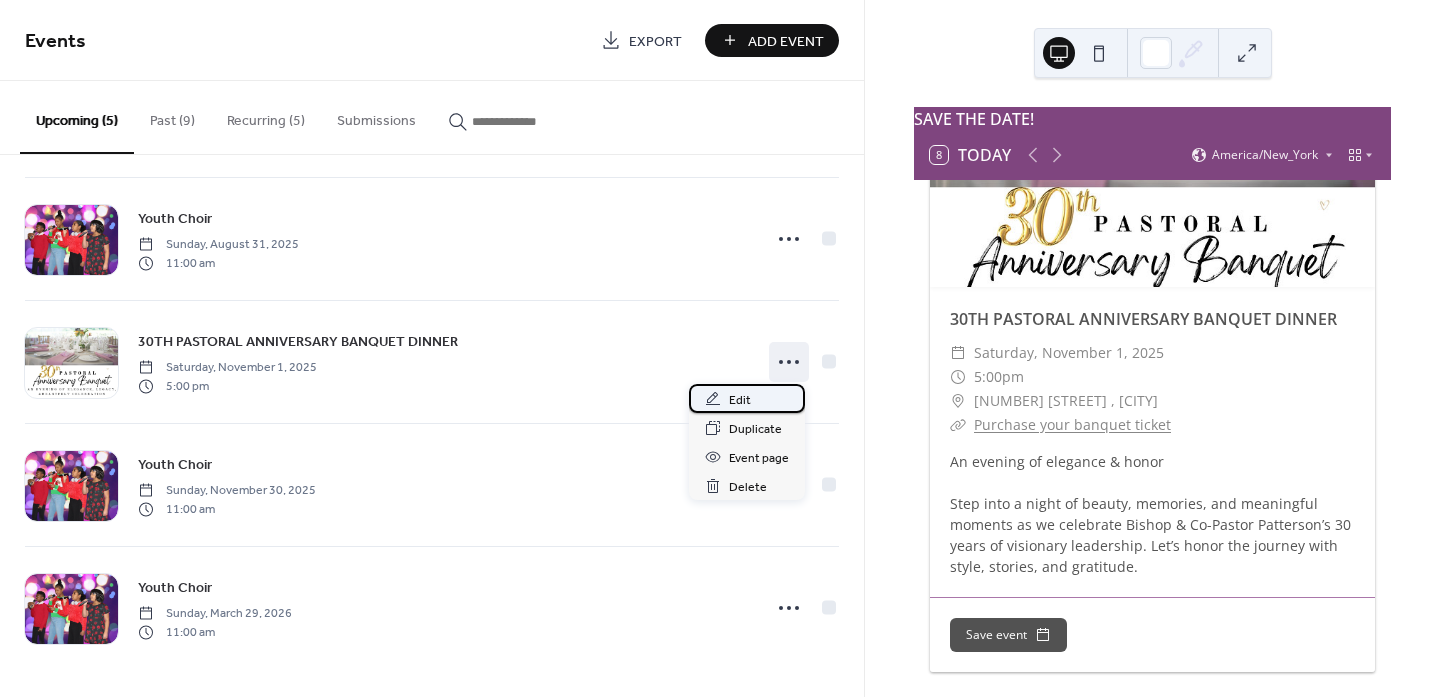 click on "Edit" at bounding box center [740, 400] 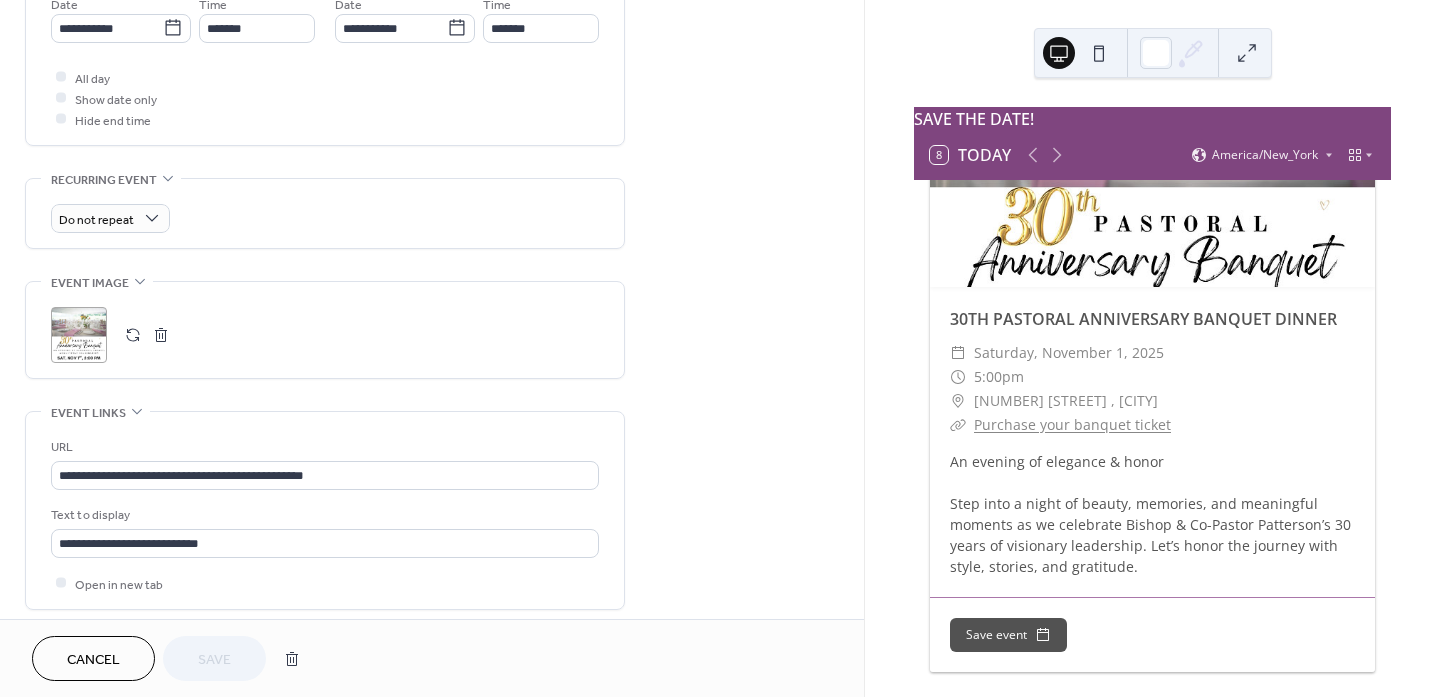 scroll, scrollTop: 716, scrollLeft: 0, axis: vertical 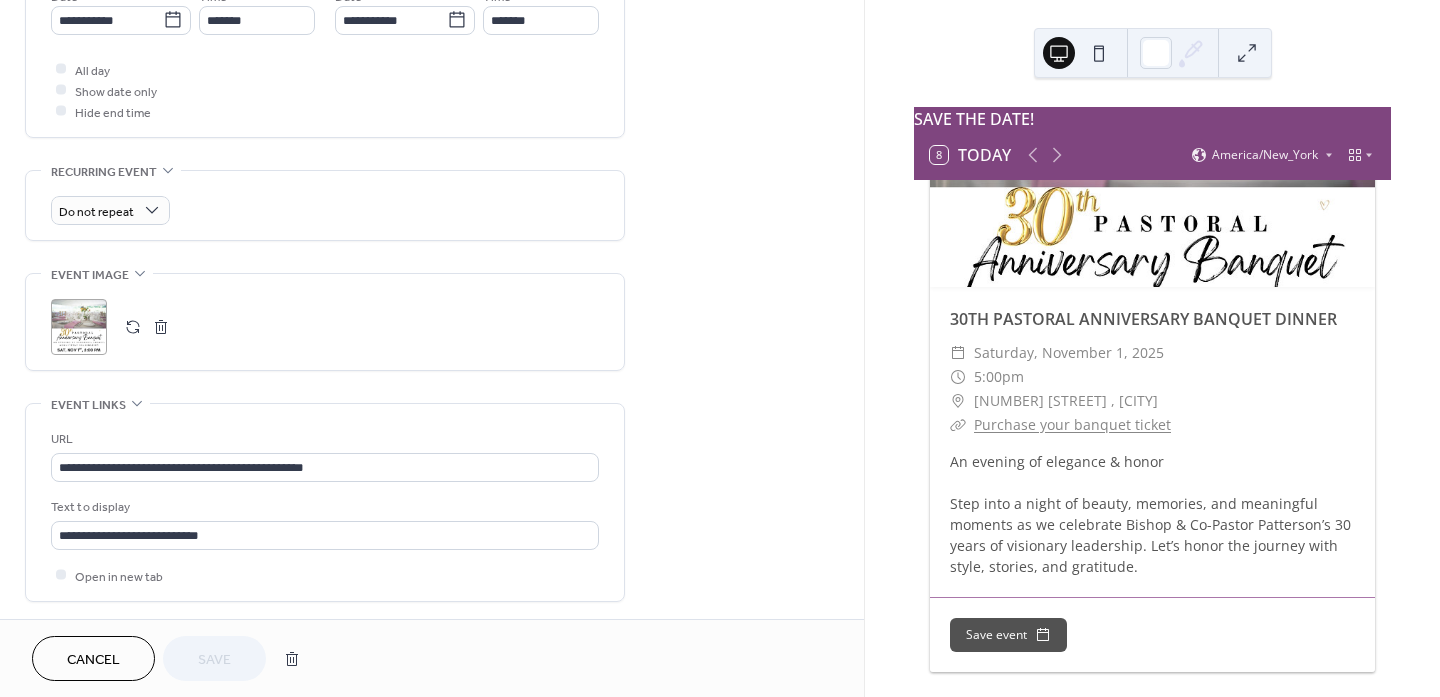 click at bounding box center [161, 327] 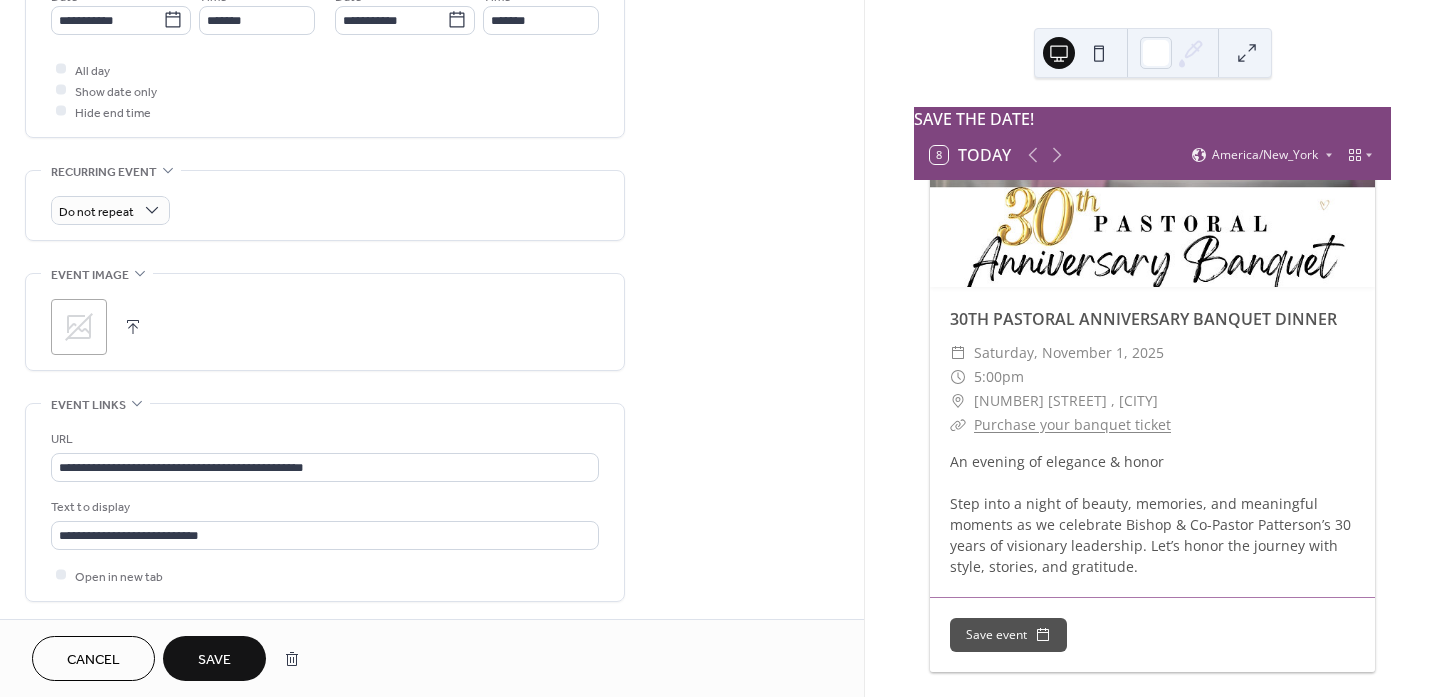 click 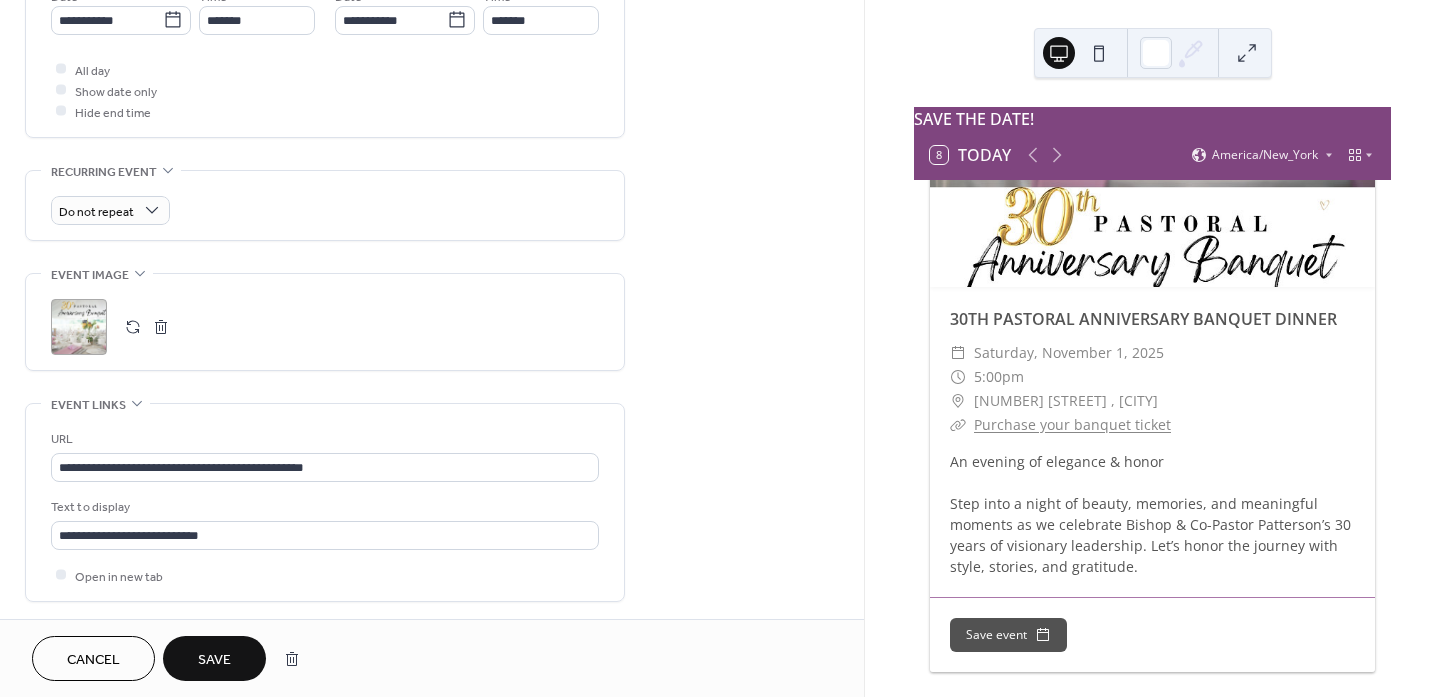click on "Save" at bounding box center (214, 660) 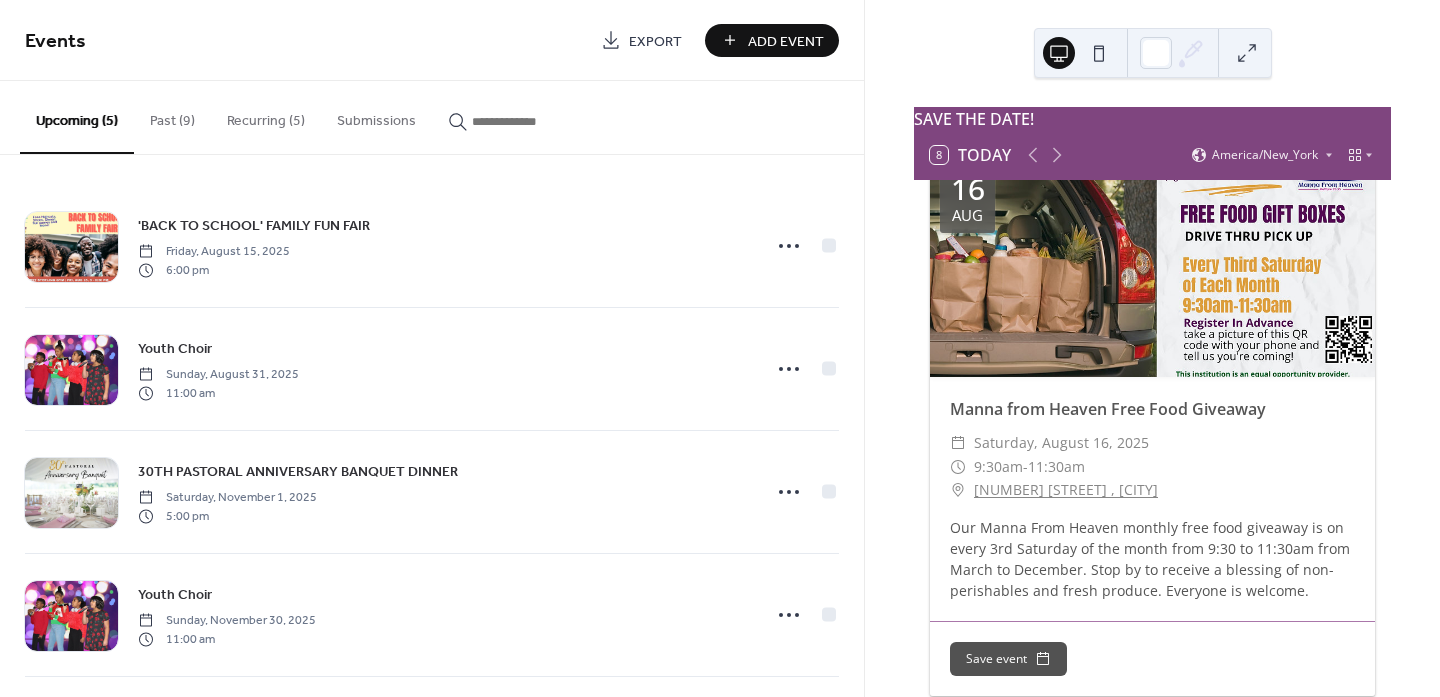 click on "Add Event" at bounding box center (786, 41) 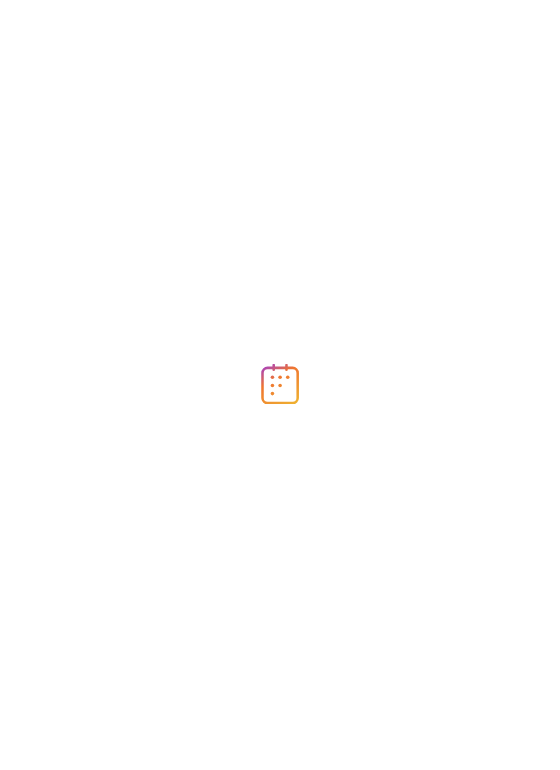 scroll, scrollTop: 0, scrollLeft: 0, axis: both 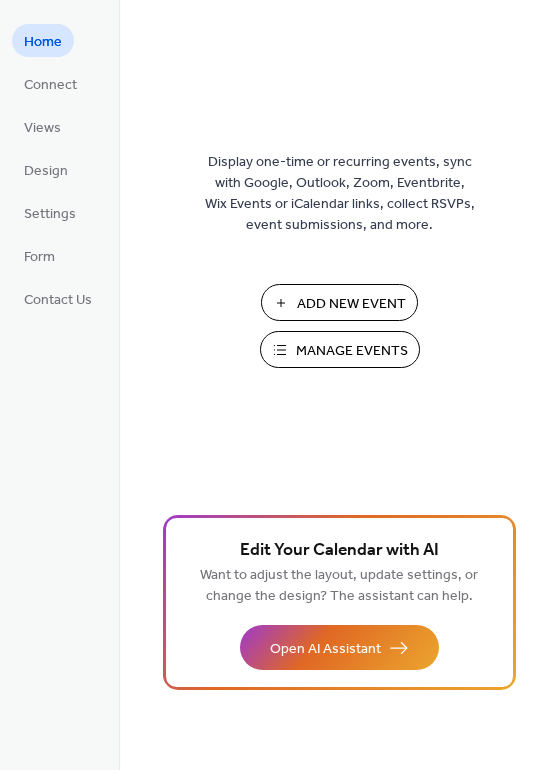 click on "Add New Event" at bounding box center [351, 304] 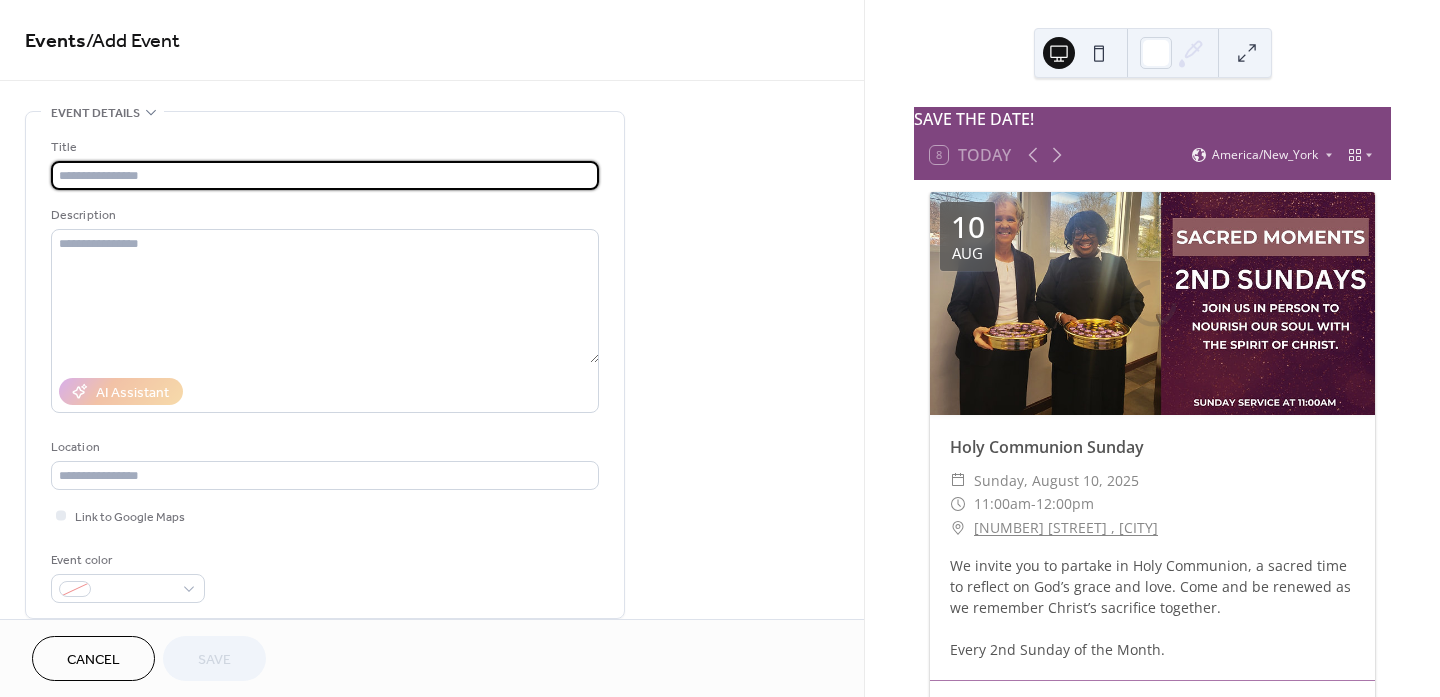 scroll, scrollTop: 0, scrollLeft: 0, axis: both 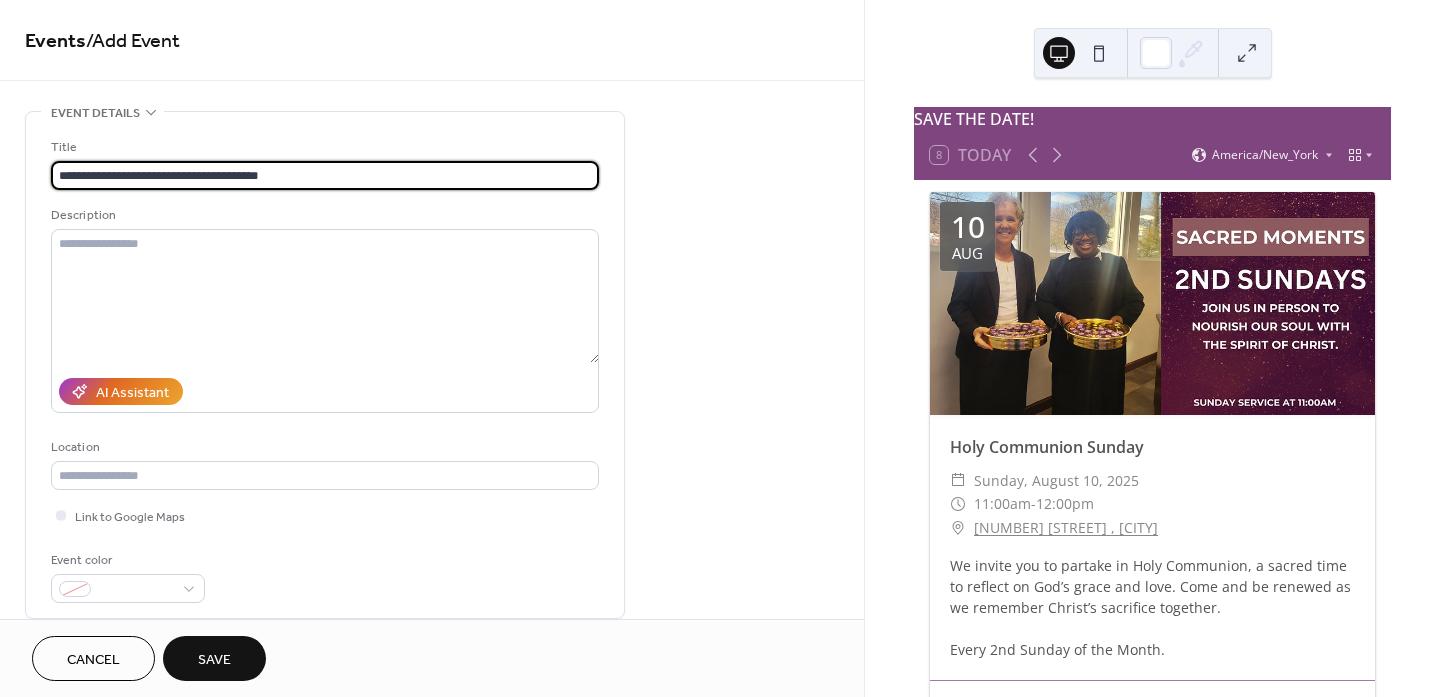 type on "**********" 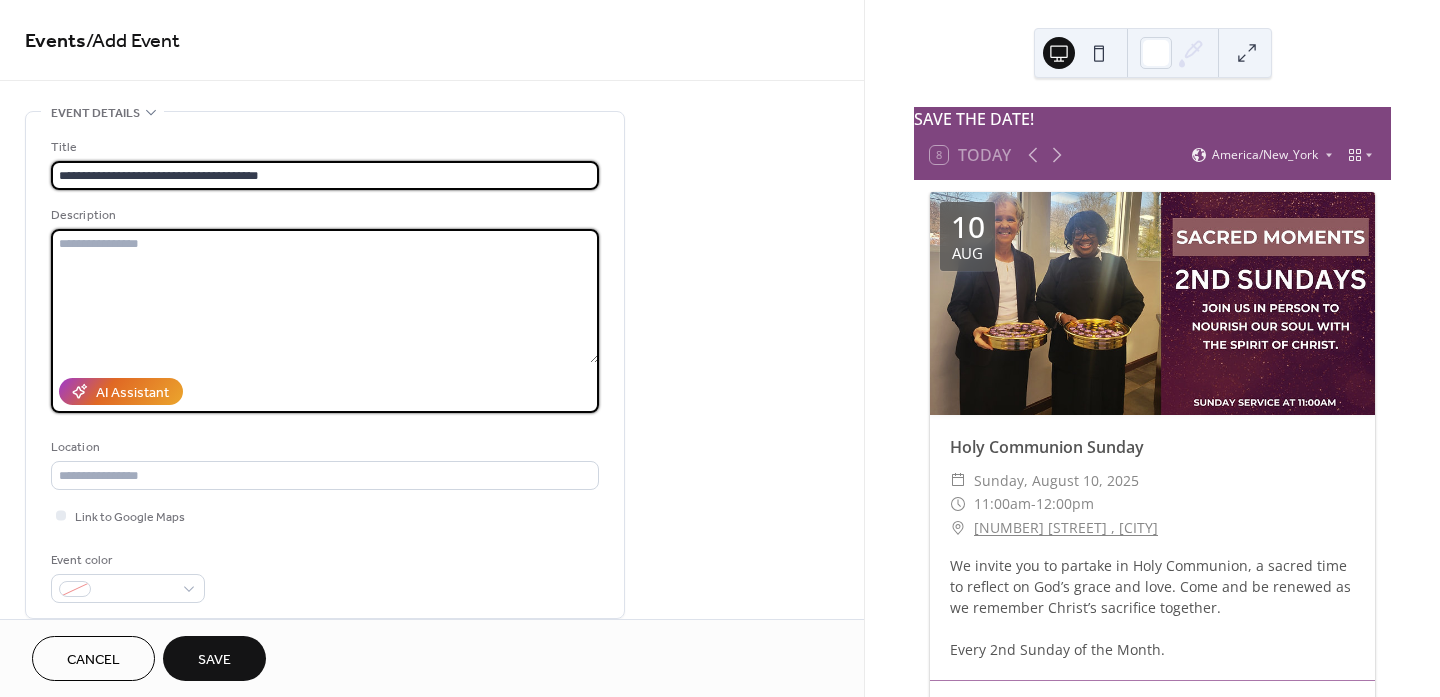 click at bounding box center [325, 296] 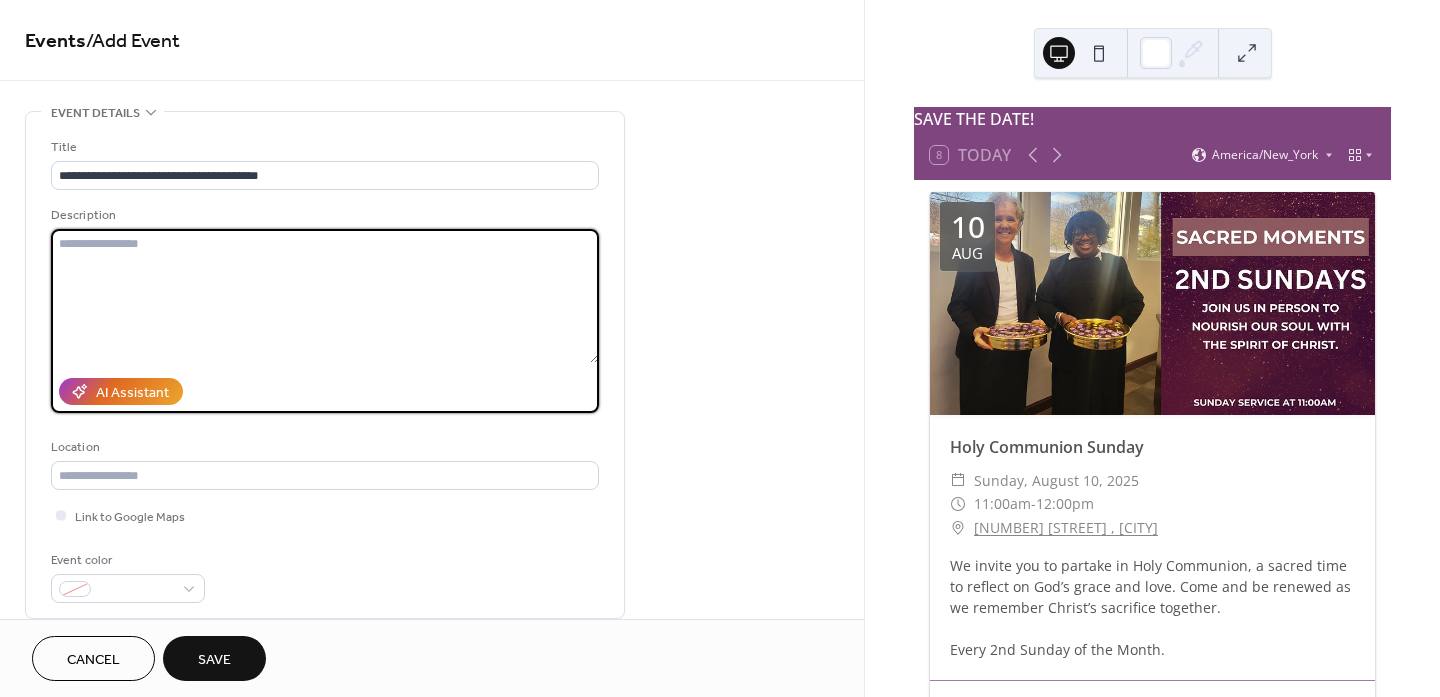 paste on "**********" 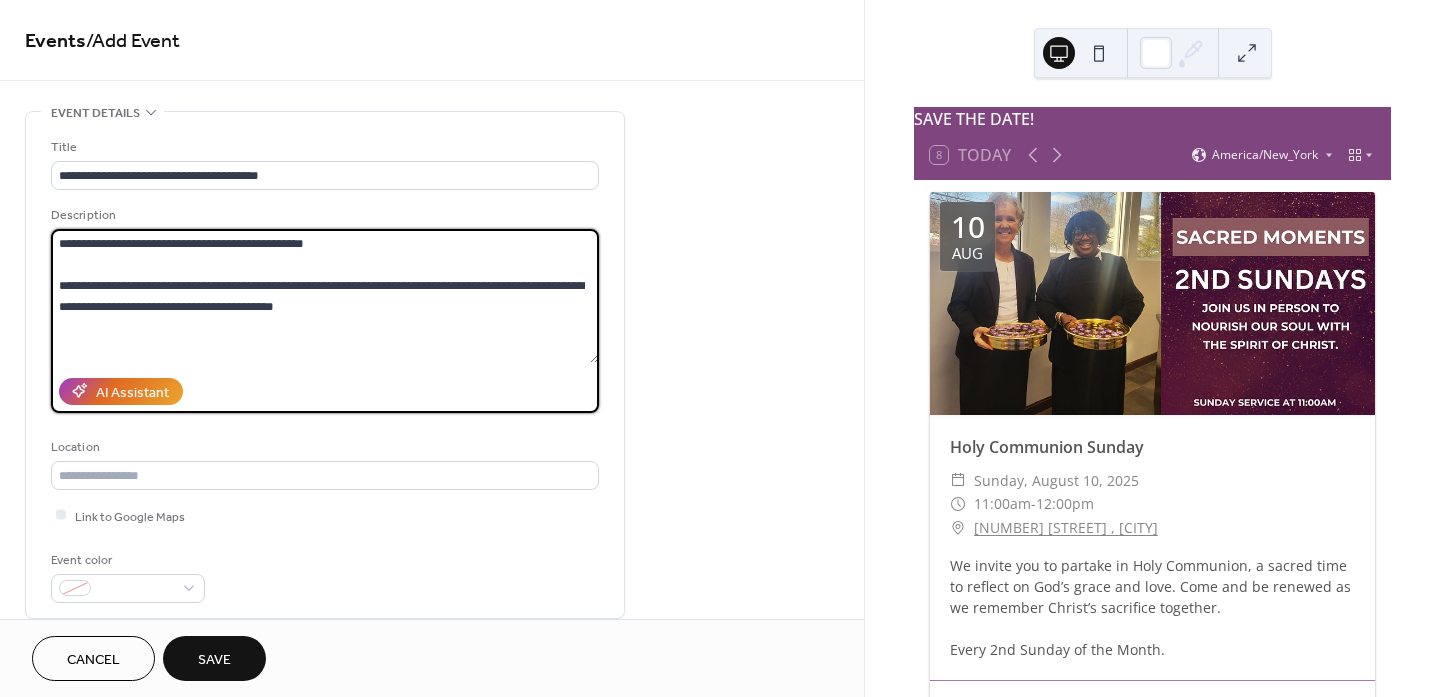 type on "**********" 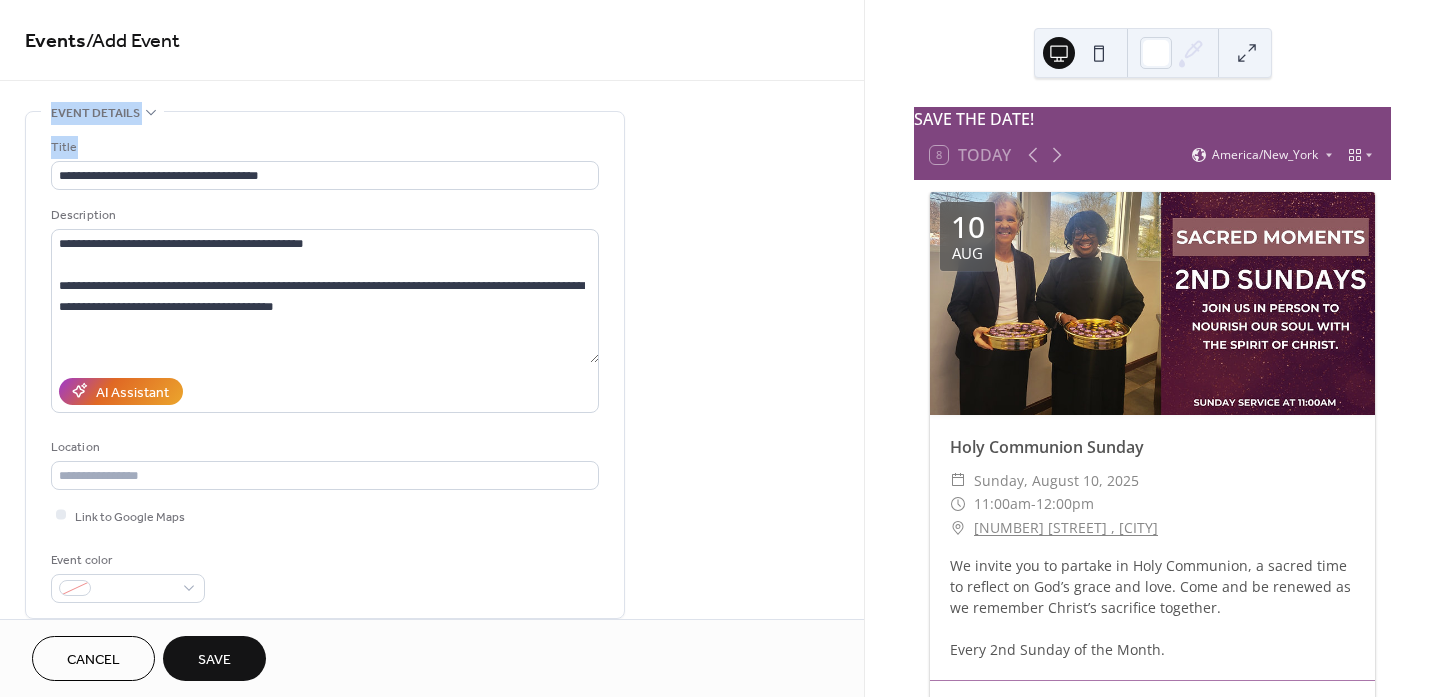 drag, startPoint x: 856, startPoint y: 32, endPoint x: 857, endPoint y: 106, distance: 74.00676 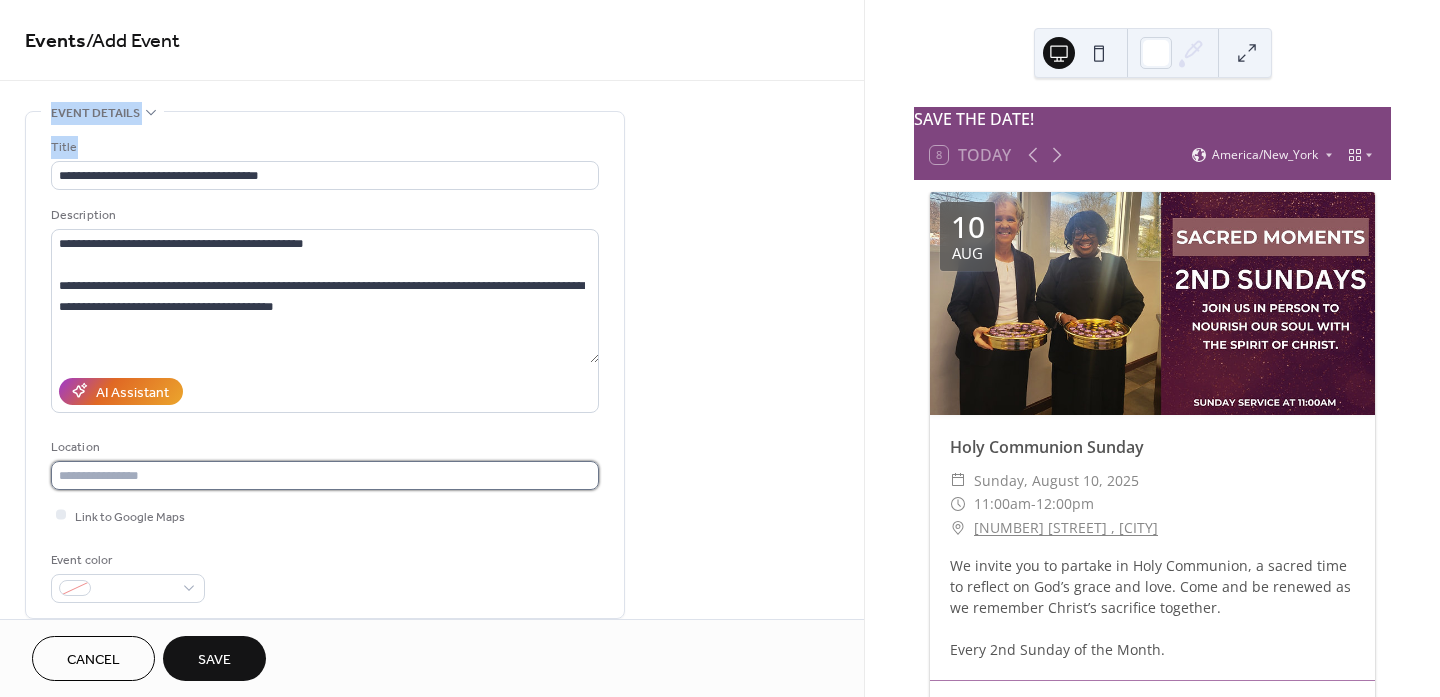 click at bounding box center [325, 475] 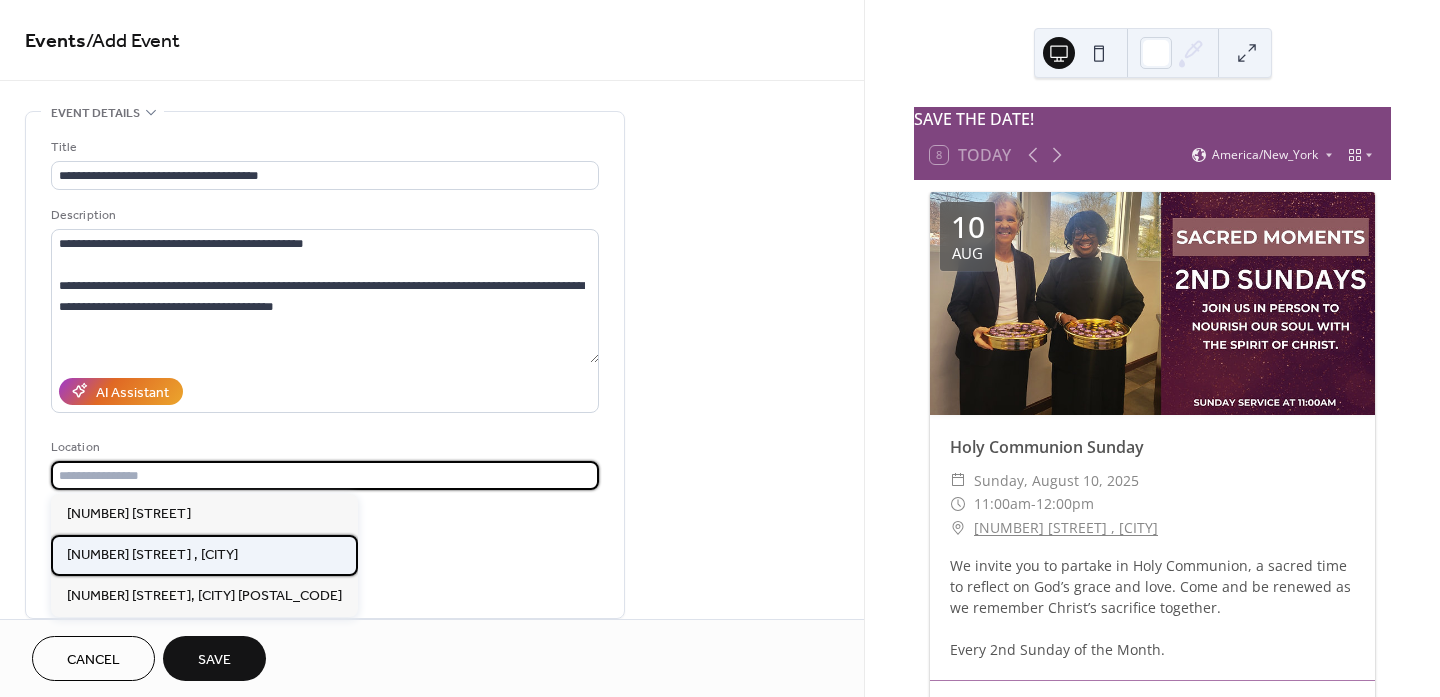 click on "[NUMBER] [STREET] , [CITY]" at bounding box center [152, 554] 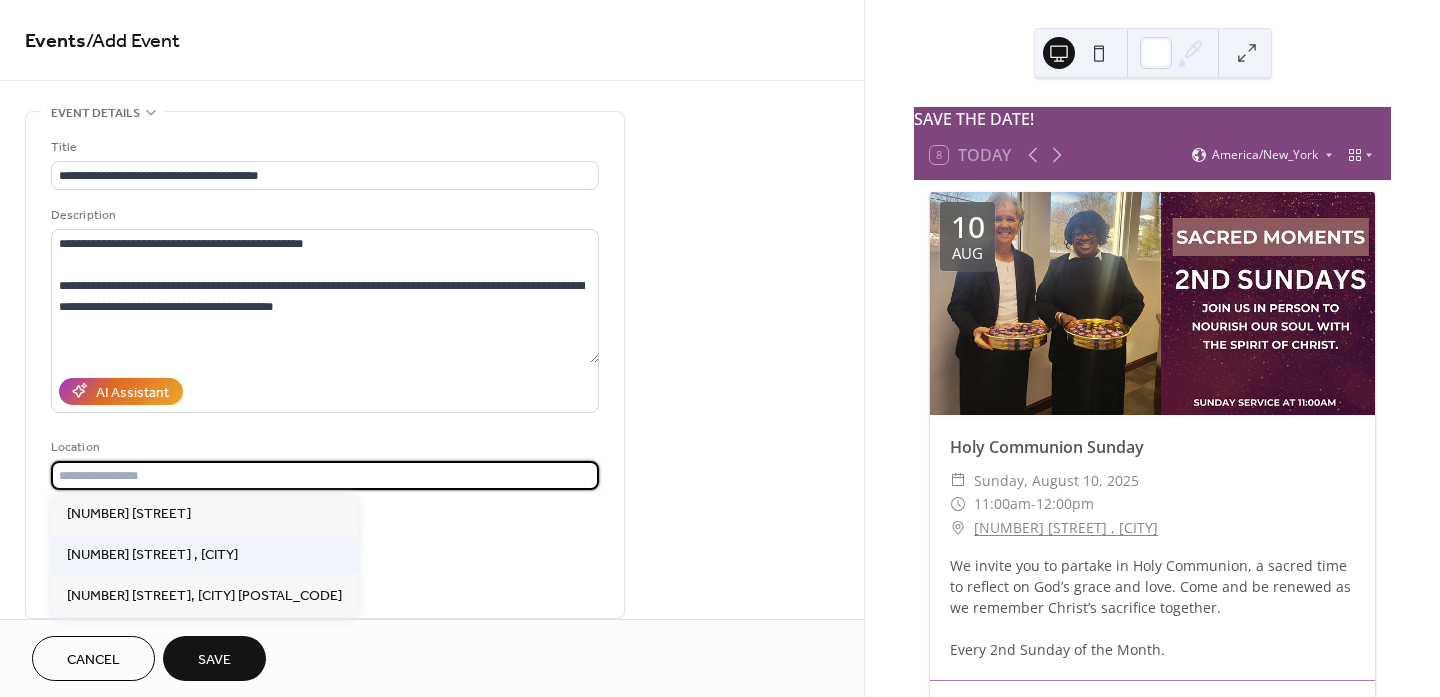 type on "**********" 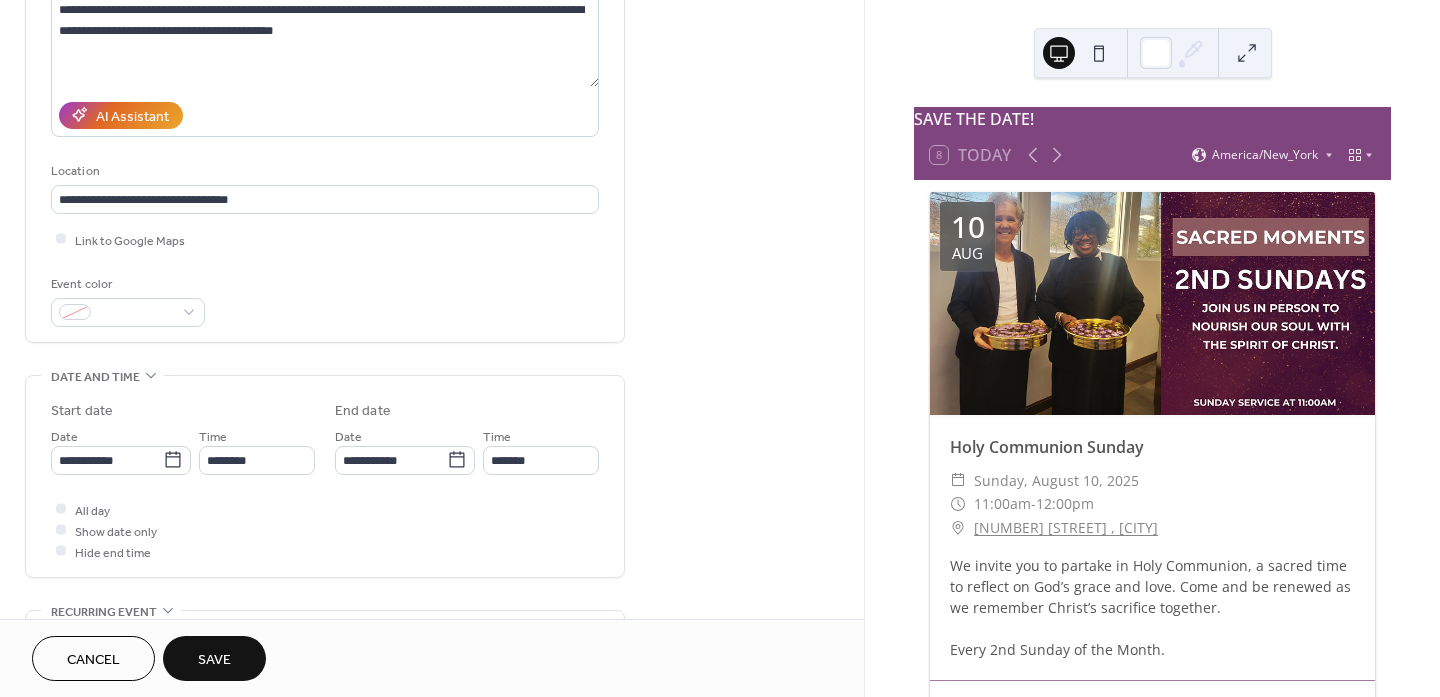 scroll, scrollTop: 284, scrollLeft: 0, axis: vertical 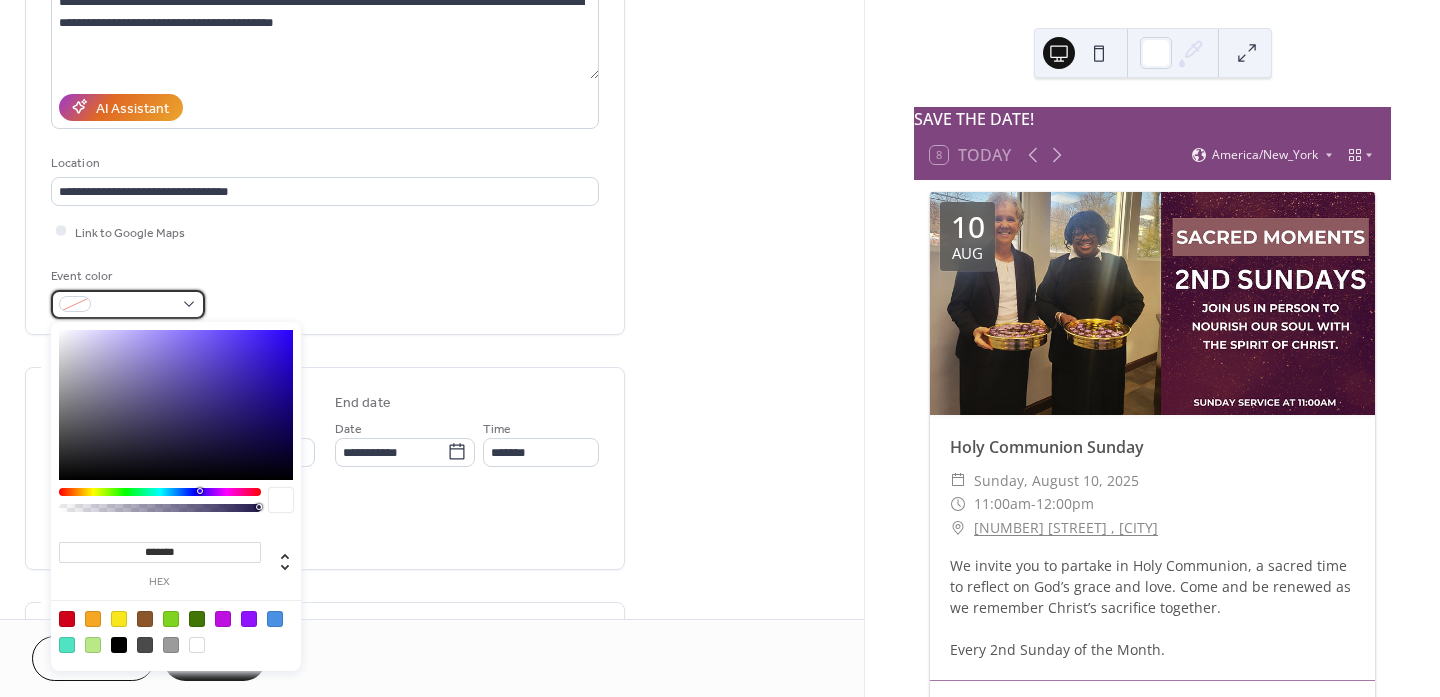click at bounding box center (136, 305) 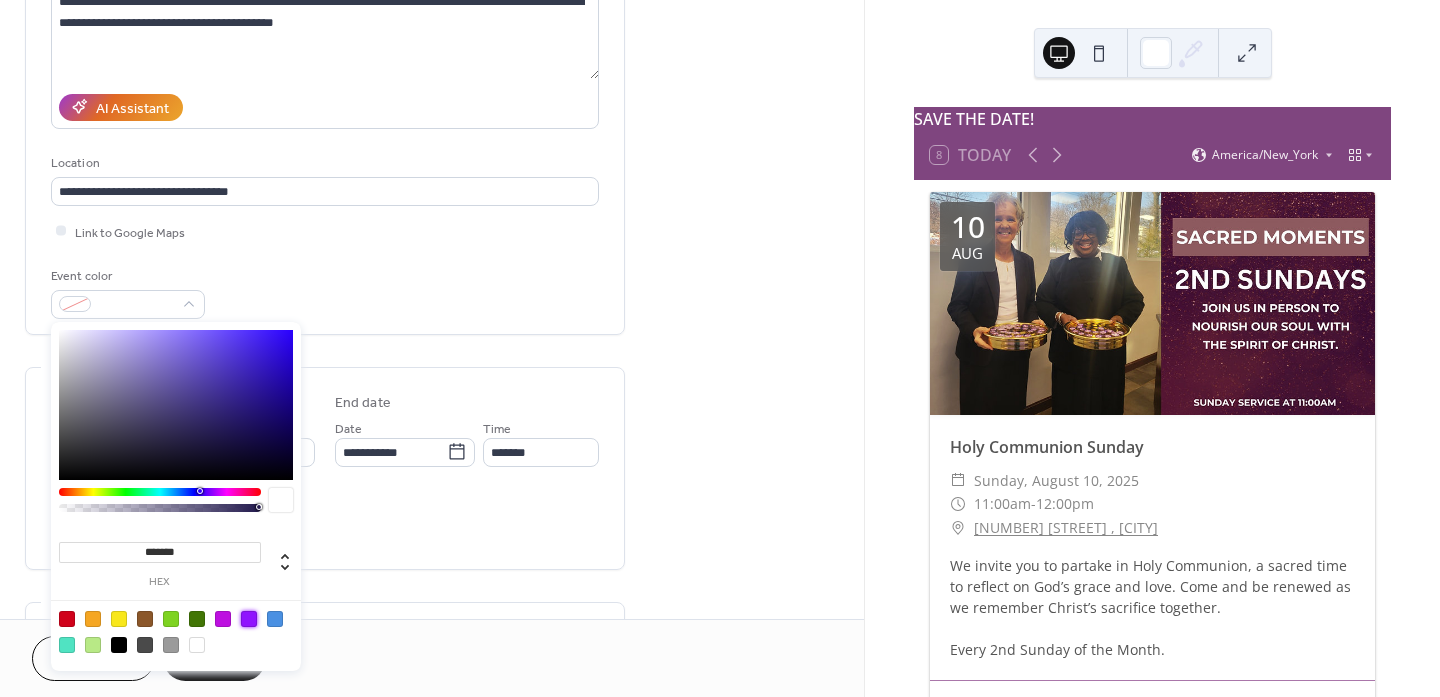 click at bounding box center (249, 619) 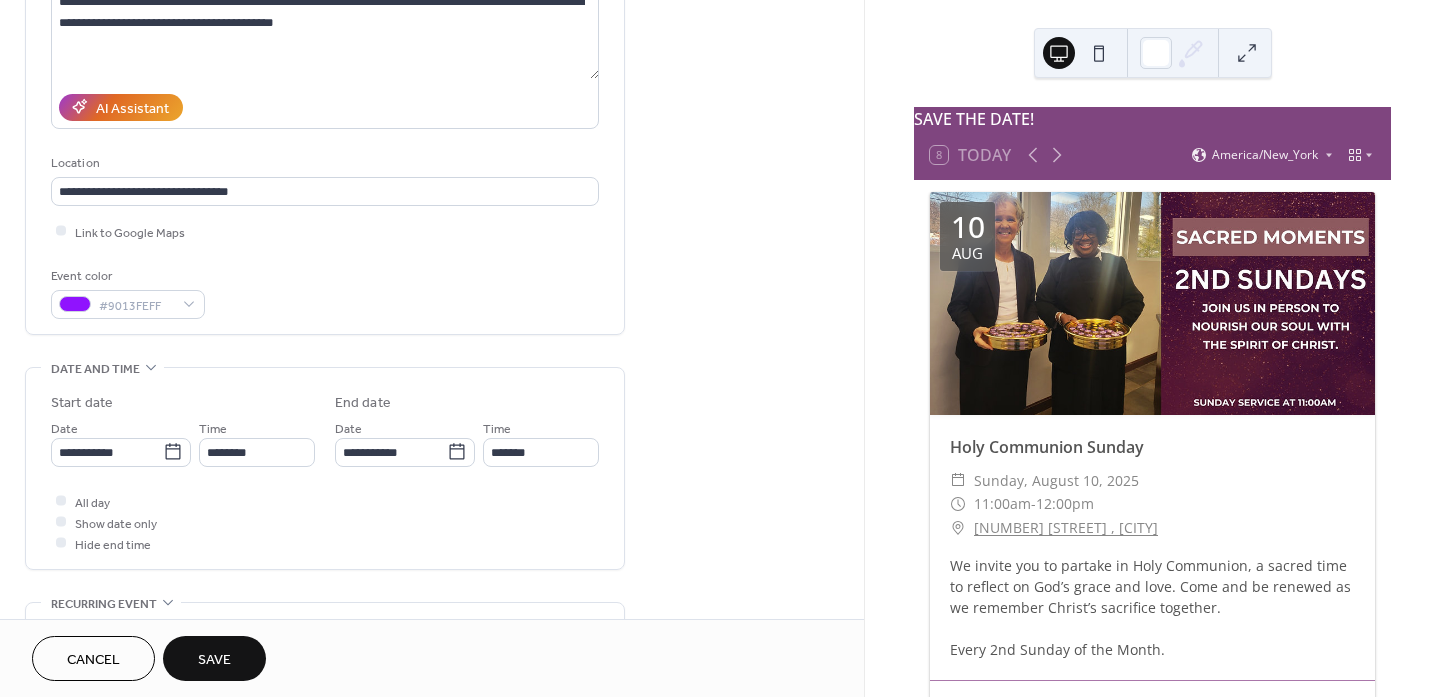 click on "**********" at bounding box center [432, 589] 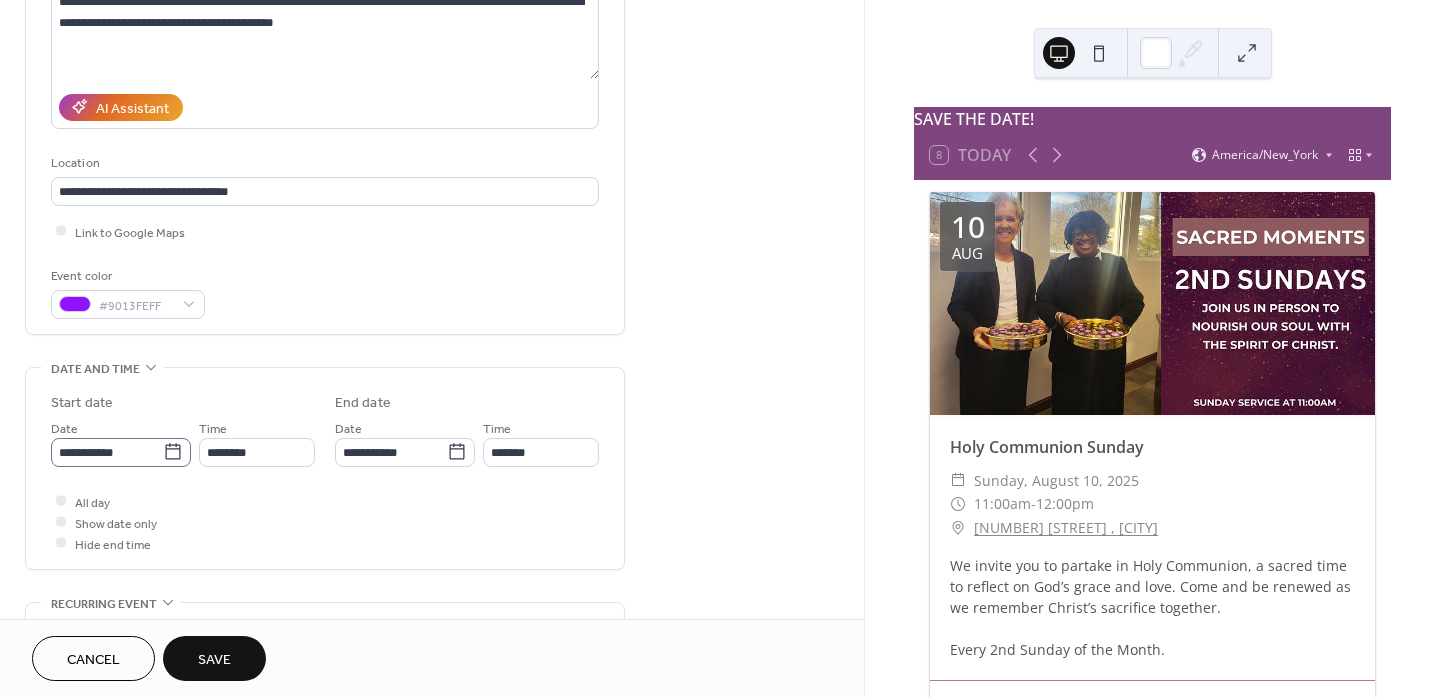 click on "**********" at bounding box center (720, 348) 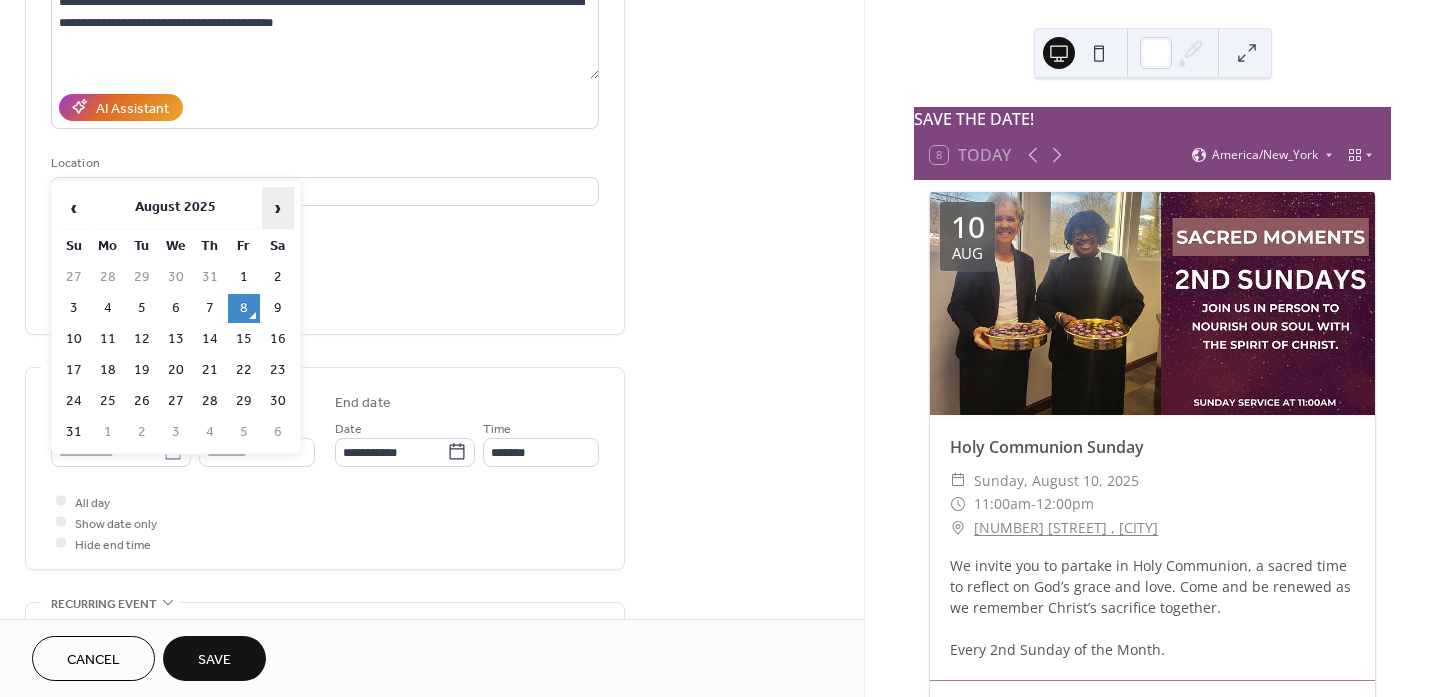 click on "›" at bounding box center (278, 208) 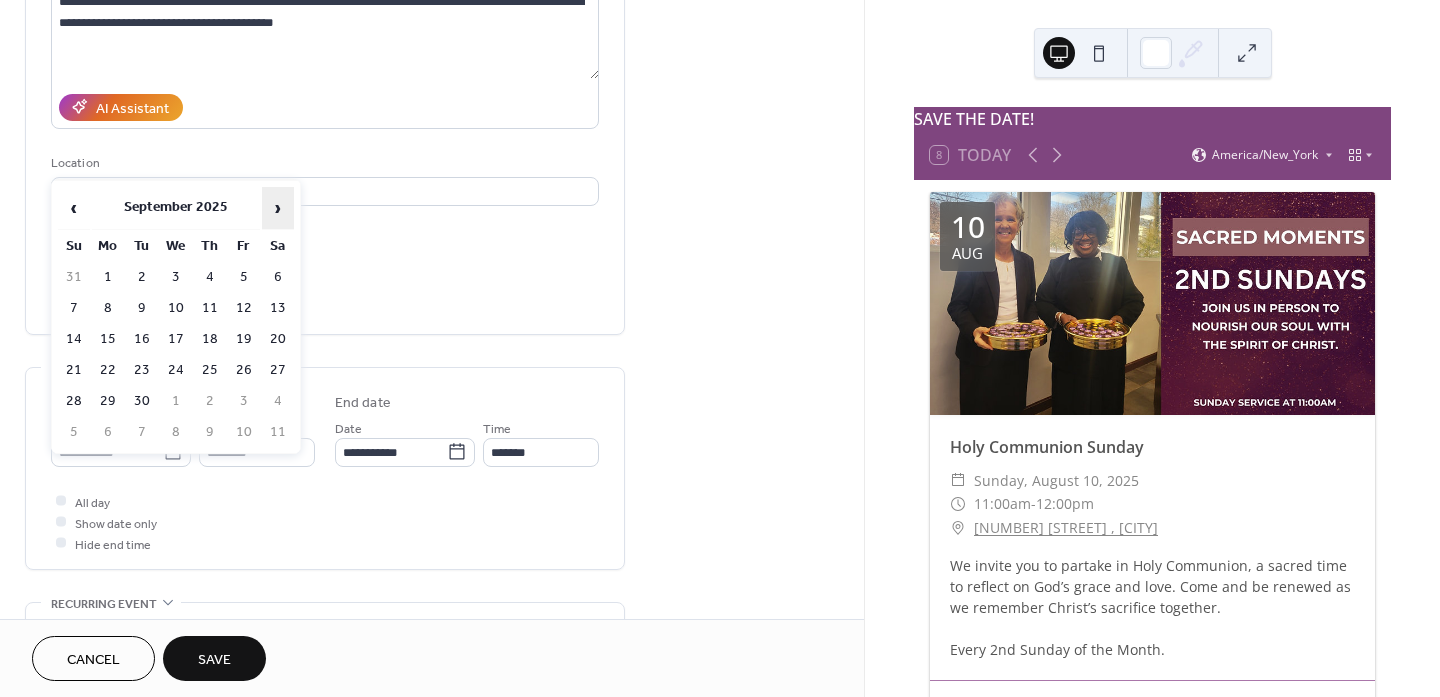 click on "›" at bounding box center (278, 208) 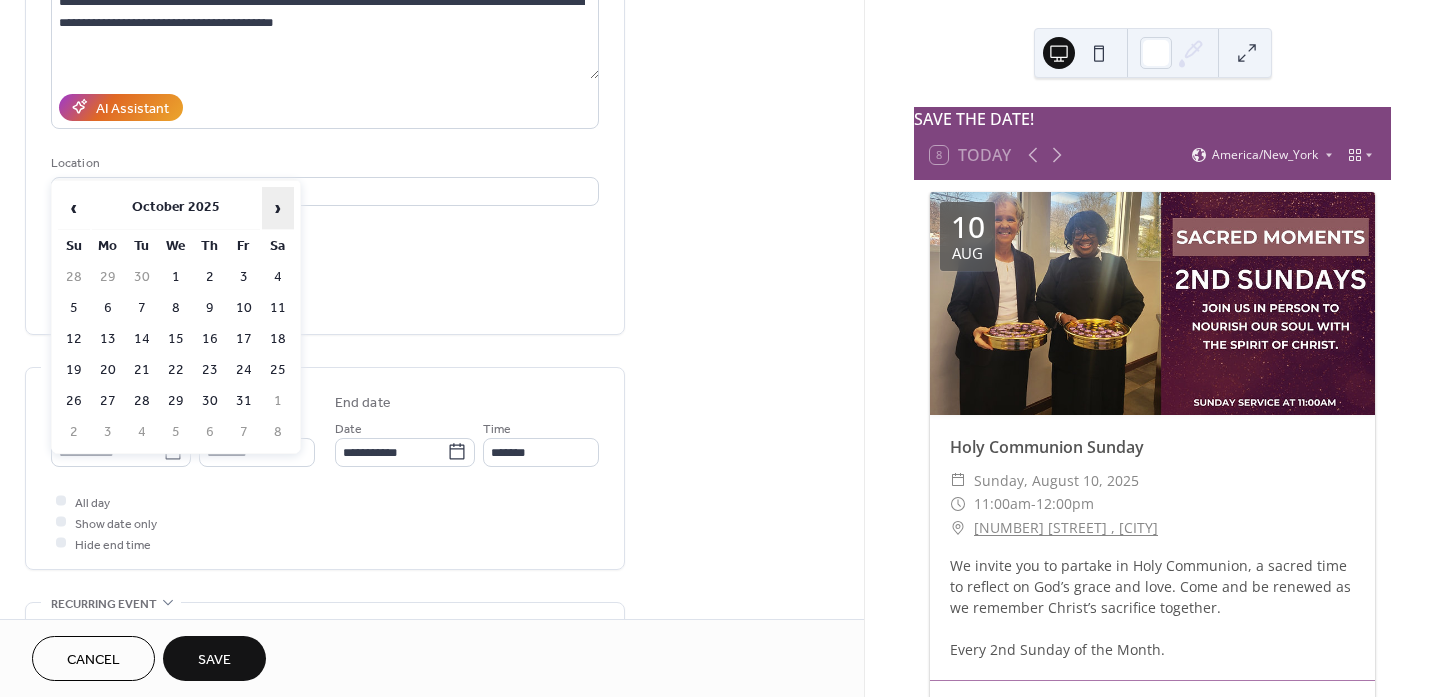 click on "›" at bounding box center (278, 208) 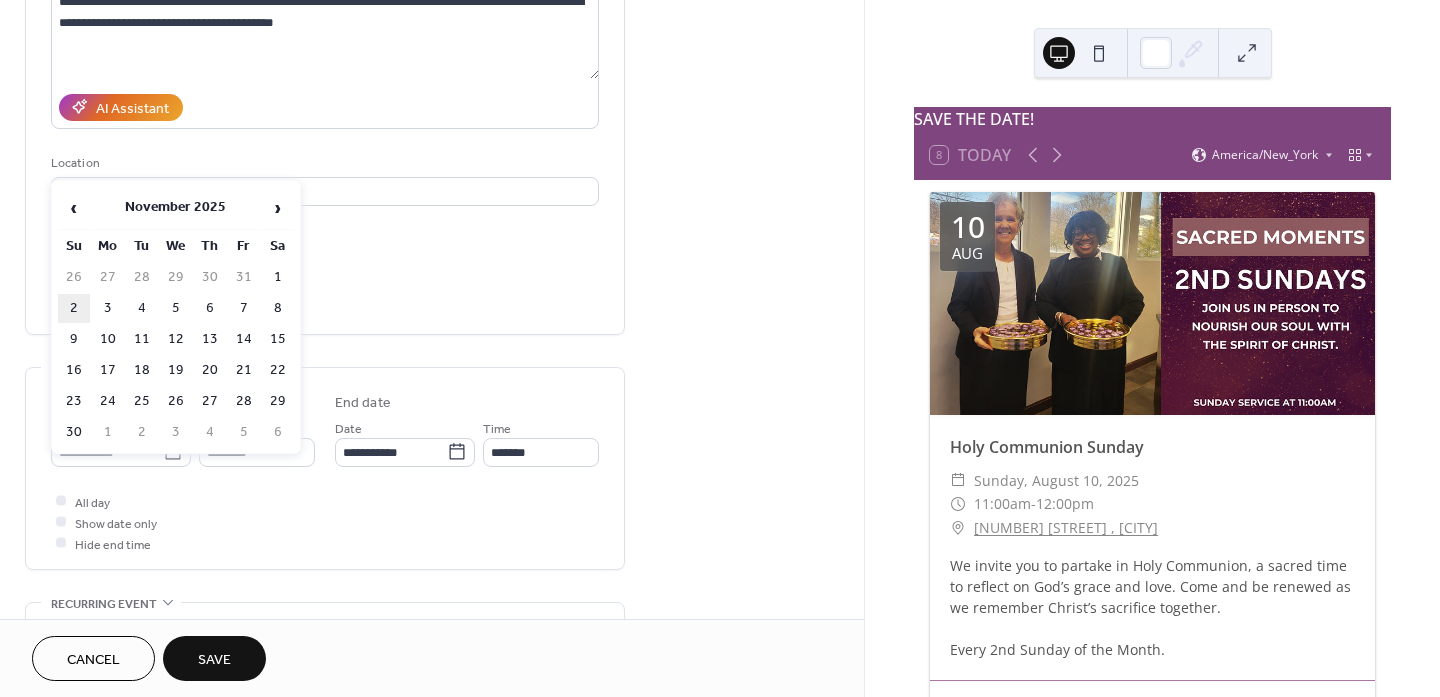 click on "2" at bounding box center [74, 308] 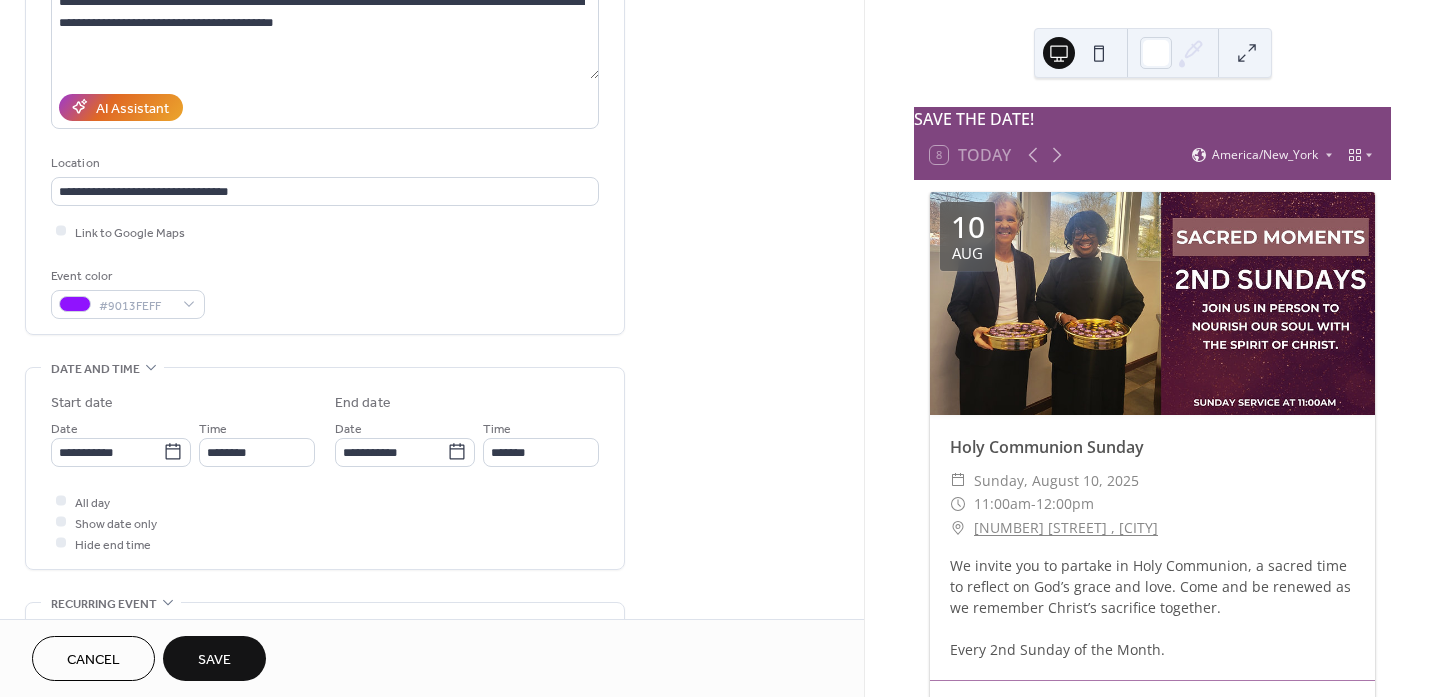 type on "**********" 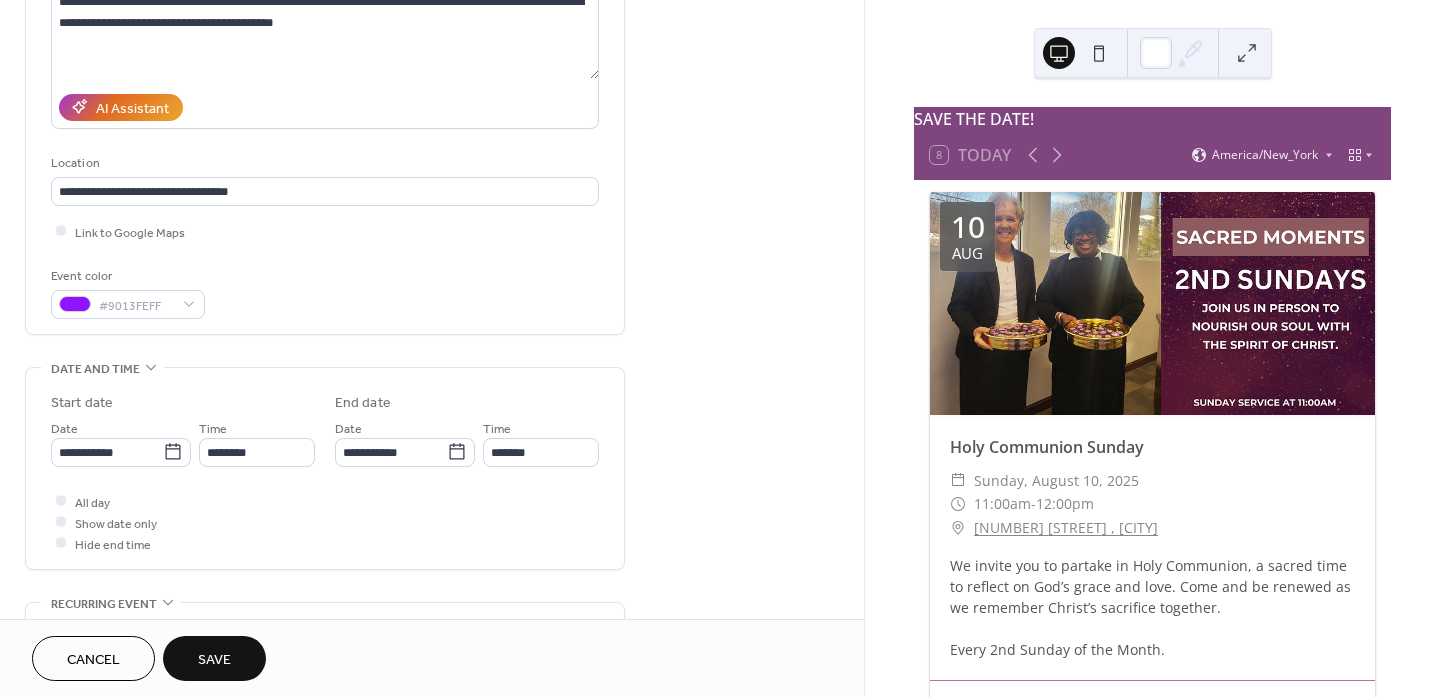 type on "**********" 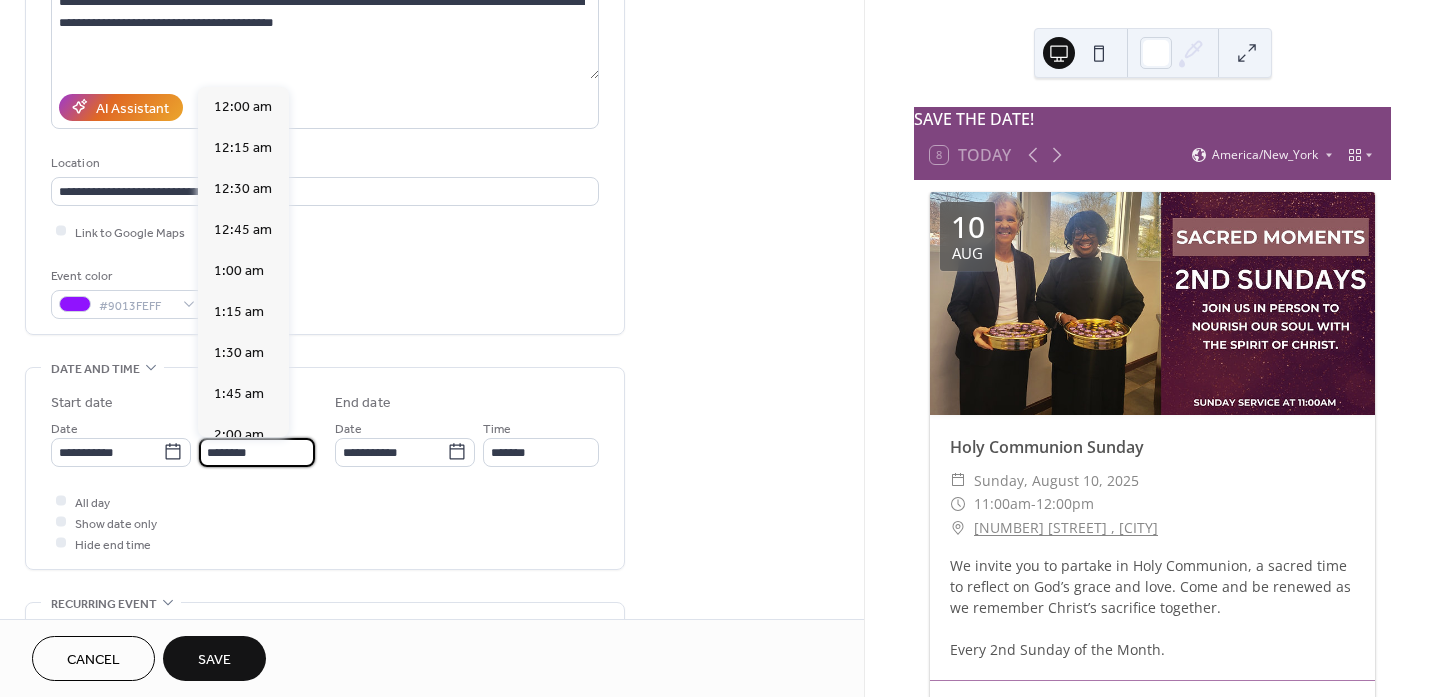click on "********" at bounding box center [257, 452] 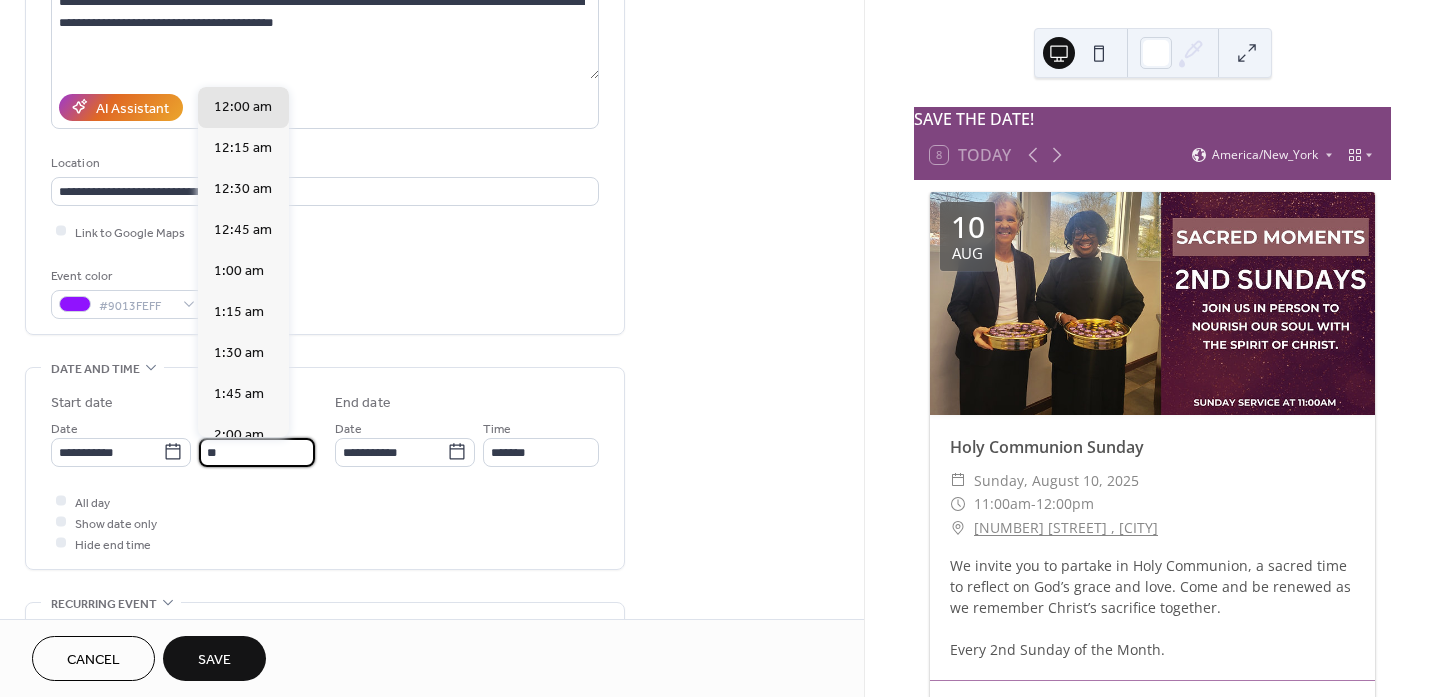 scroll, scrollTop: 1810, scrollLeft: 0, axis: vertical 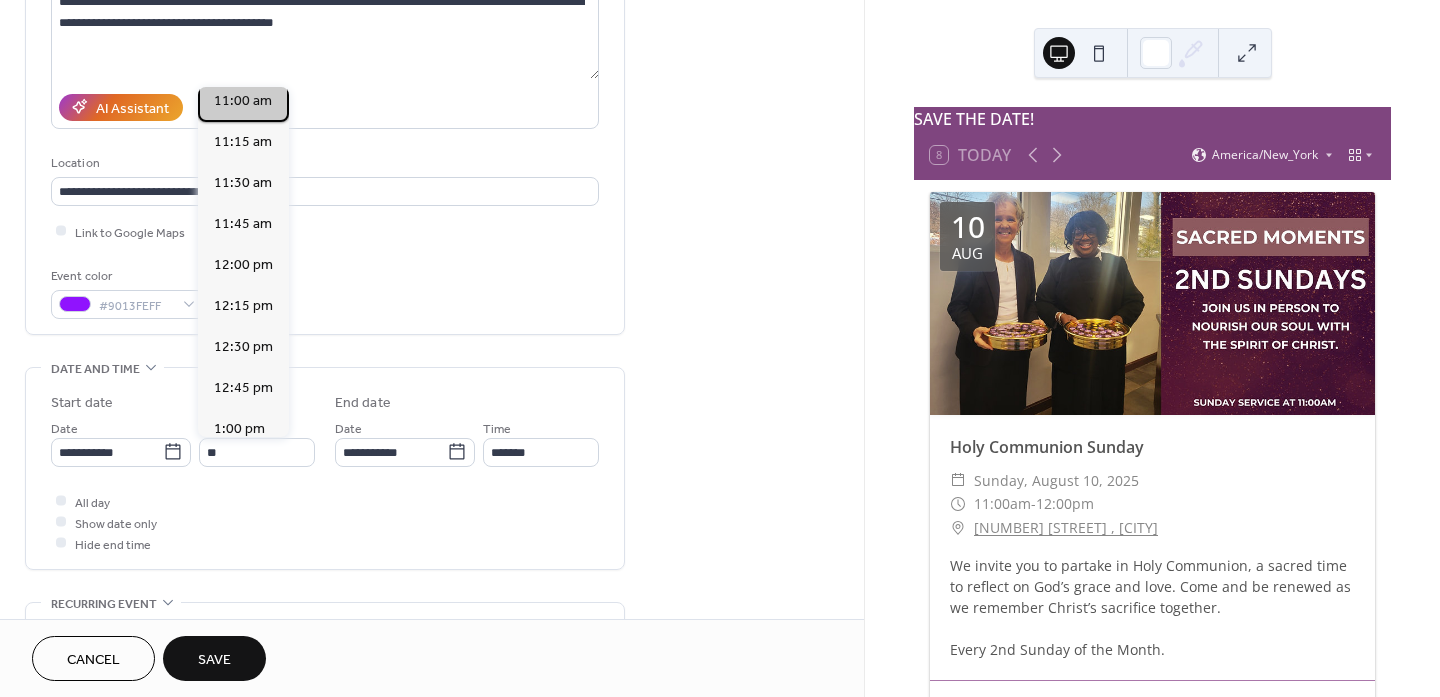 click on "11:00 am" at bounding box center [243, 101] 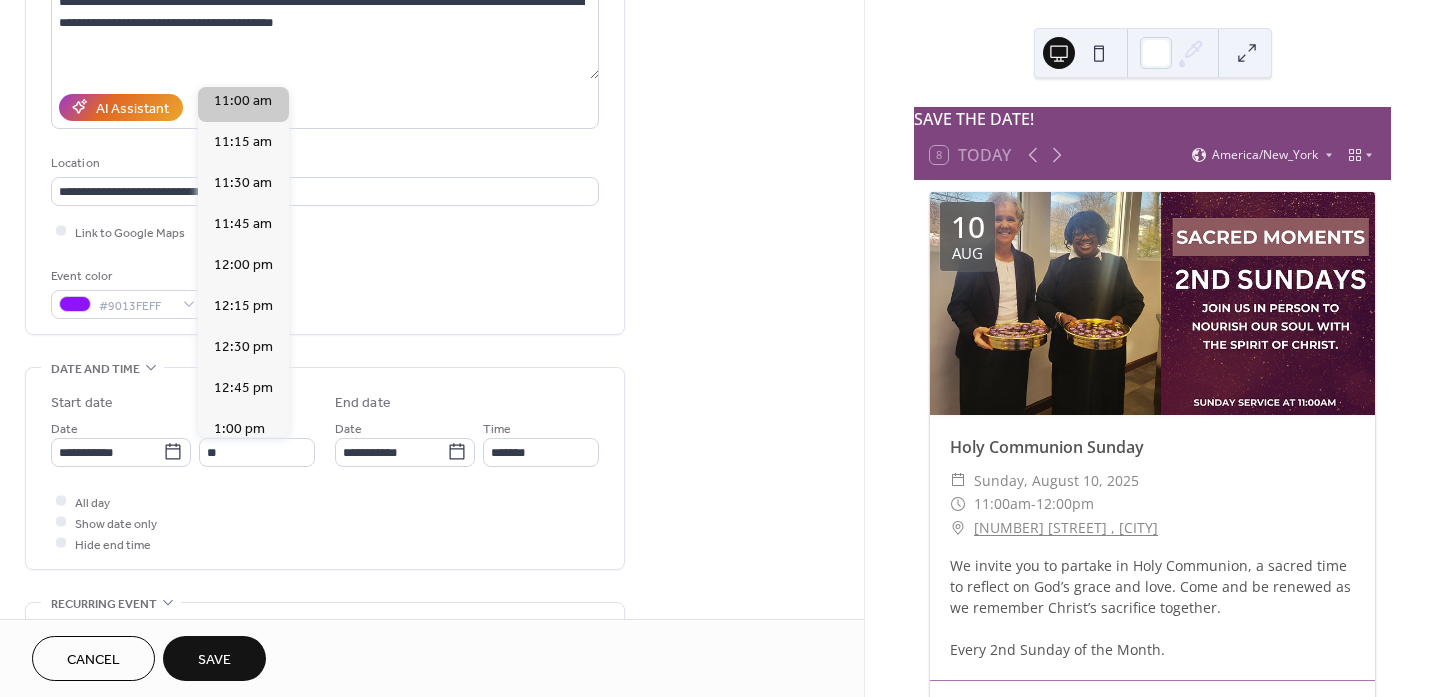 type on "********" 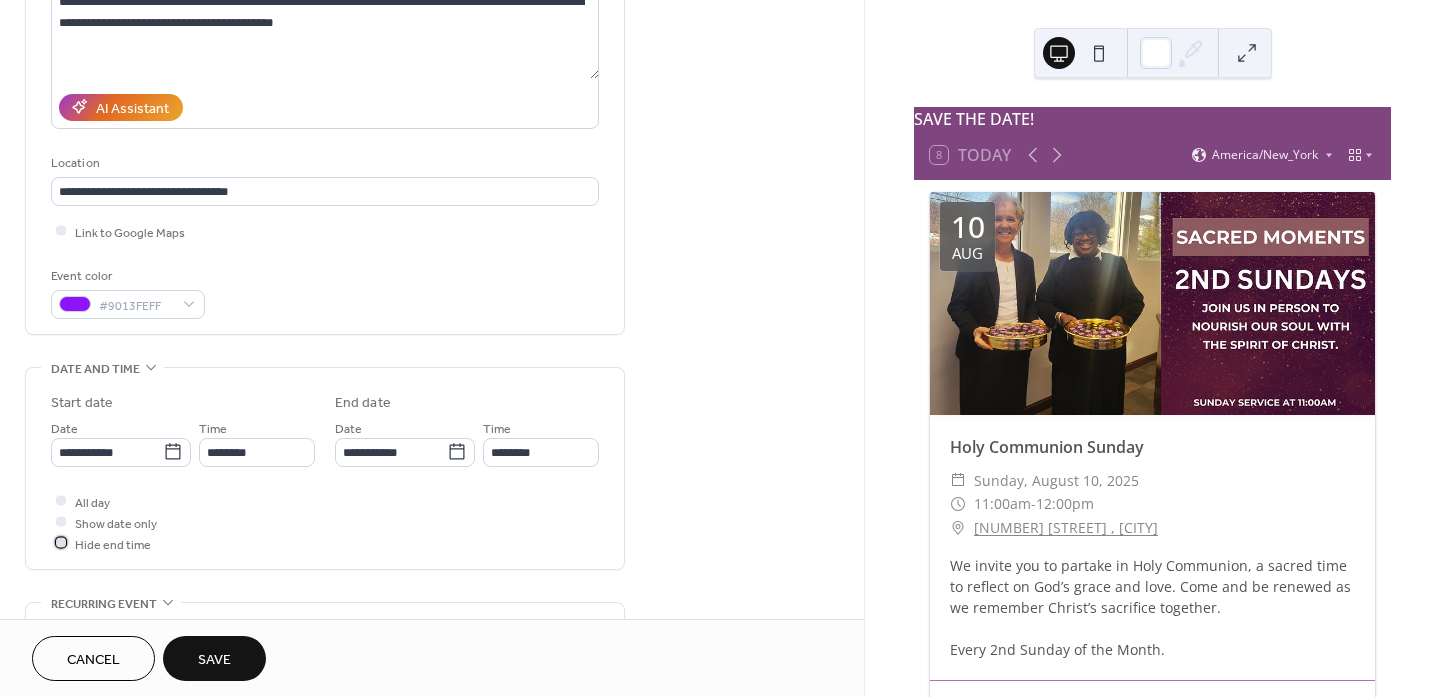 click at bounding box center (61, 543) 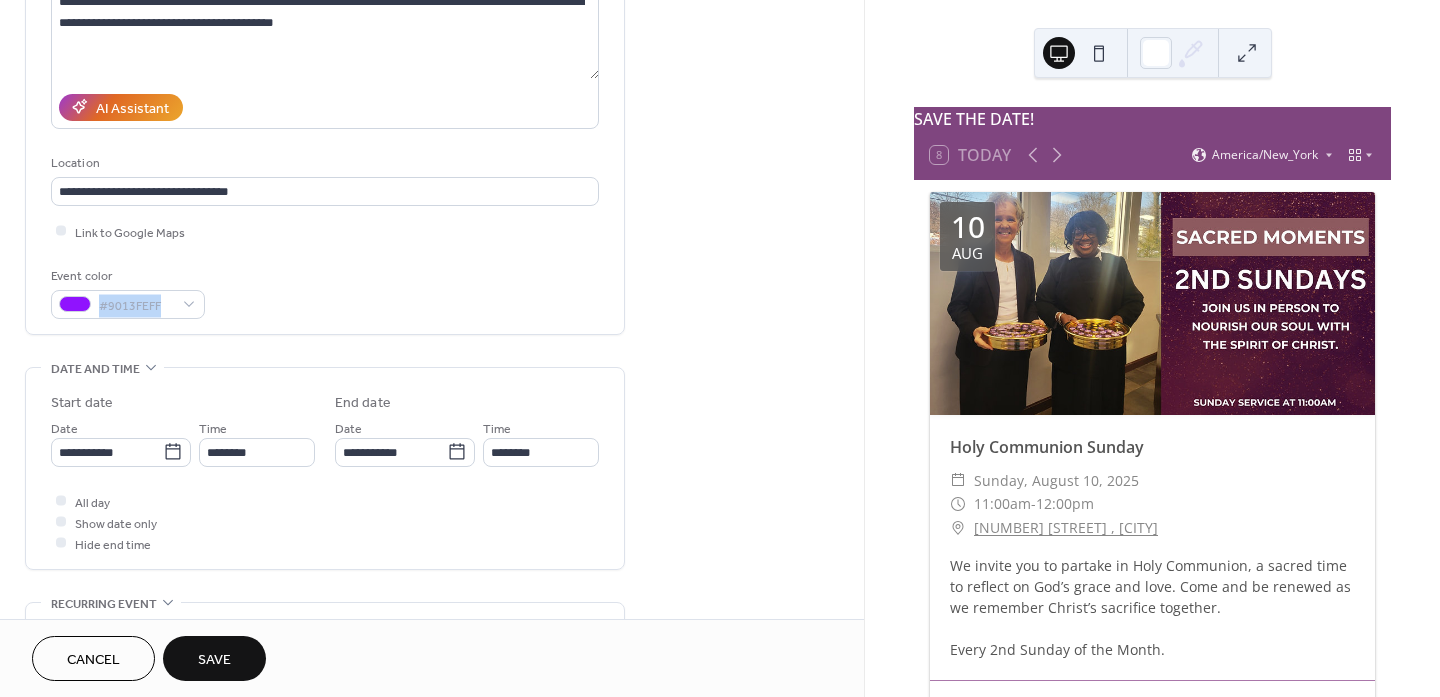 drag, startPoint x: 857, startPoint y: 261, endPoint x: 854, endPoint y: 337, distance: 76.05919 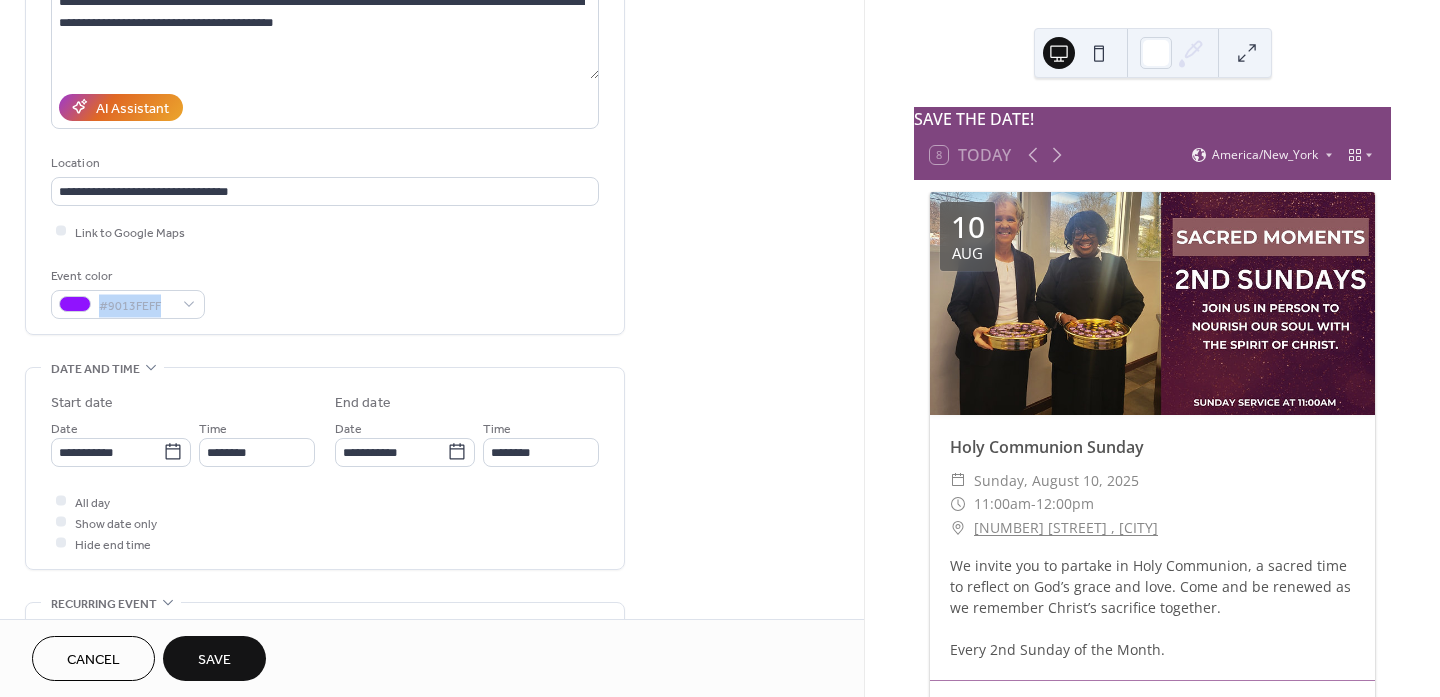 click on "**********" at bounding box center (432, 589) 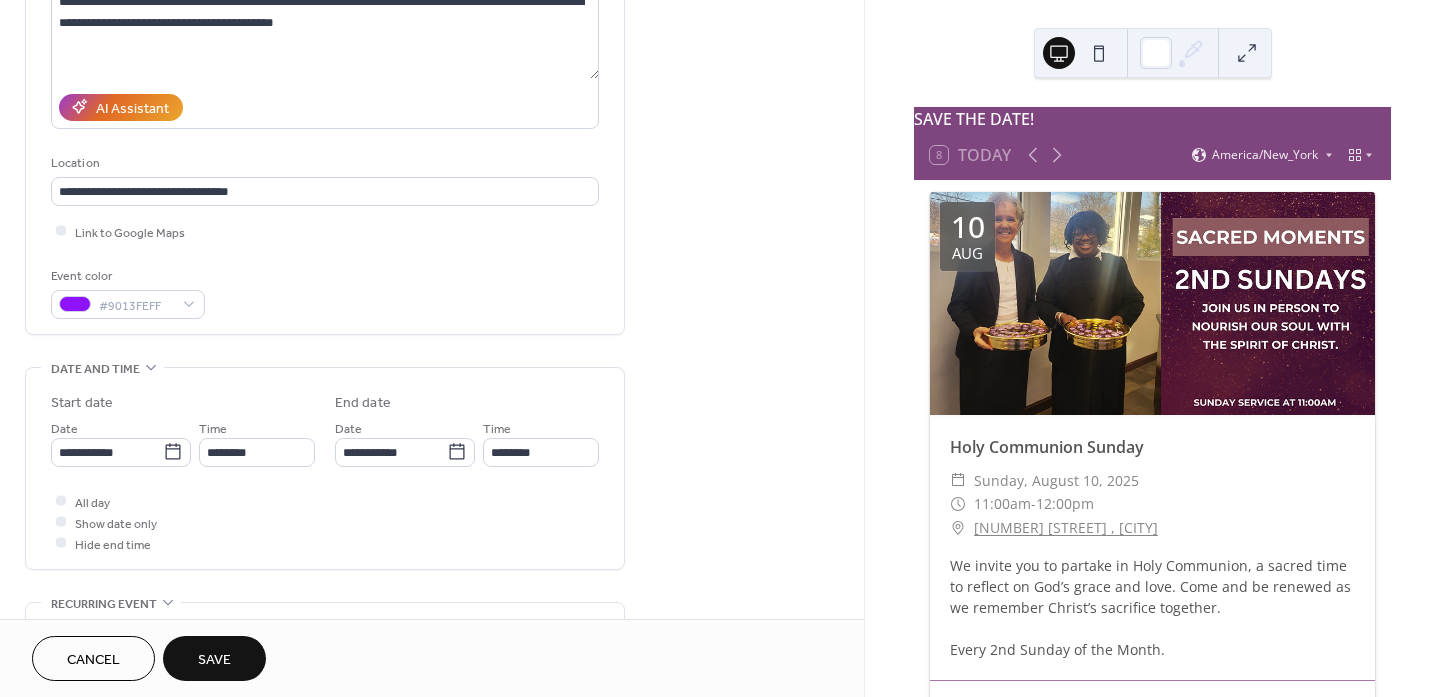 click on "**********" at bounding box center (432, 589) 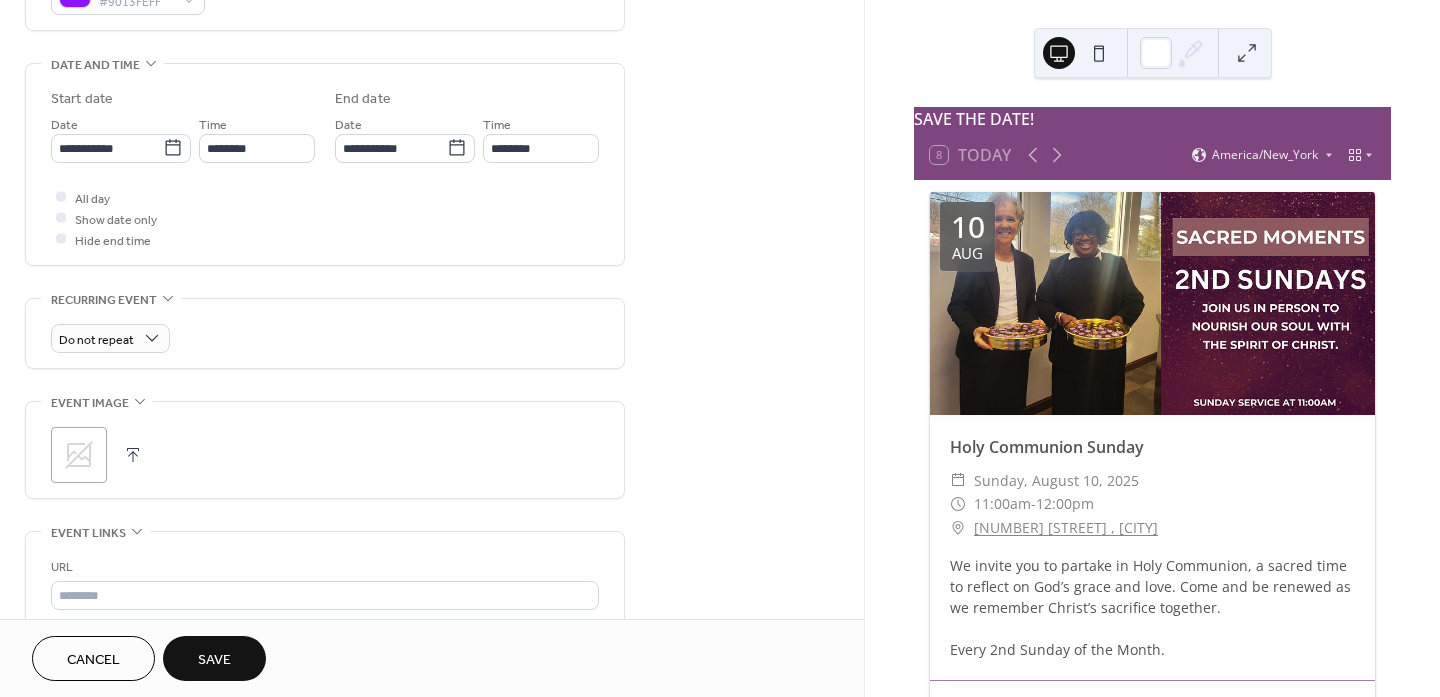 scroll, scrollTop: 634, scrollLeft: 0, axis: vertical 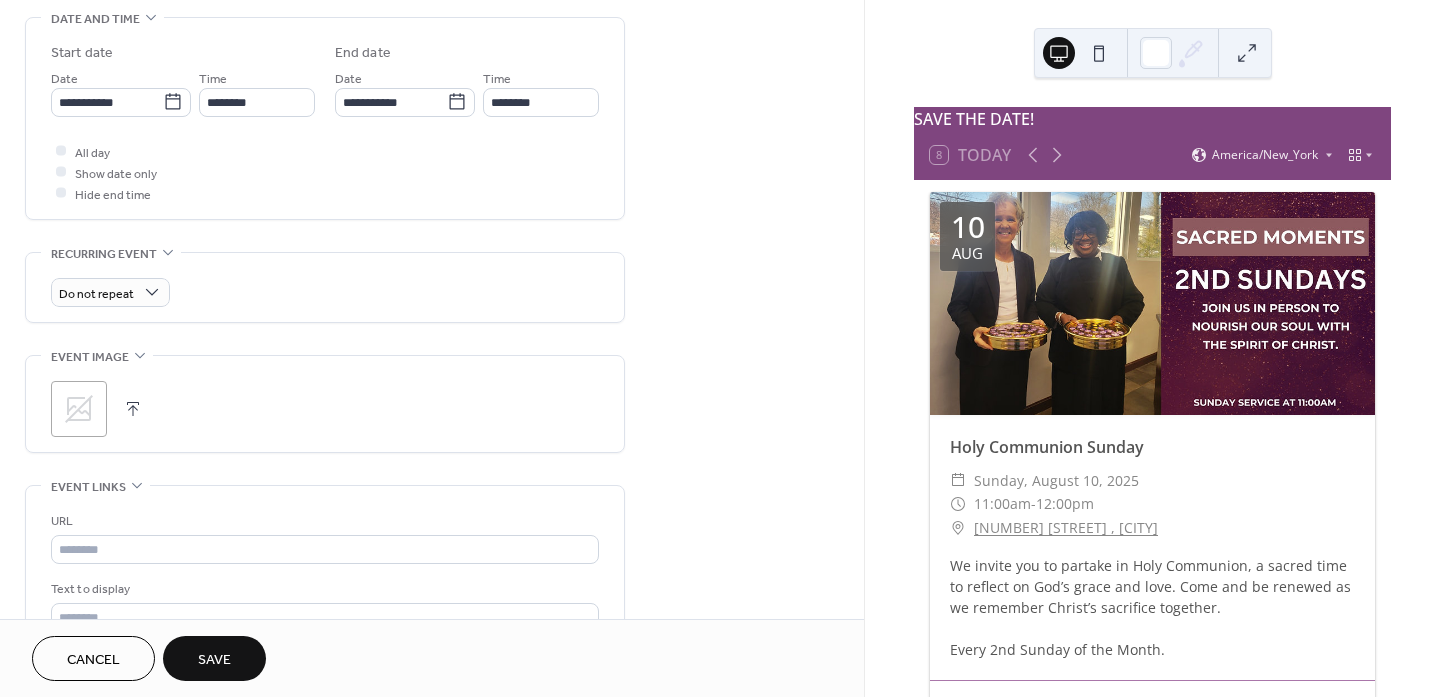 click at bounding box center [133, 409] 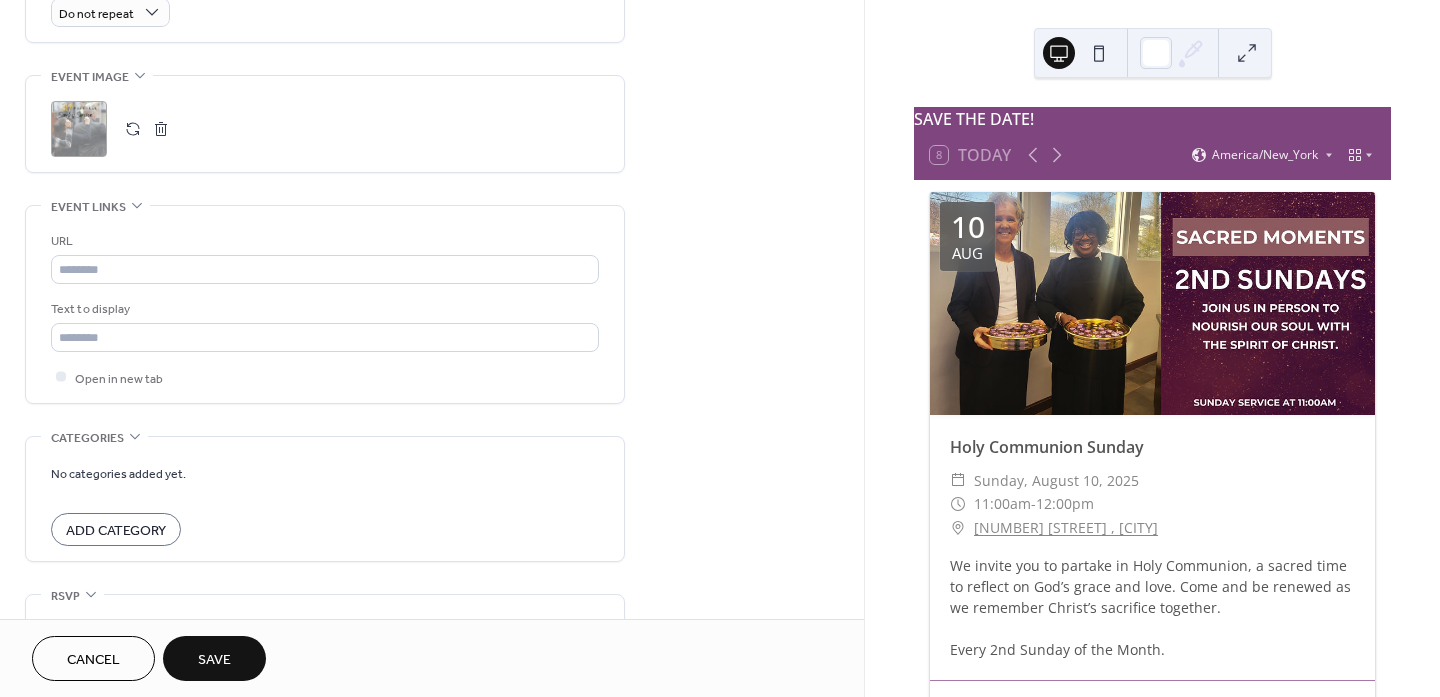 scroll, scrollTop: 919, scrollLeft: 0, axis: vertical 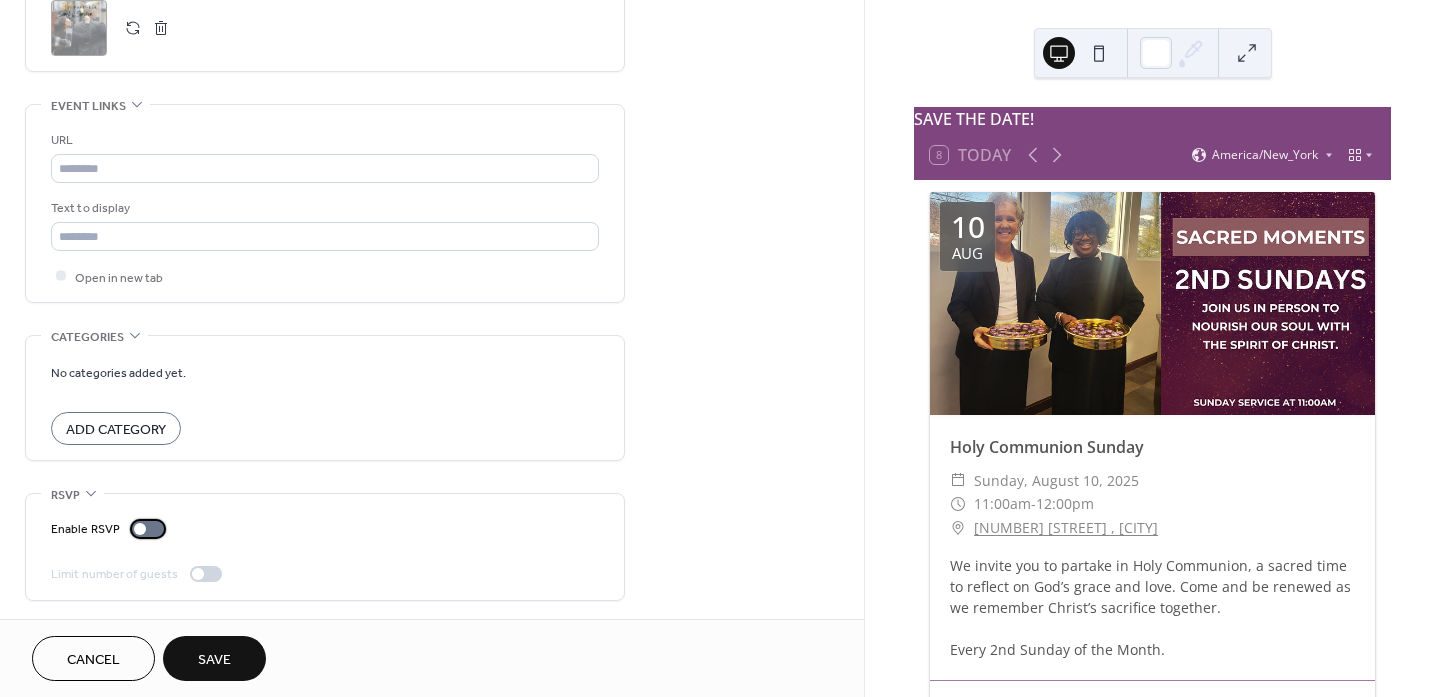 click at bounding box center [148, 529] 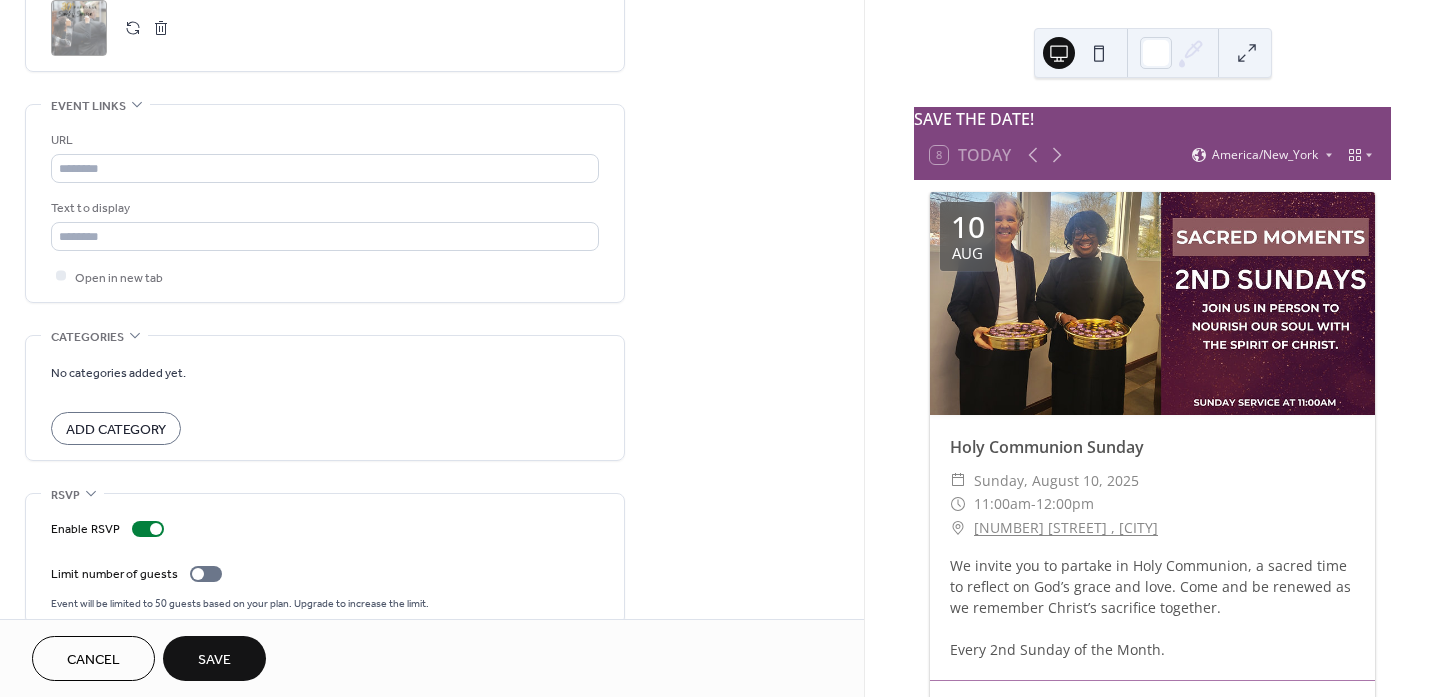 click on "Save" at bounding box center (214, 660) 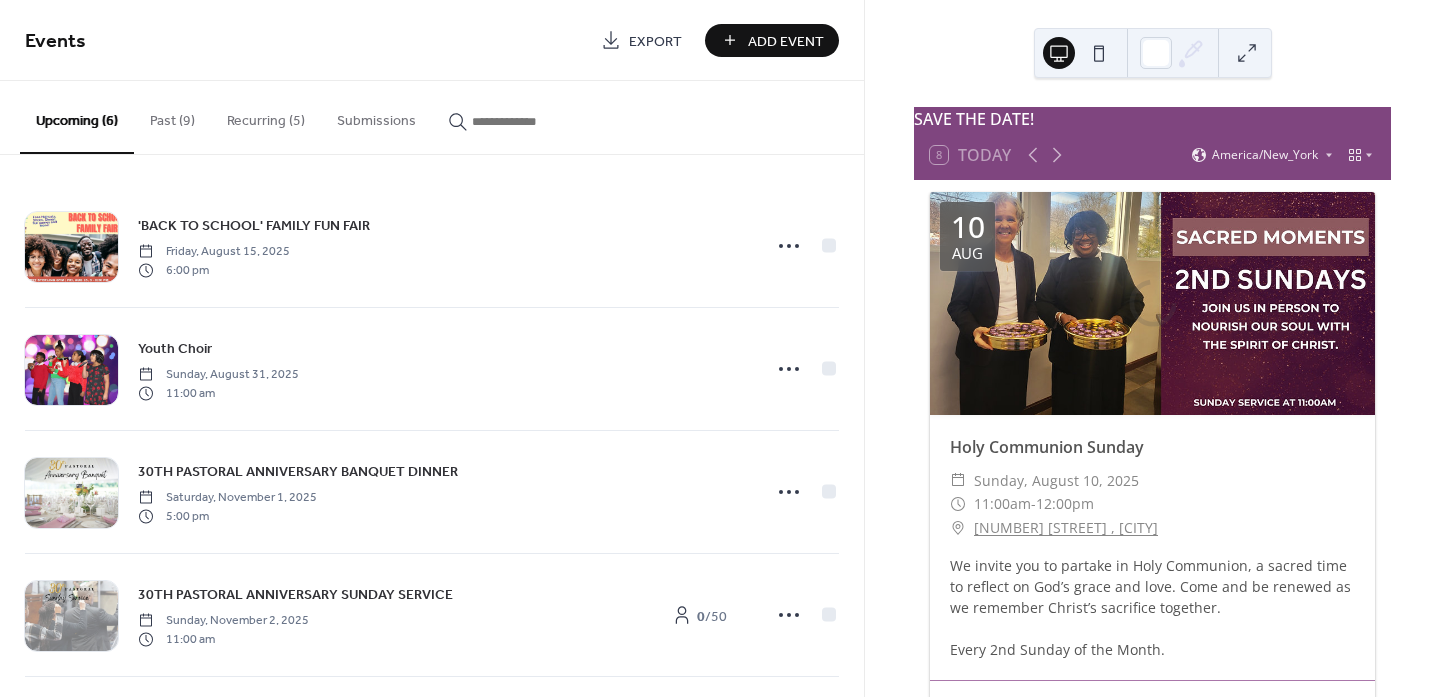 scroll, scrollTop: 0, scrollLeft: 0, axis: both 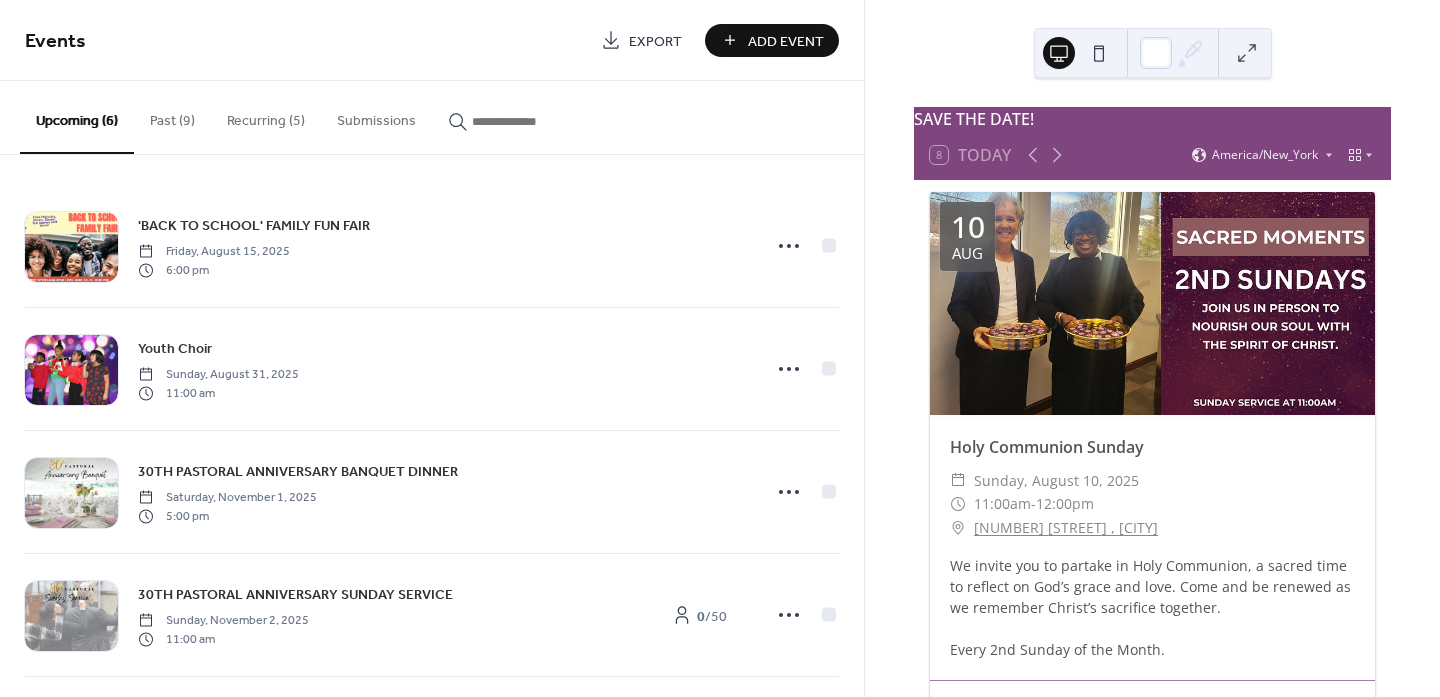 click on "Recurring (5)" at bounding box center [266, 116] 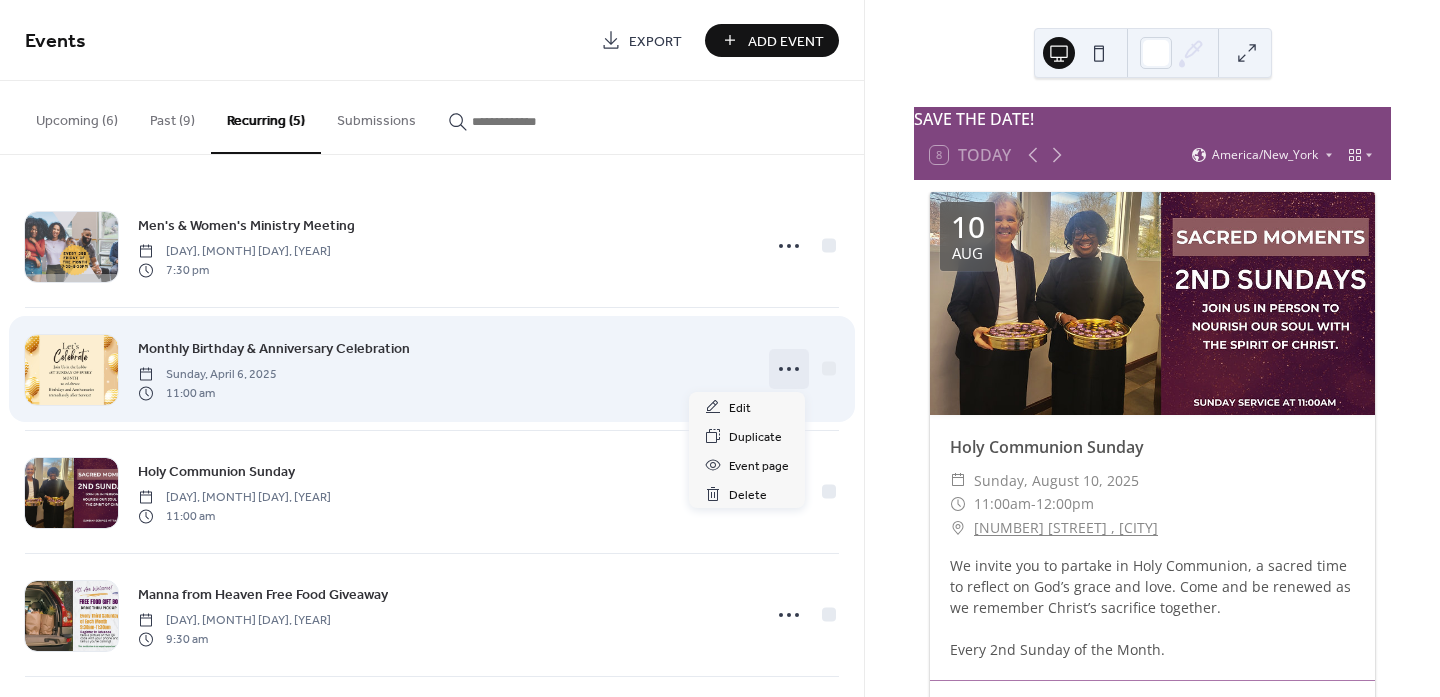 click 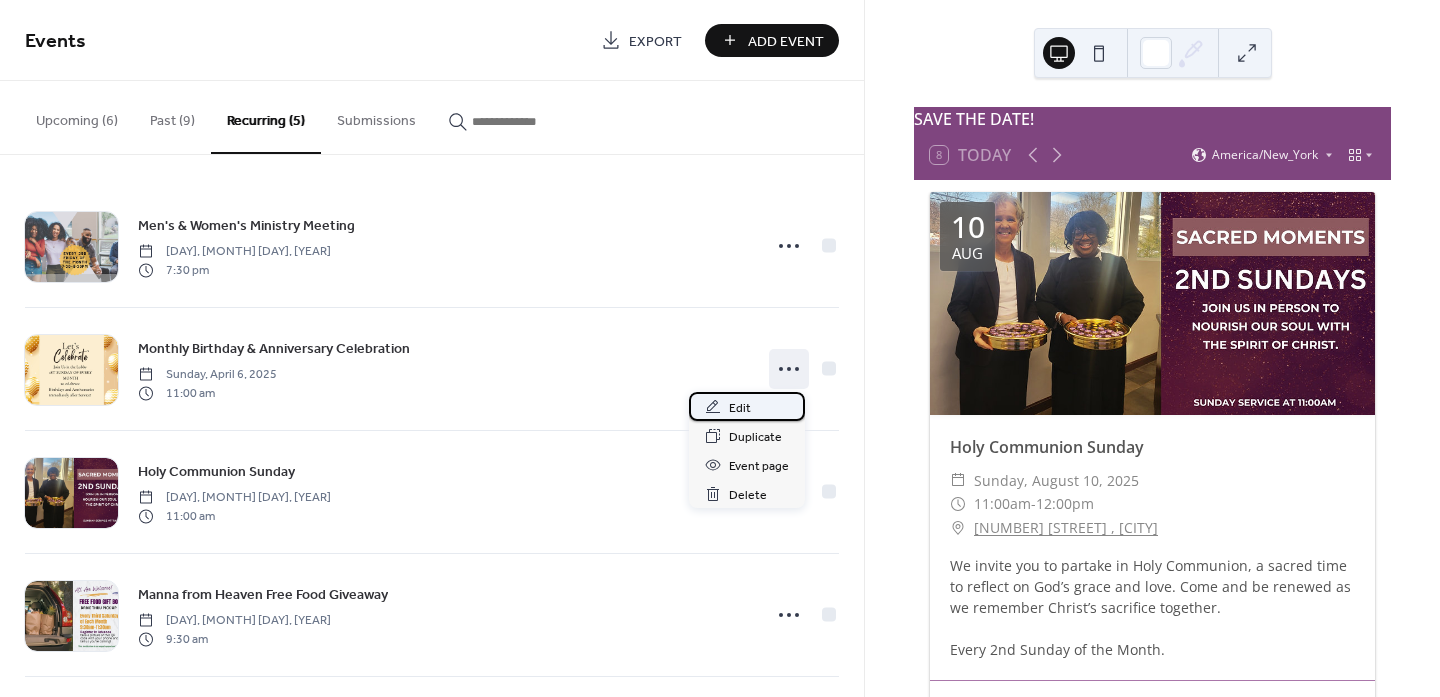 click on "Edit" at bounding box center (747, 406) 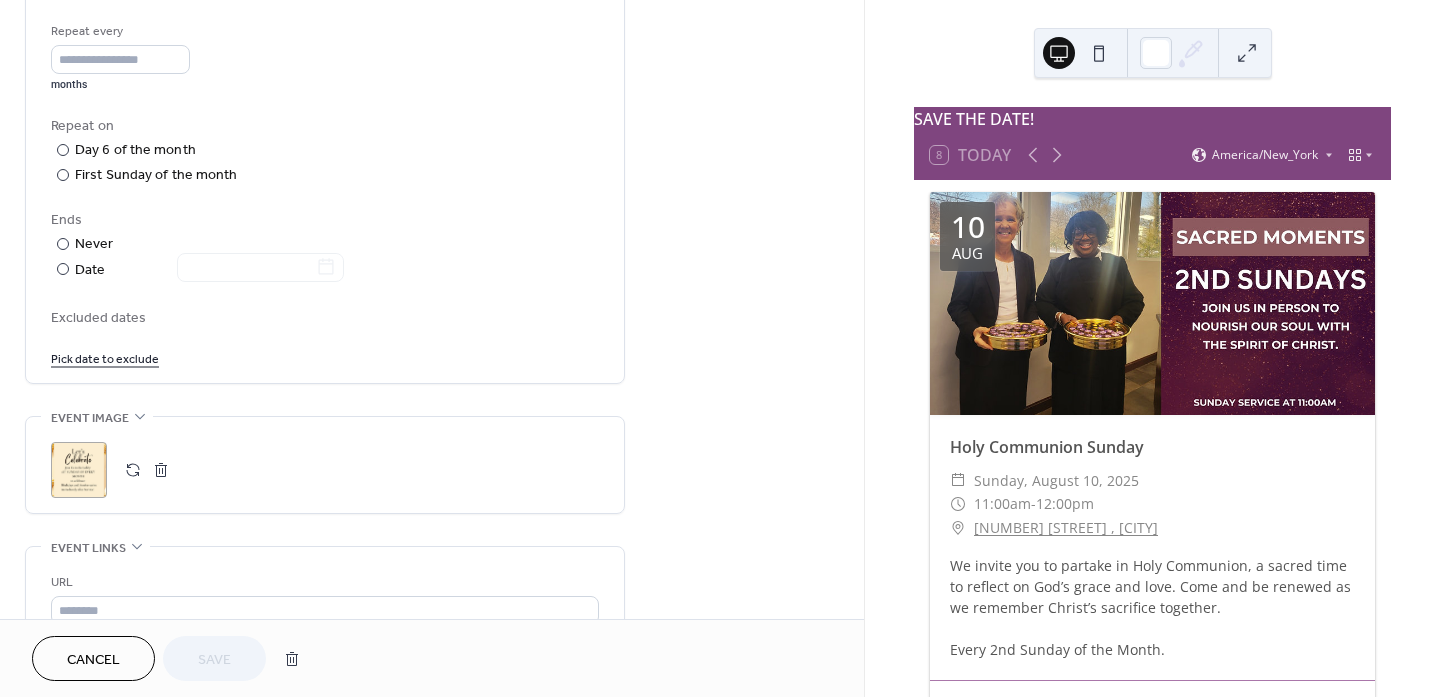 scroll, scrollTop: 950, scrollLeft: 0, axis: vertical 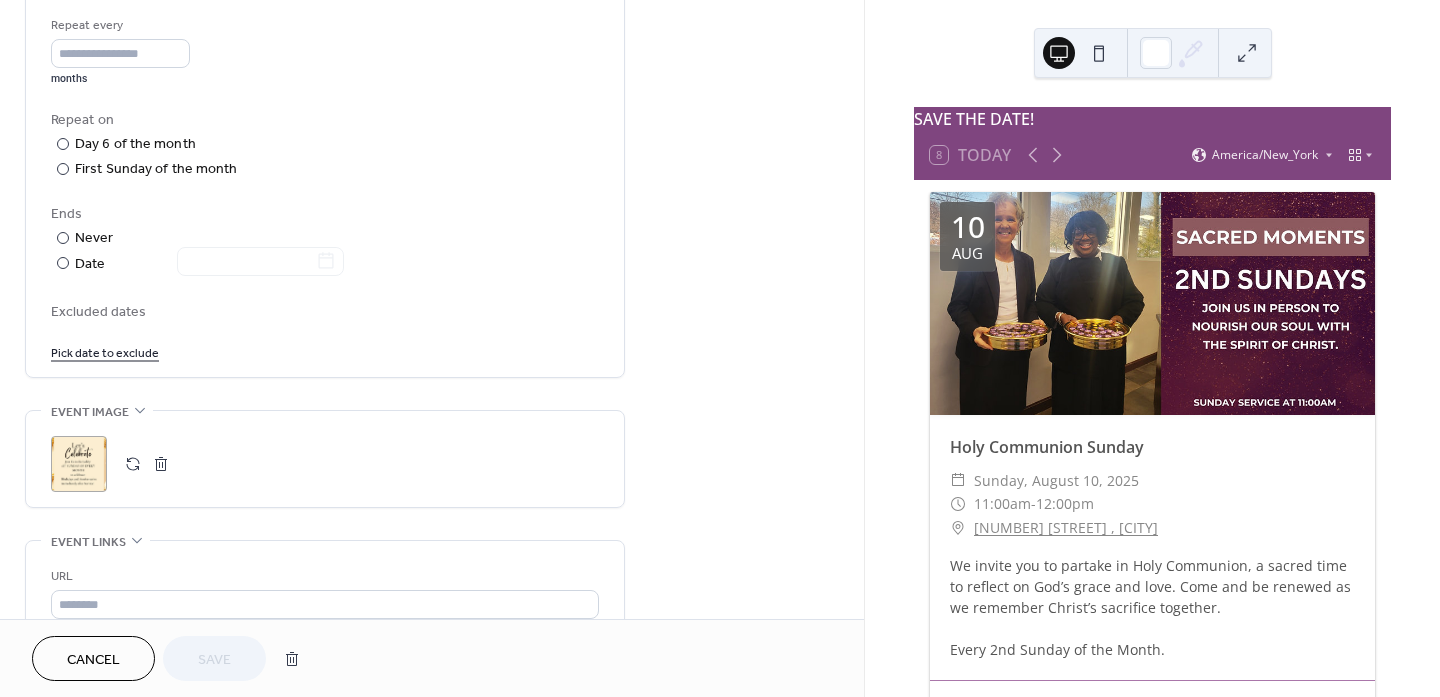 click on "Pick date to exclude" at bounding box center (105, 351) 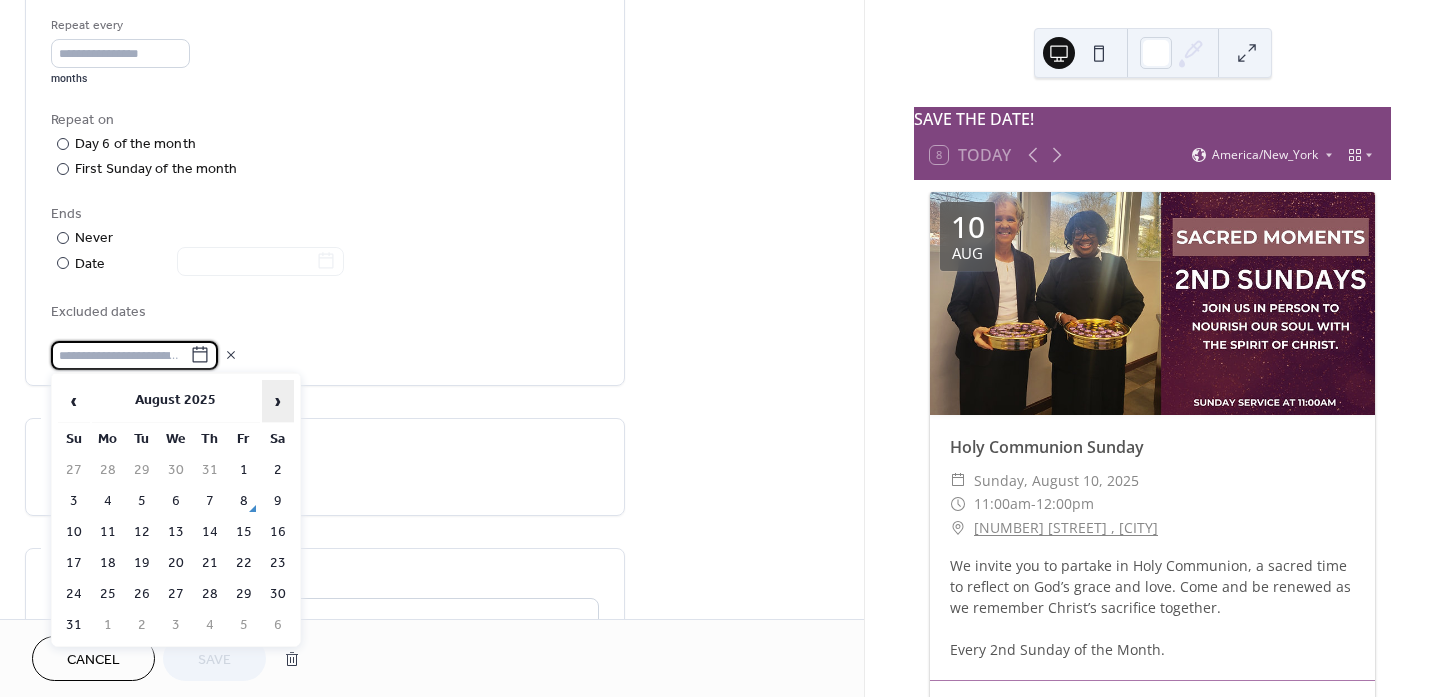 click on "›" at bounding box center (278, 401) 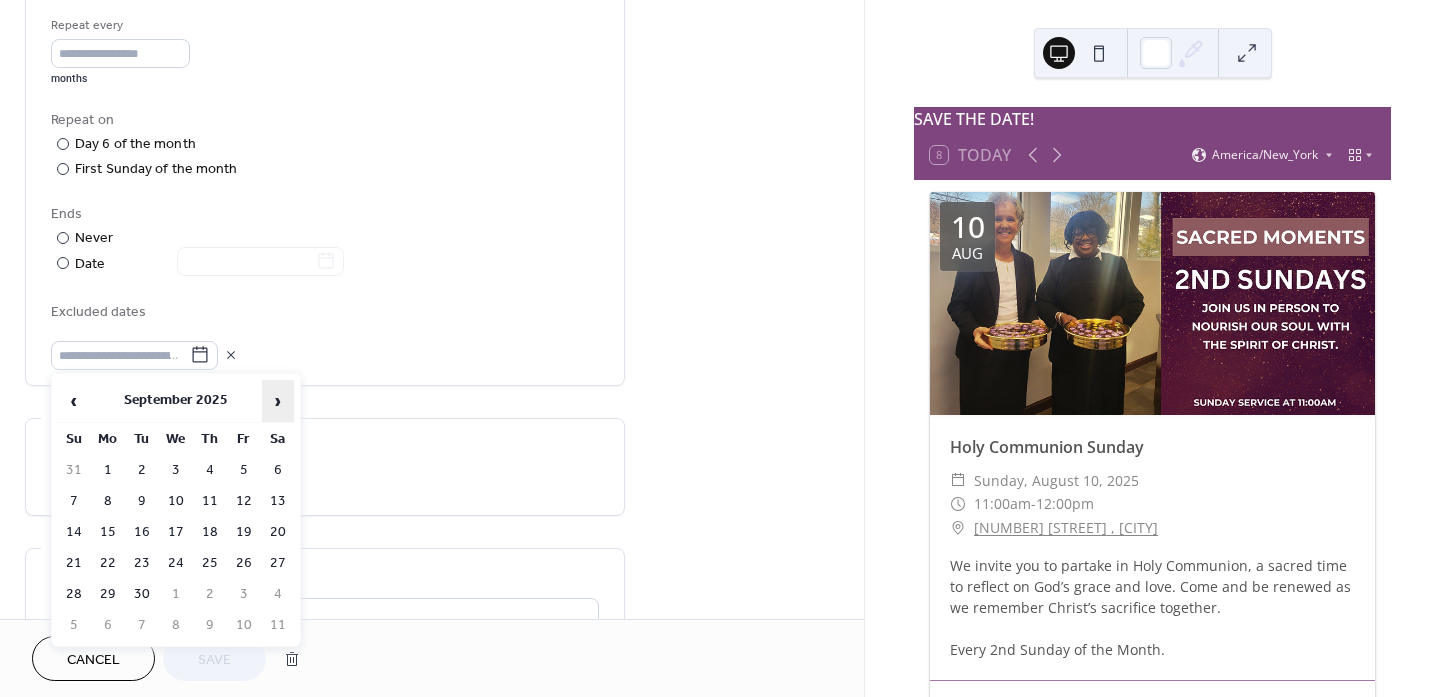 click on "›" at bounding box center [278, 401] 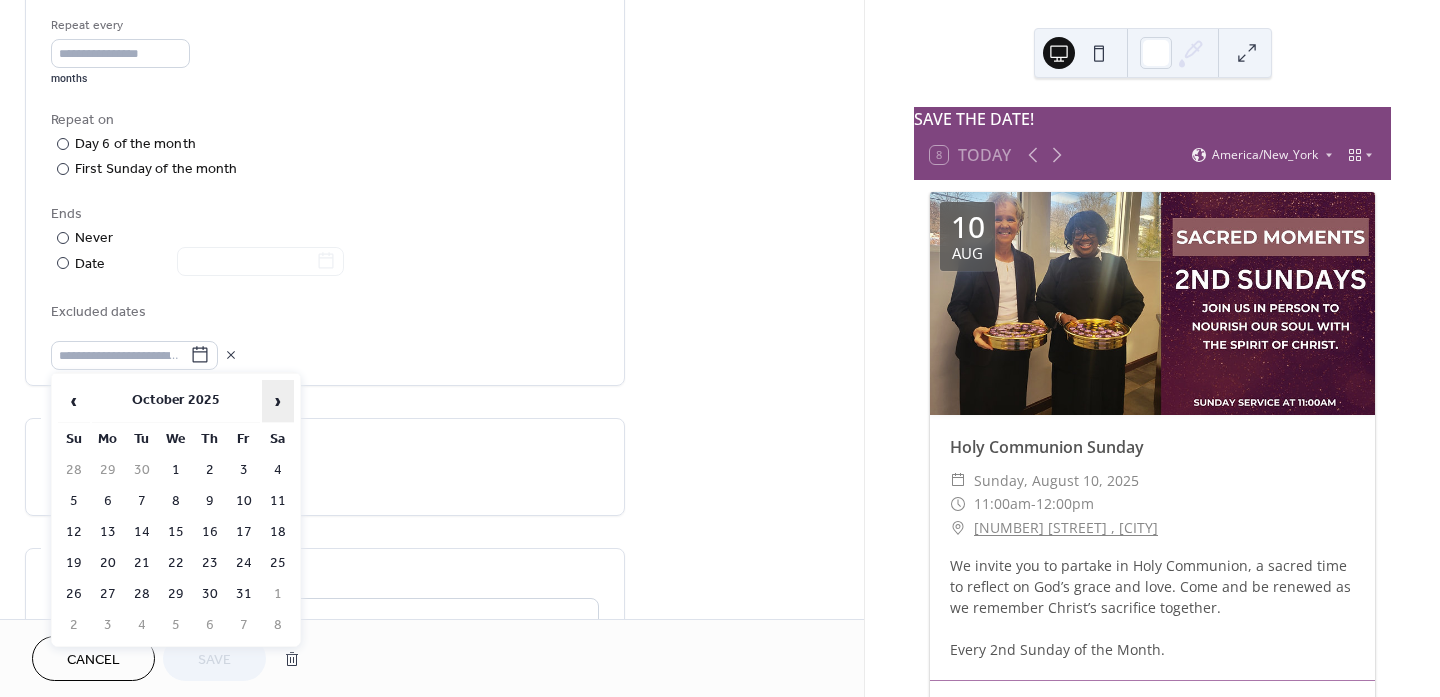 click on "›" at bounding box center (278, 401) 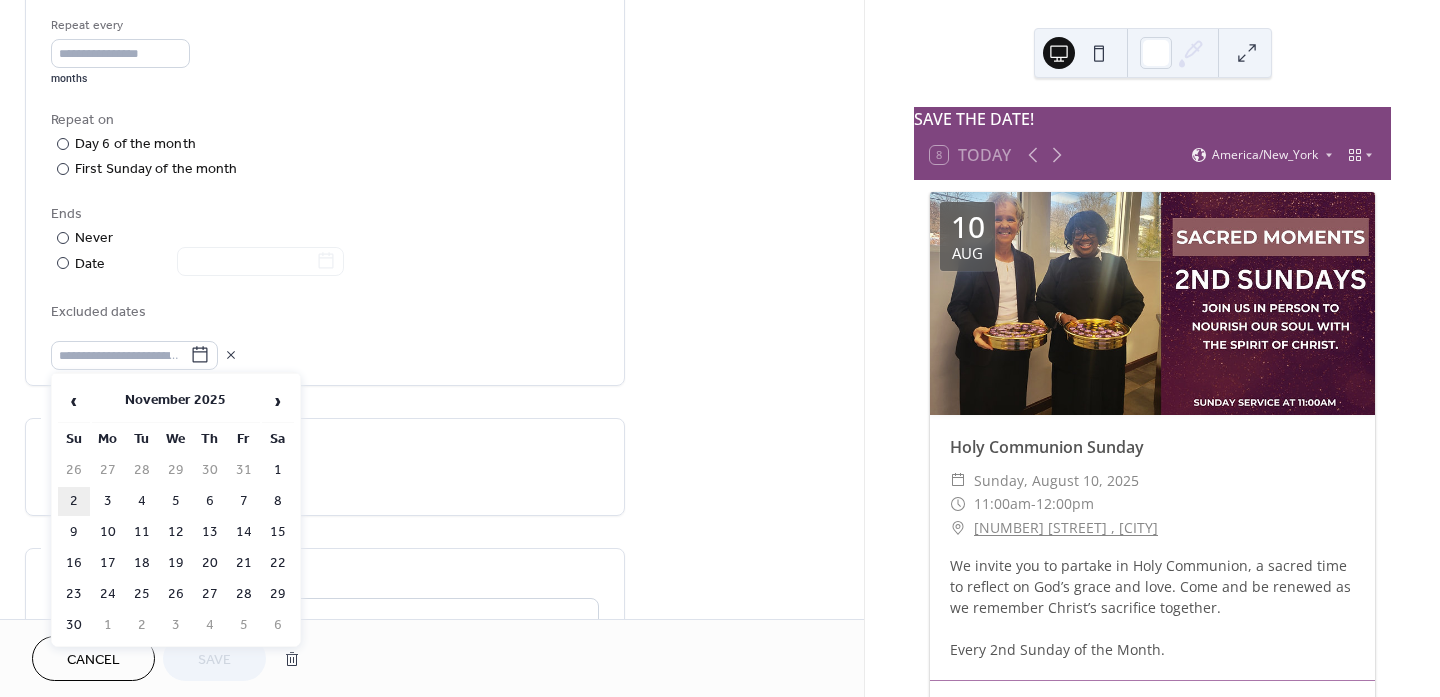 click on "2" at bounding box center [74, 501] 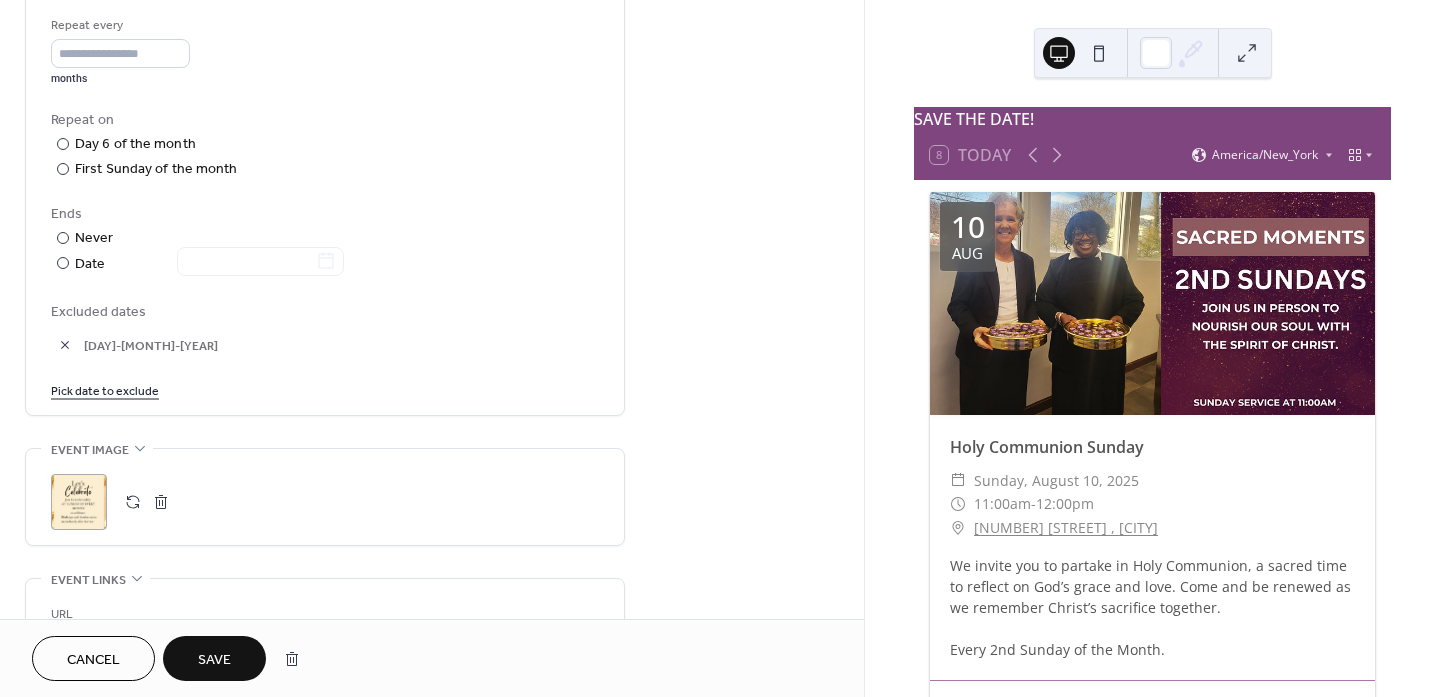 click on "Save" at bounding box center (214, 660) 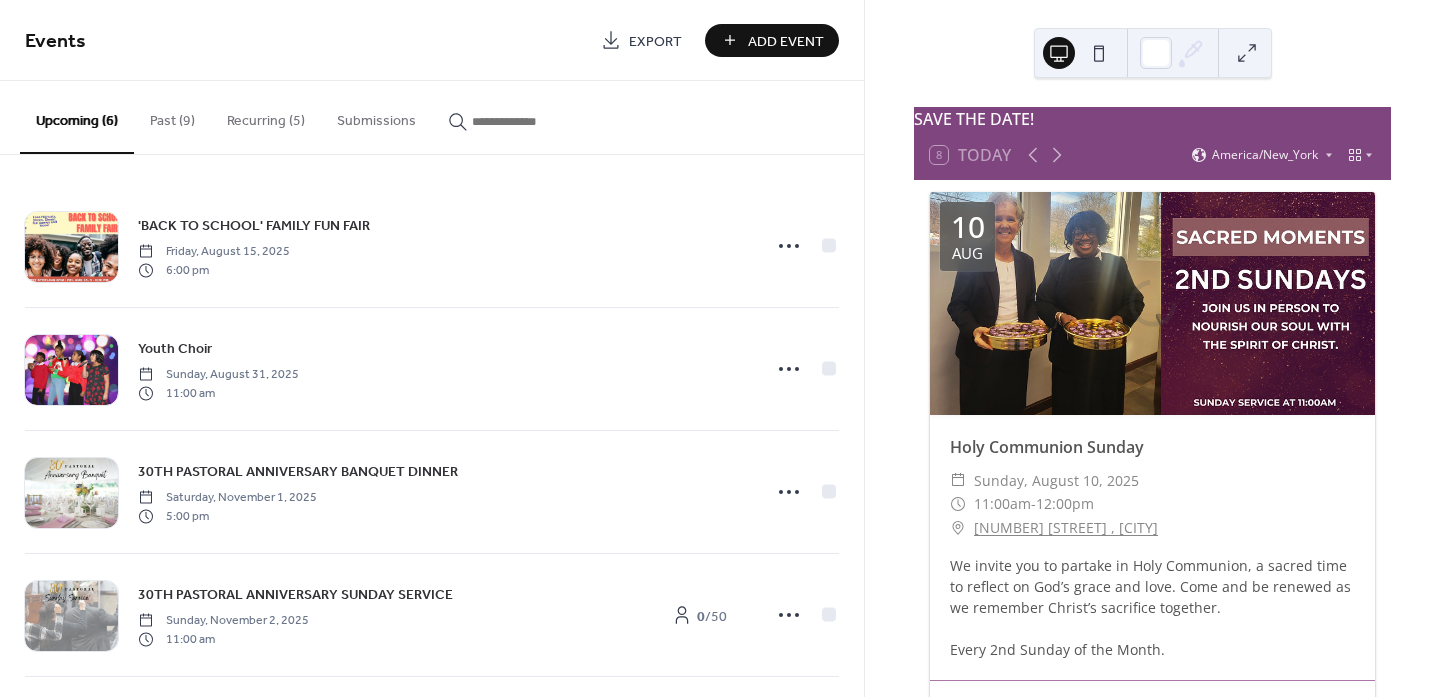 scroll, scrollTop: 0, scrollLeft: 0, axis: both 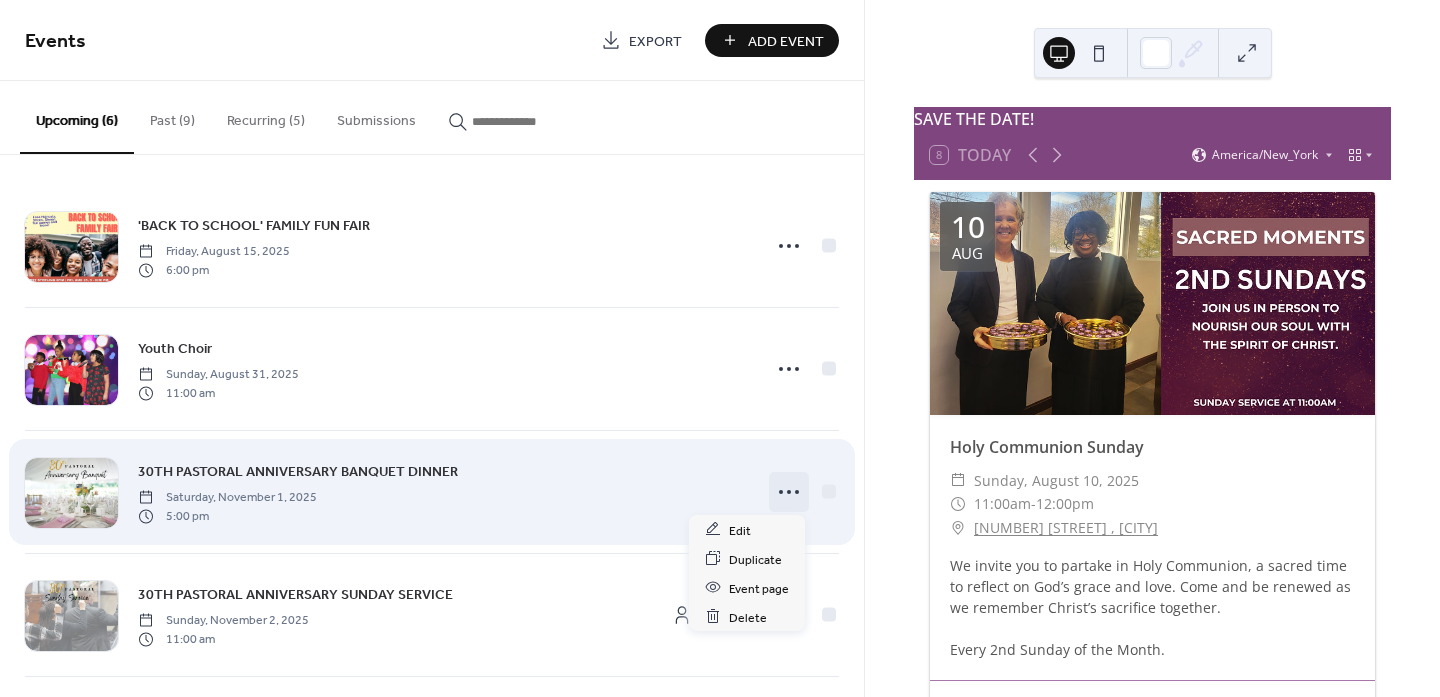 click 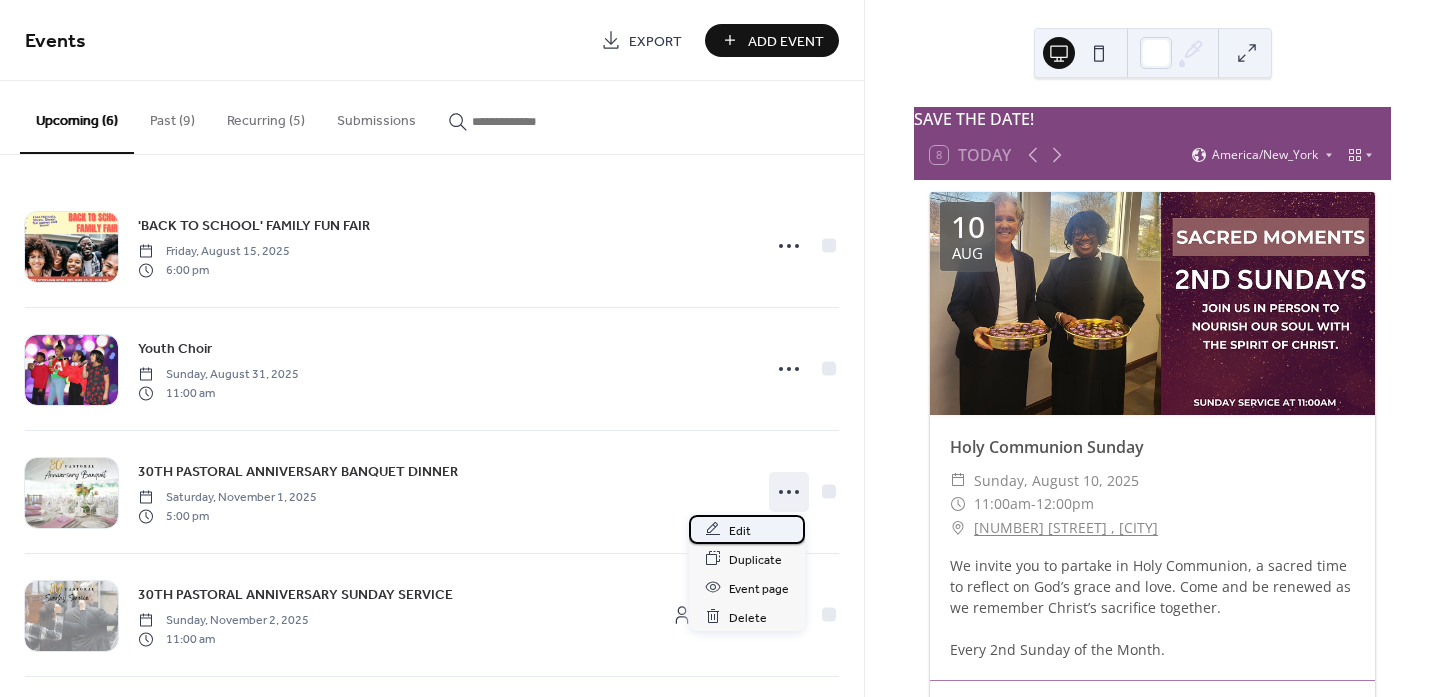 click on "Edit" at bounding box center [747, 529] 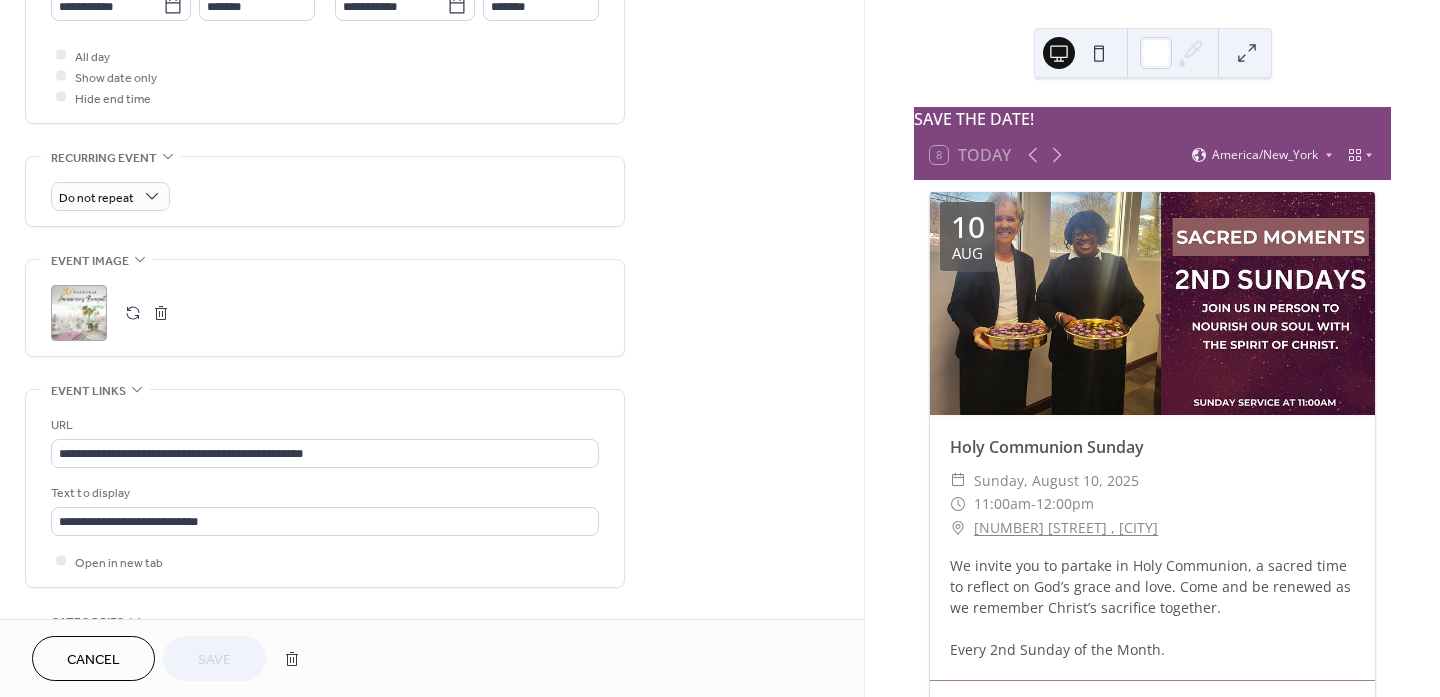 scroll, scrollTop: 732, scrollLeft: 0, axis: vertical 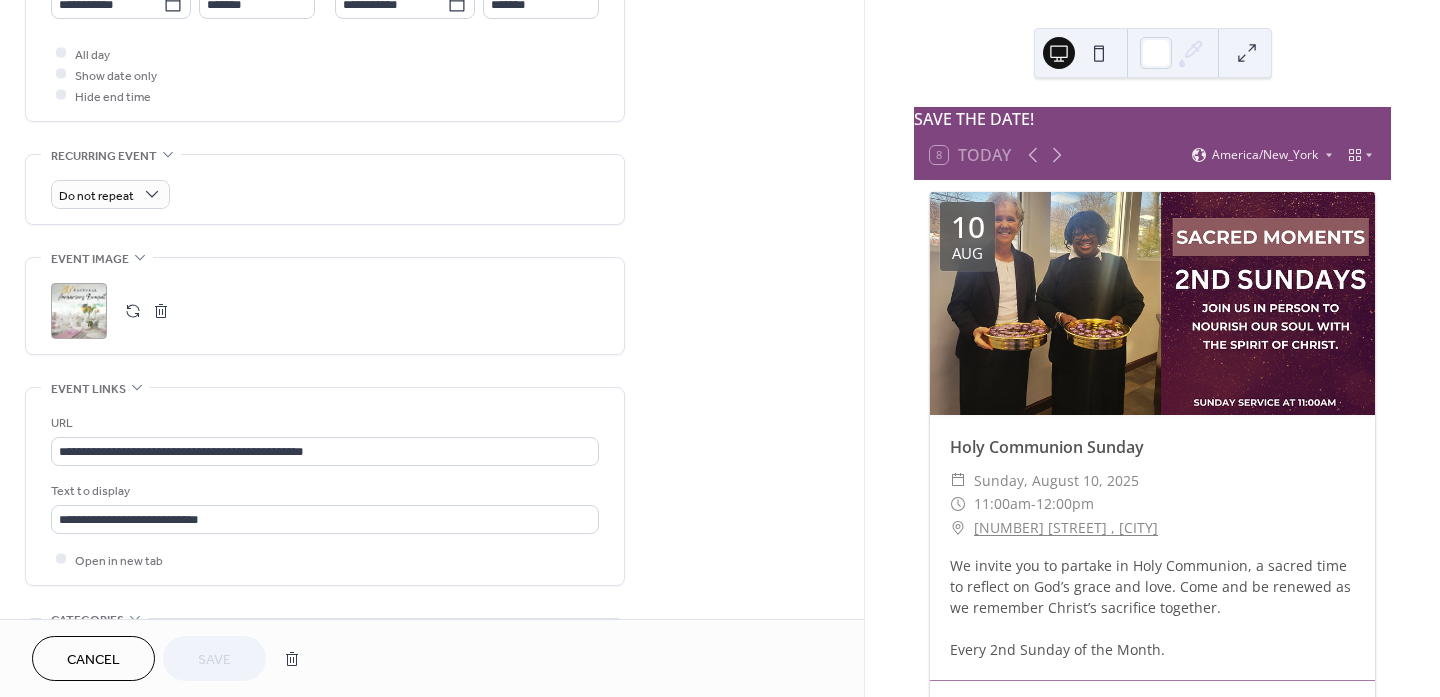 click at bounding box center [161, 311] 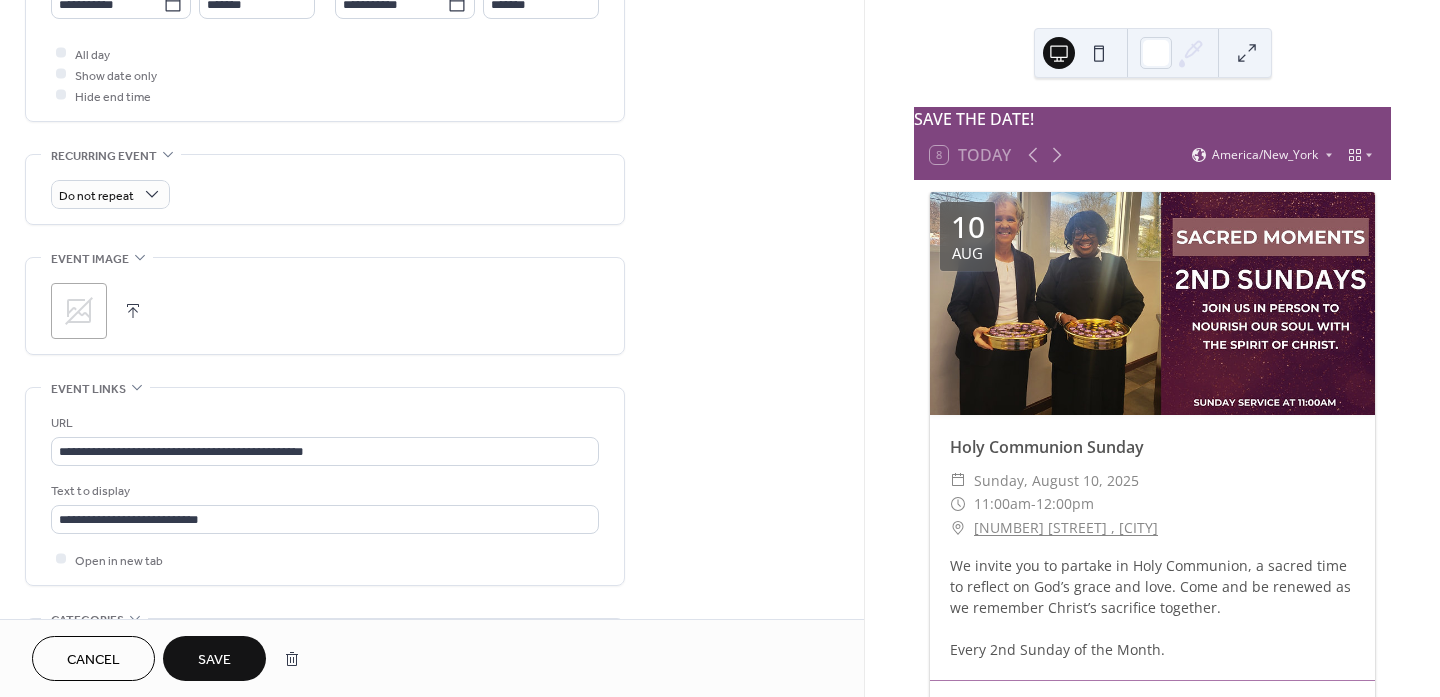 click 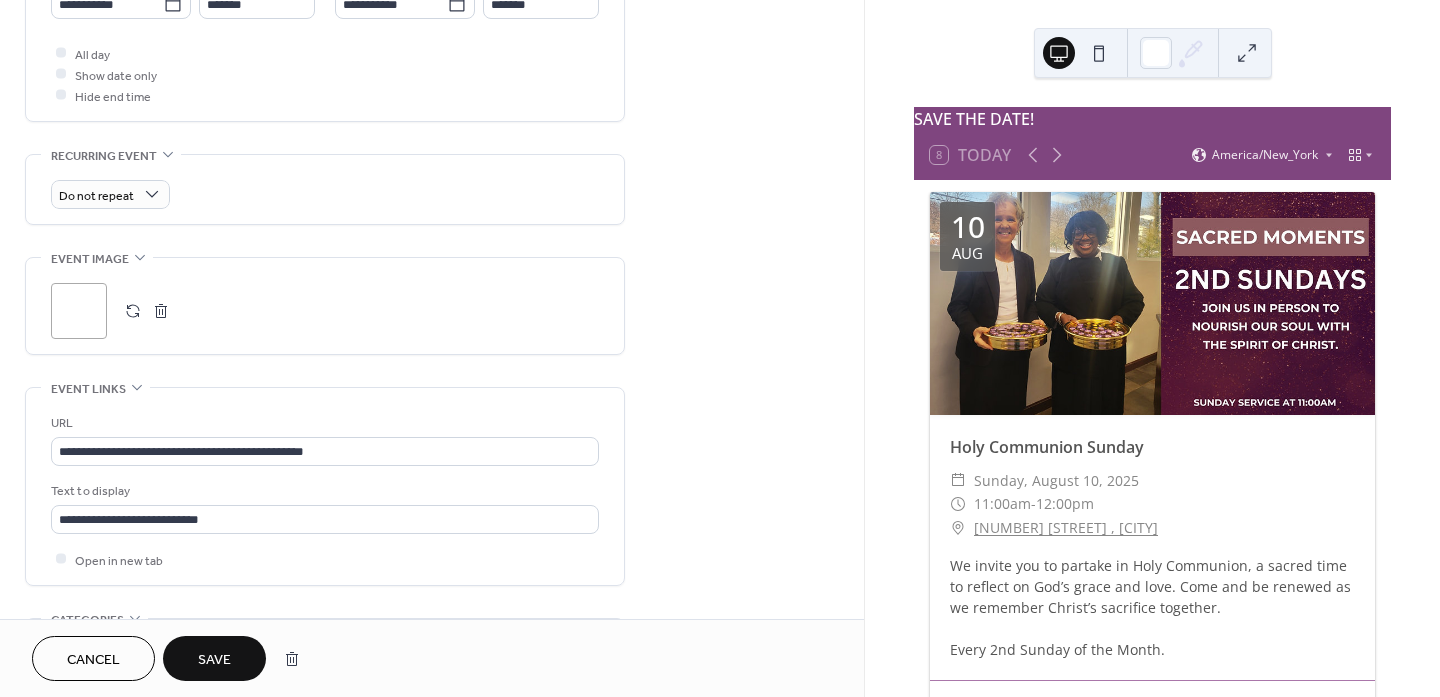 click on "Save" at bounding box center [214, 660] 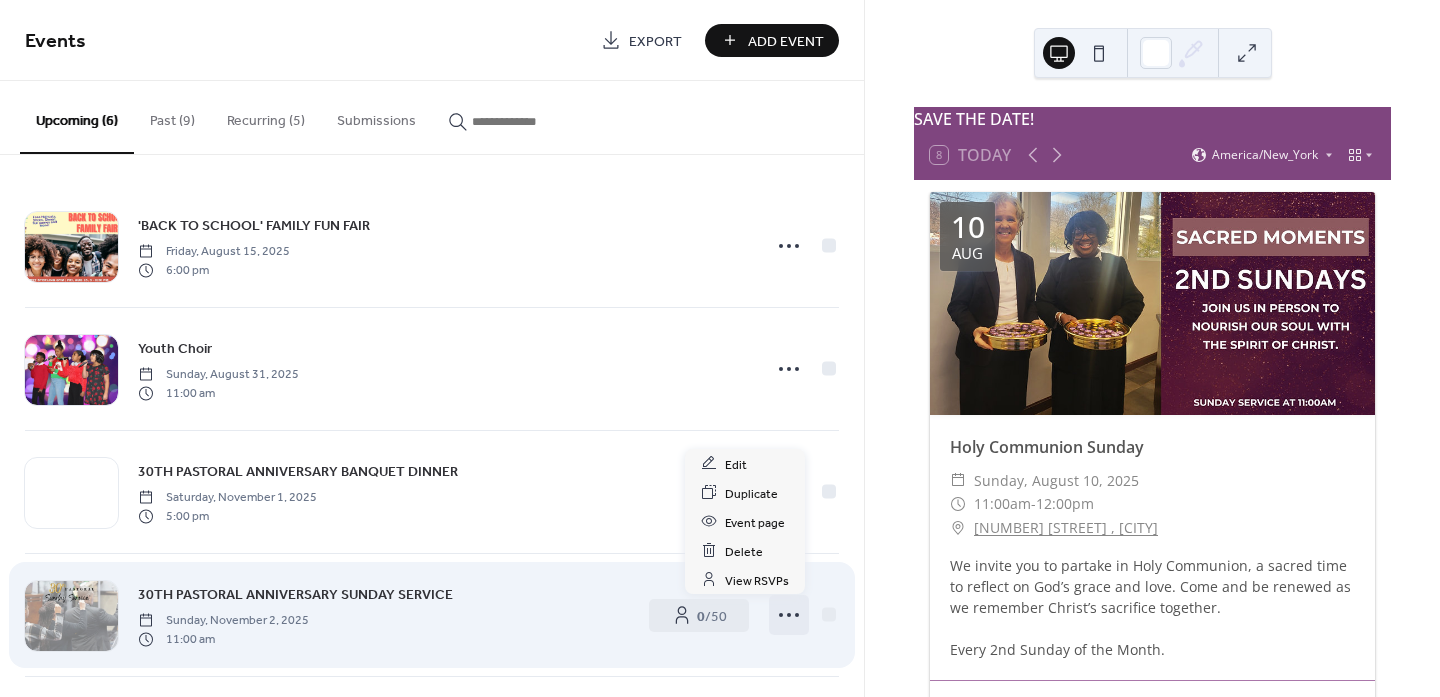 click 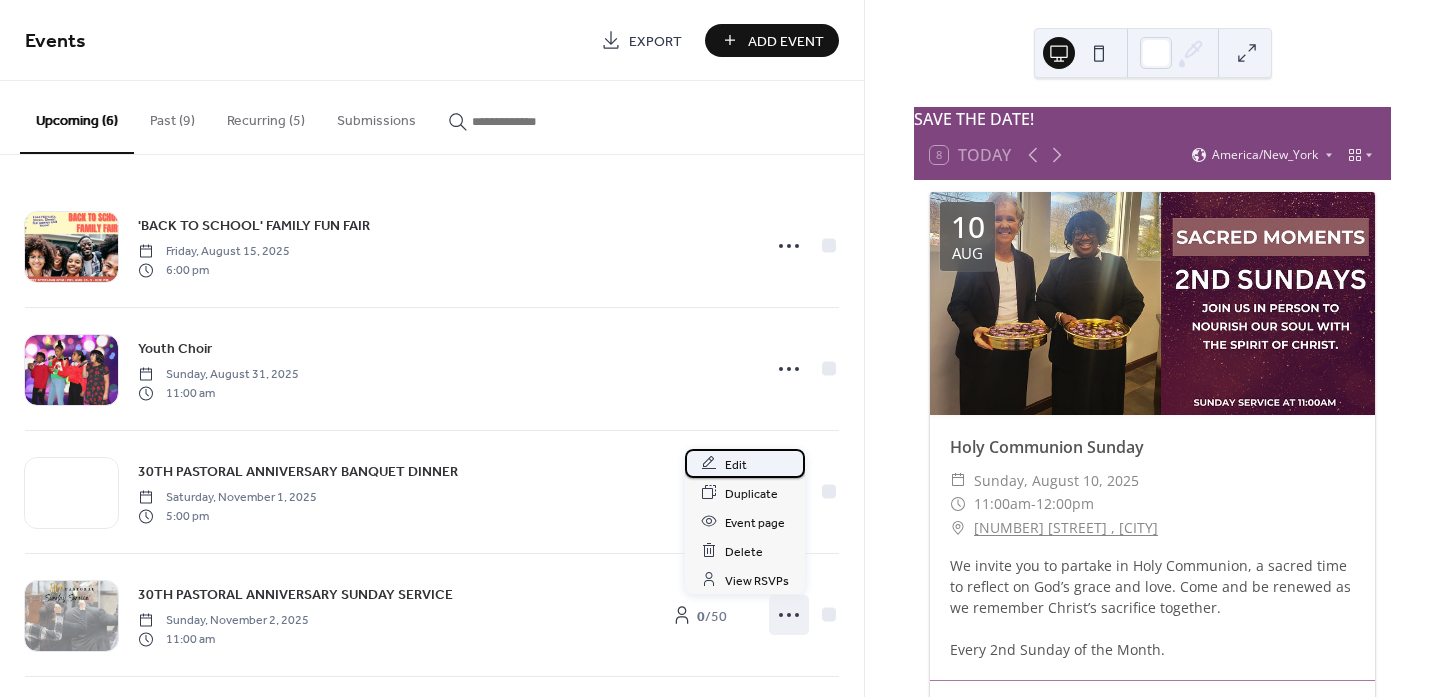 click on "Edit" at bounding box center [736, 464] 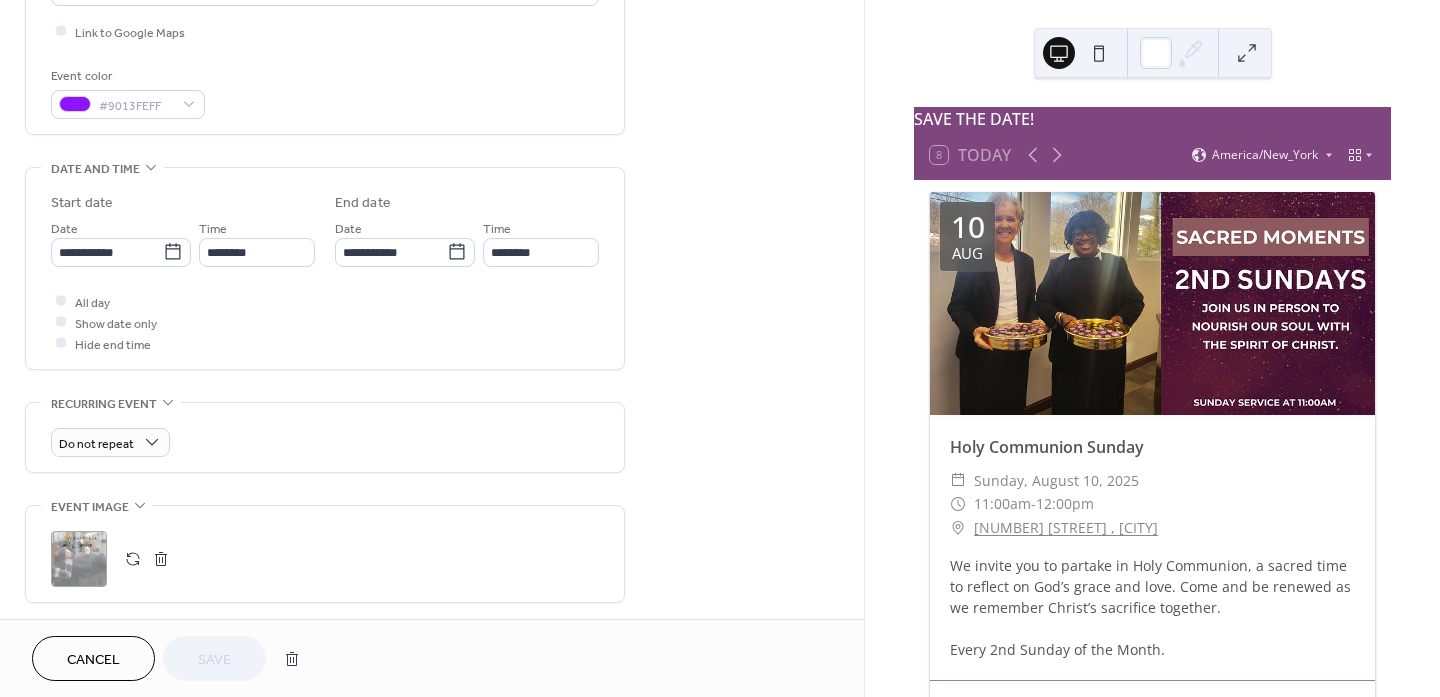 scroll, scrollTop: 502, scrollLeft: 0, axis: vertical 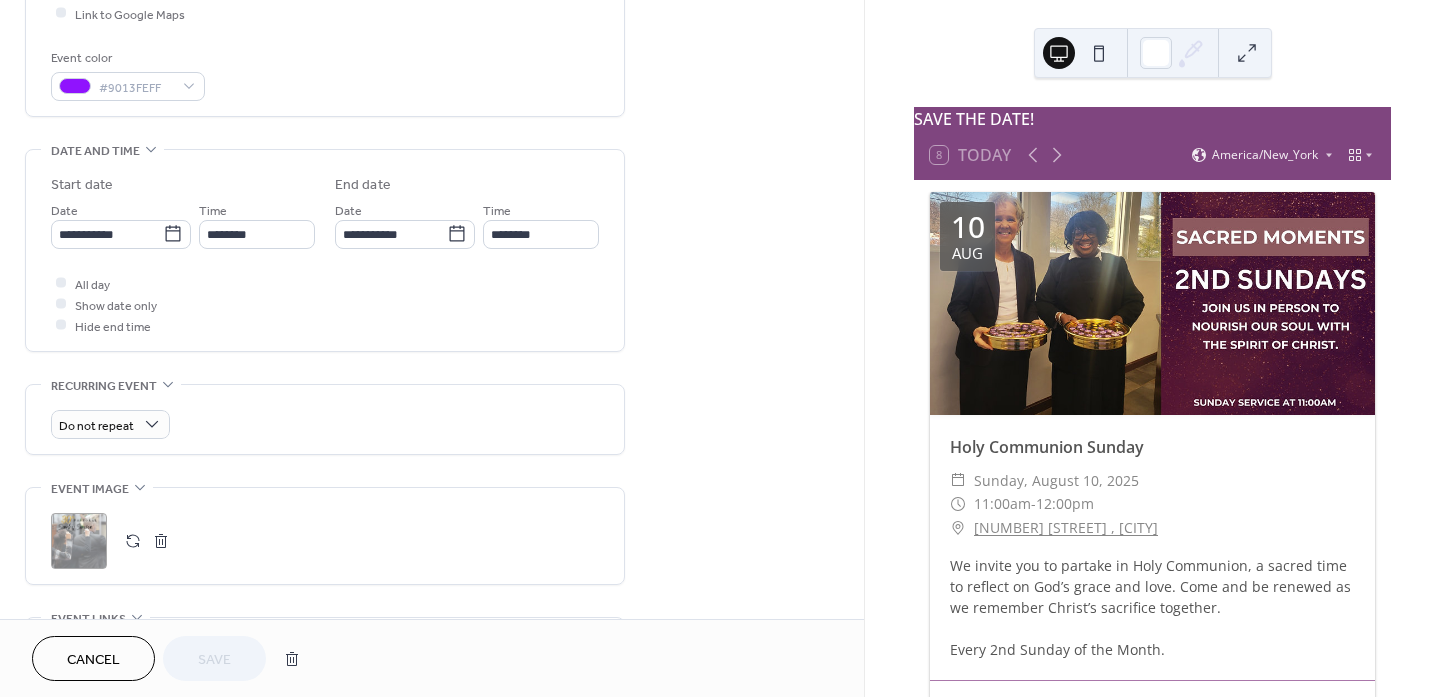 click at bounding box center [161, 541] 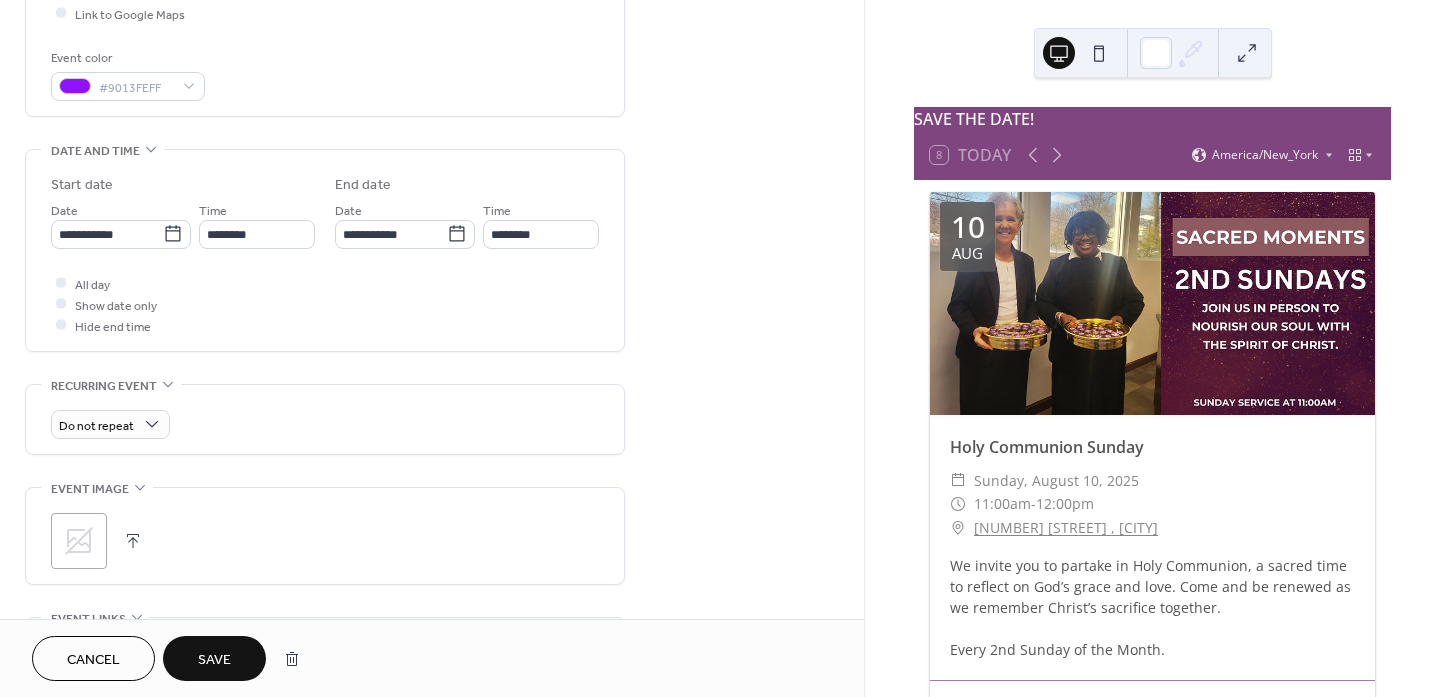 click 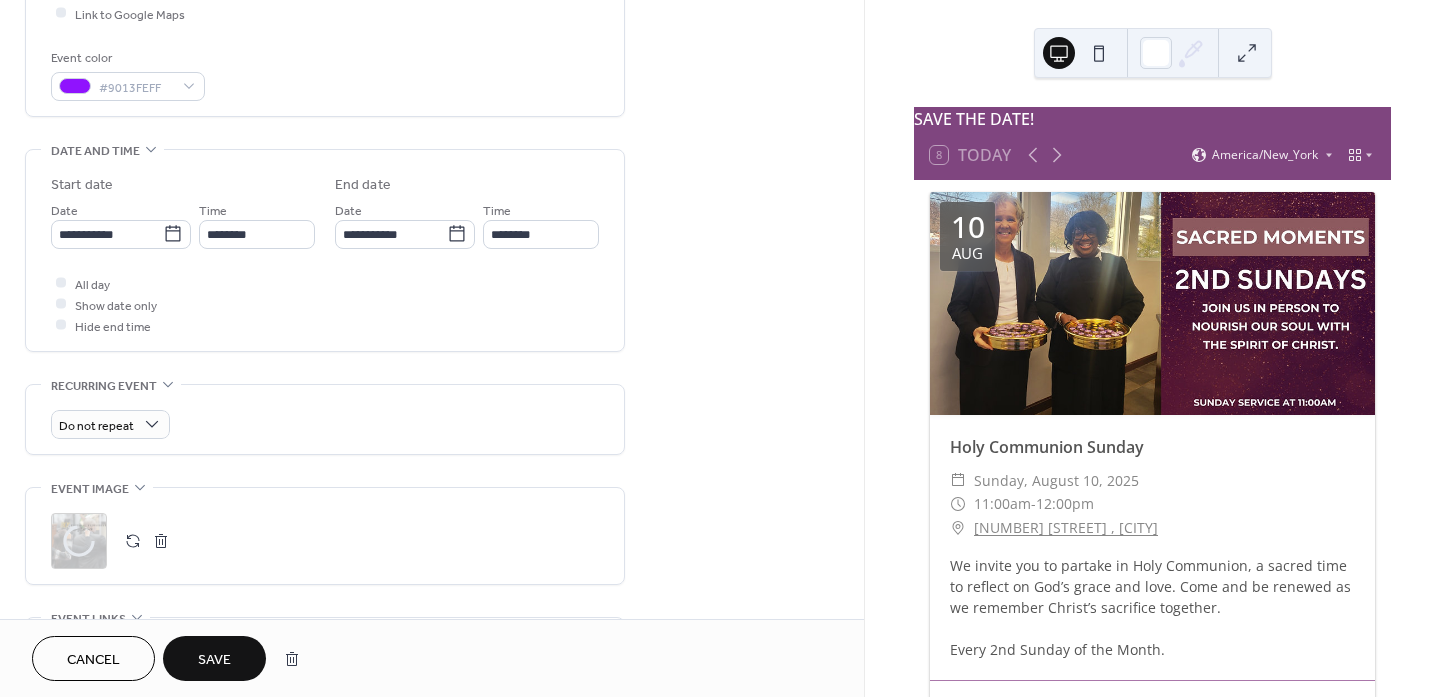 click on "Save" at bounding box center [214, 660] 